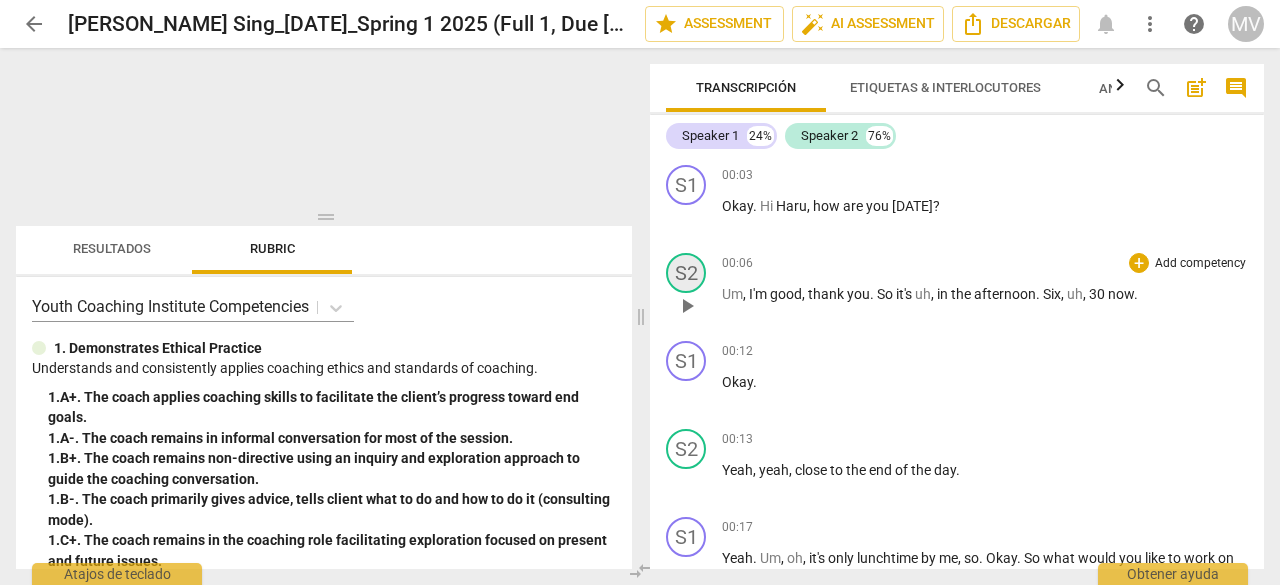scroll, scrollTop: 0, scrollLeft: 0, axis: both 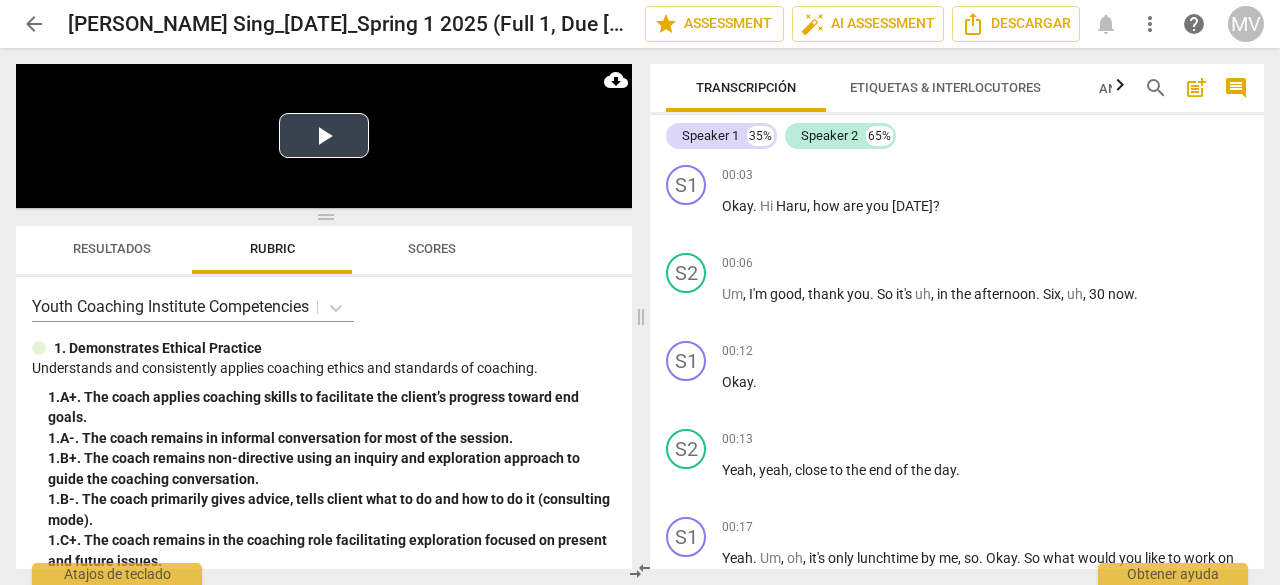 click on "Play Video" at bounding box center (324, 135) 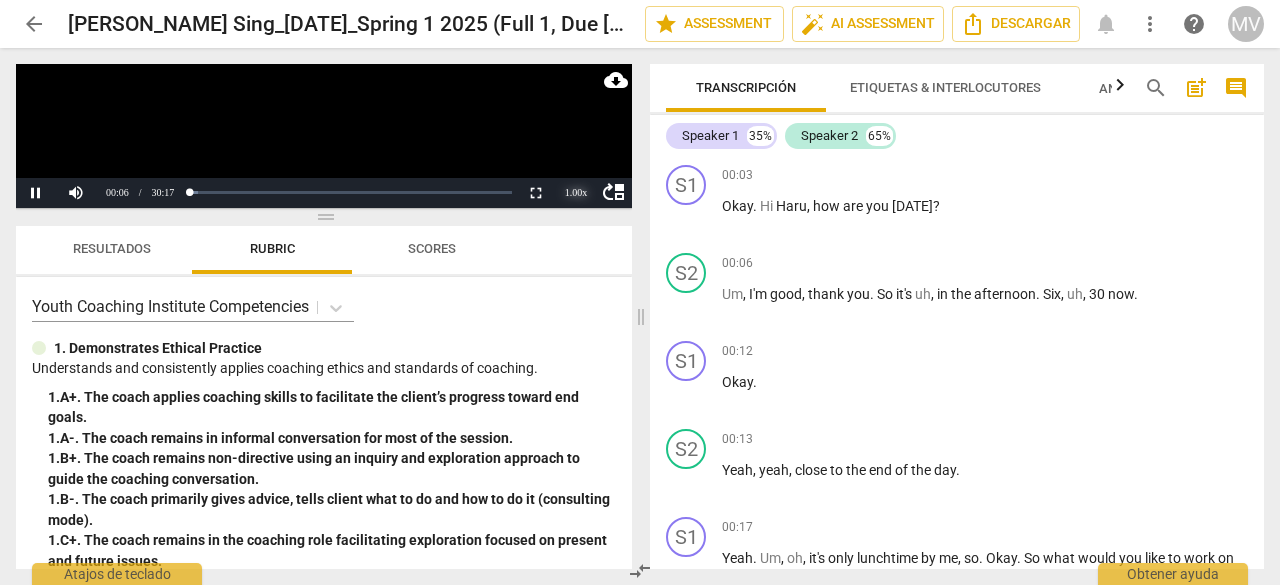 click on "1.00 x" at bounding box center [576, 193] 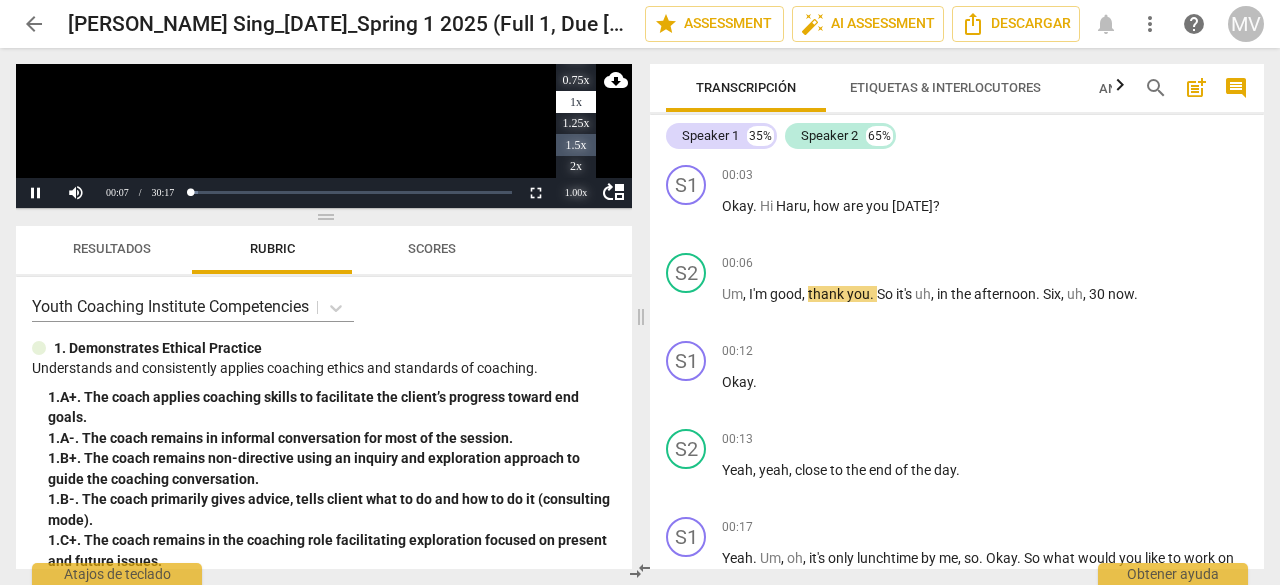 click on "1.5x" at bounding box center [576, 145] 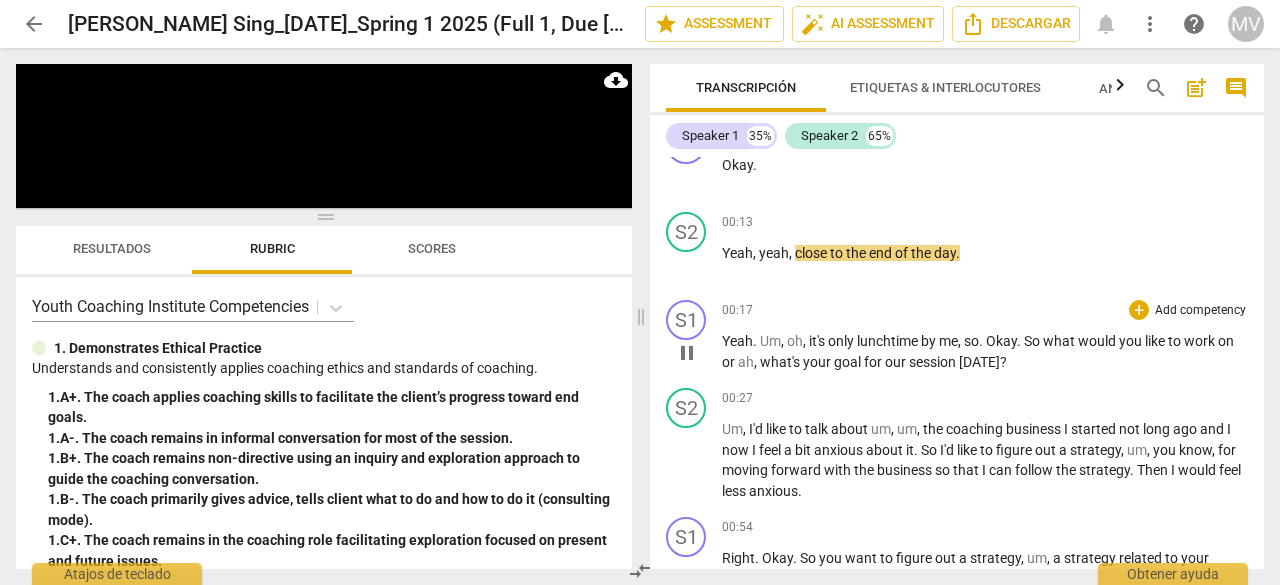 scroll, scrollTop: 300, scrollLeft: 0, axis: vertical 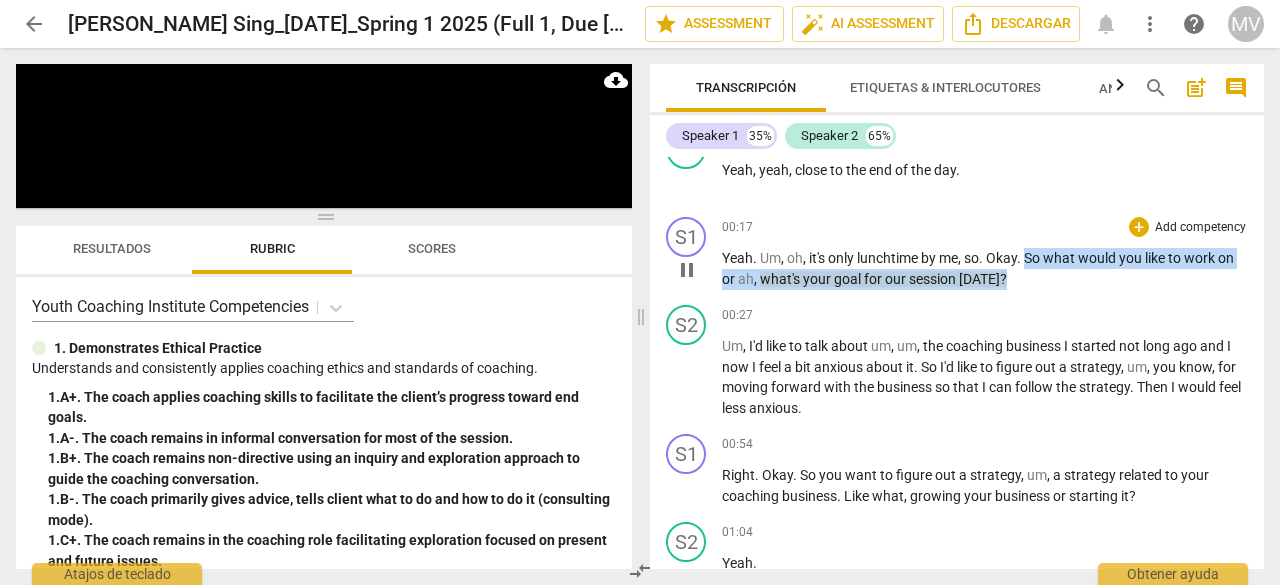 drag, startPoint x: 1028, startPoint y: 258, endPoint x: 1035, endPoint y: 283, distance: 25.96151 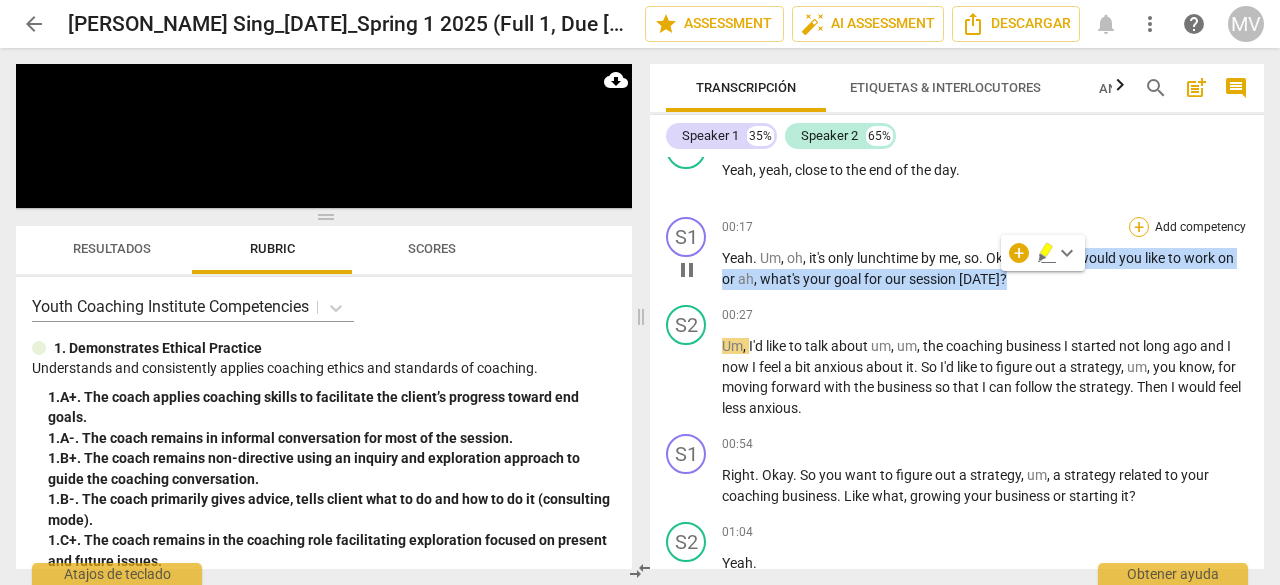 click on "+" at bounding box center [1139, 227] 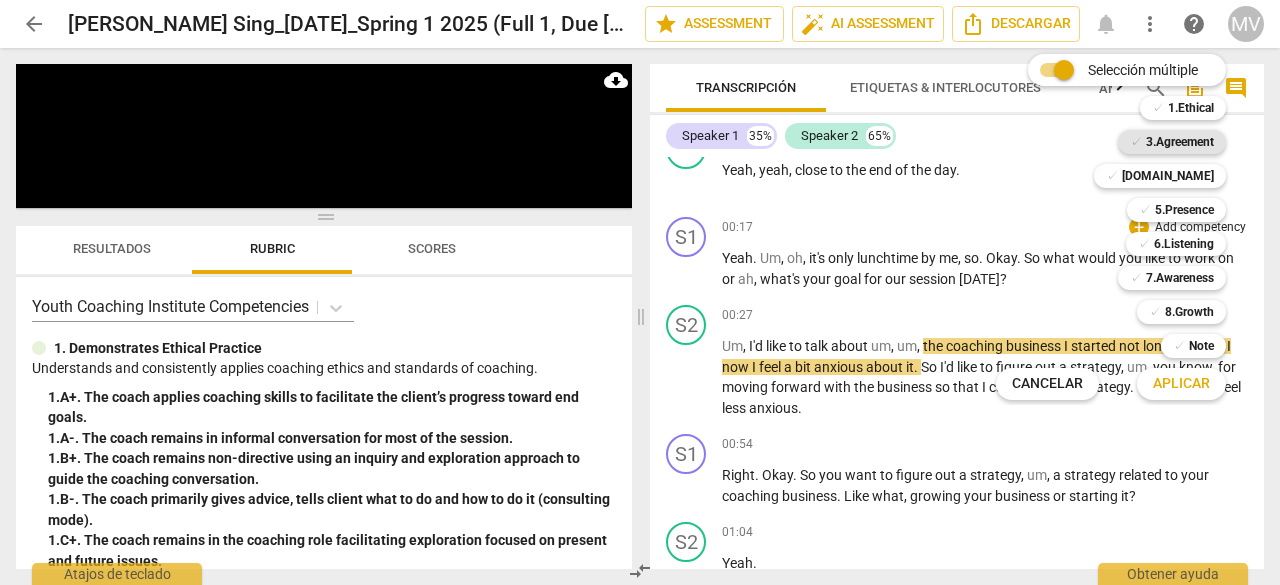 click on "3.Agreement" at bounding box center [1180, 142] 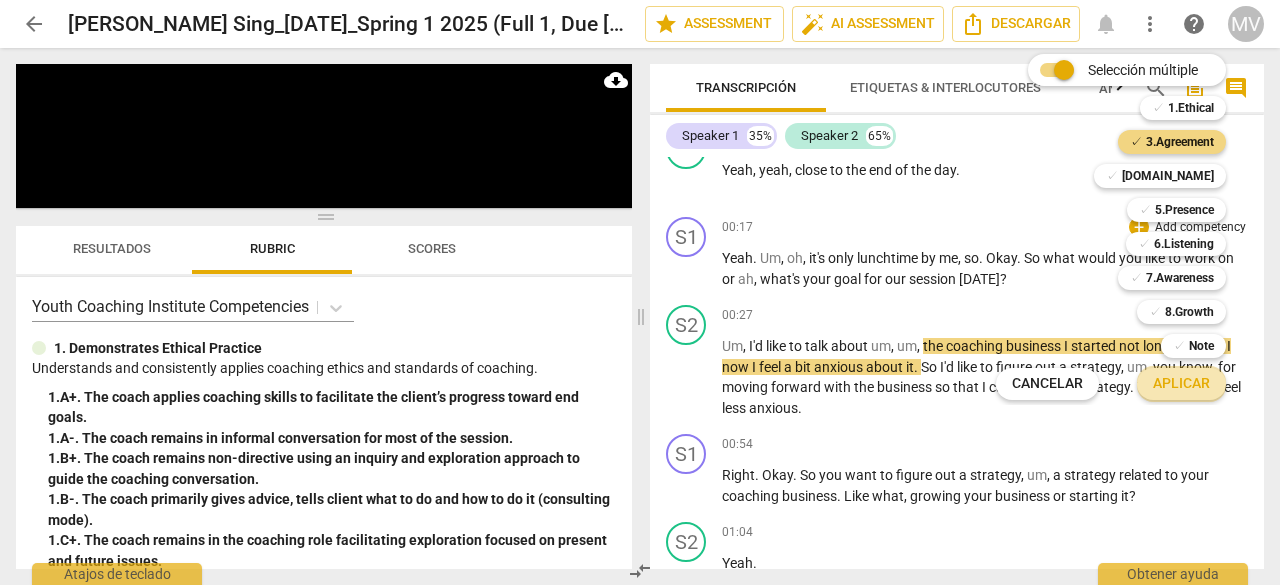 click on "Aplicar" at bounding box center (1181, 384) 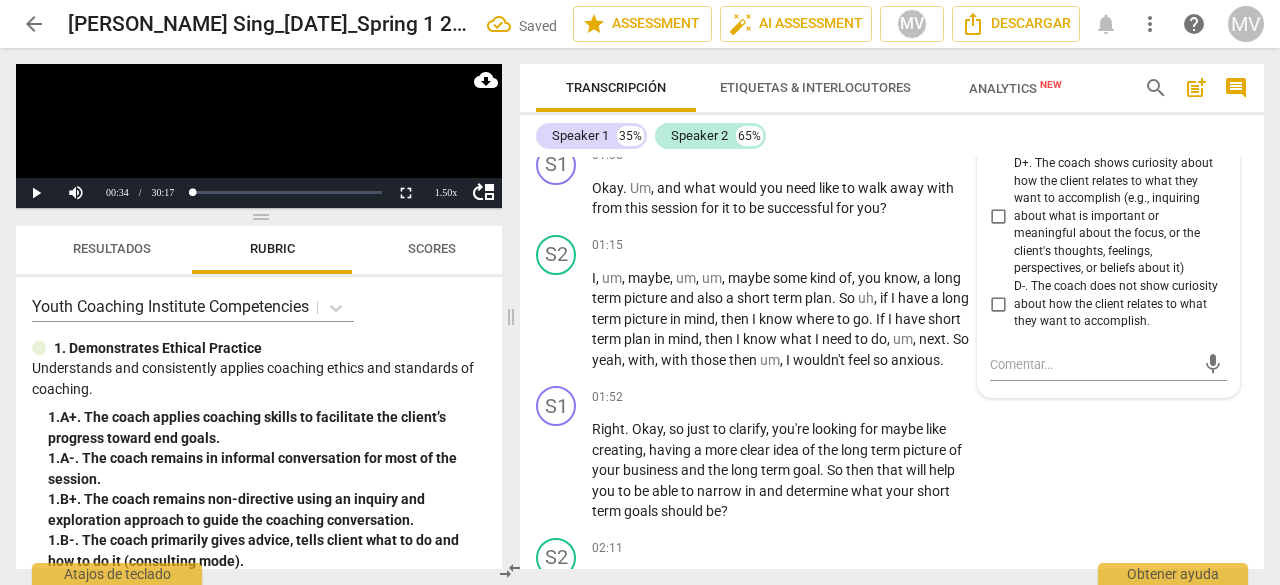 scroll, scrollTop: 823, scrollLeft: 0, axis: vertical 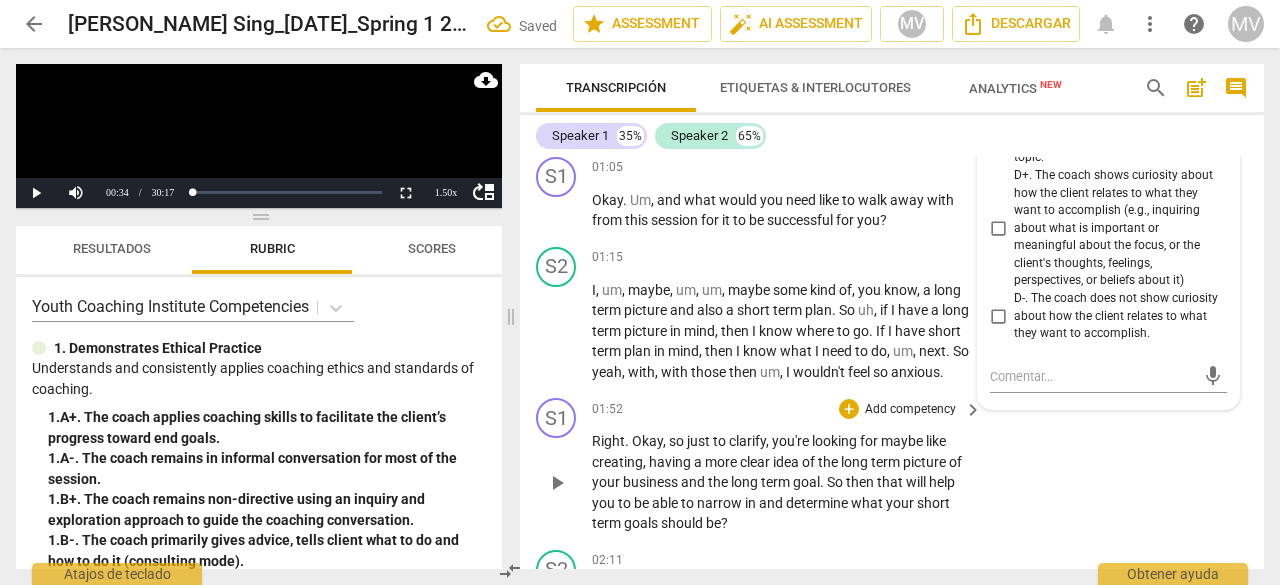 click on "S1 play_arrow pause 01:52 + Add competency keyboard_arrow_right Right .   Okay ,   so   just   to   clarify ,   you're   looking   for   maybe   like   creating ,   having   a   more   clear   idea   of   the   long   term   picture   of   your   business   and   the   long   term   goal .   So   then   that   will   help   you   to   be   able   to   narrow   in   and   determine   what   your   short   term   goals   should   be ?" at bounding box center [892, 466] 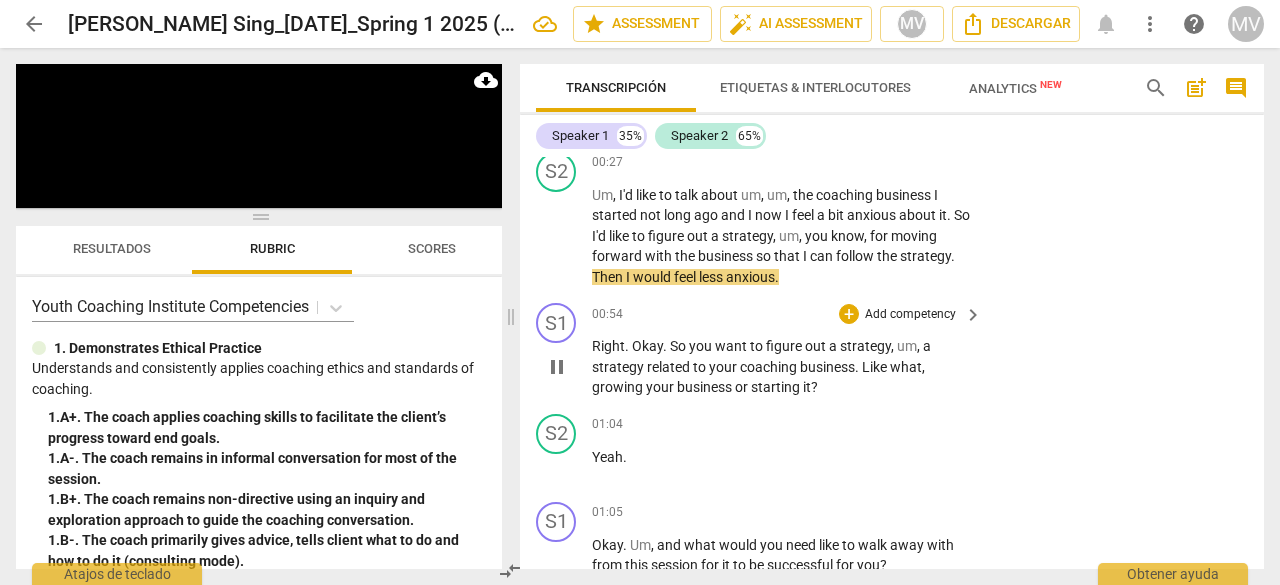 scroll, scrollTop: 523, scrollLeft: 0, axis: vertical 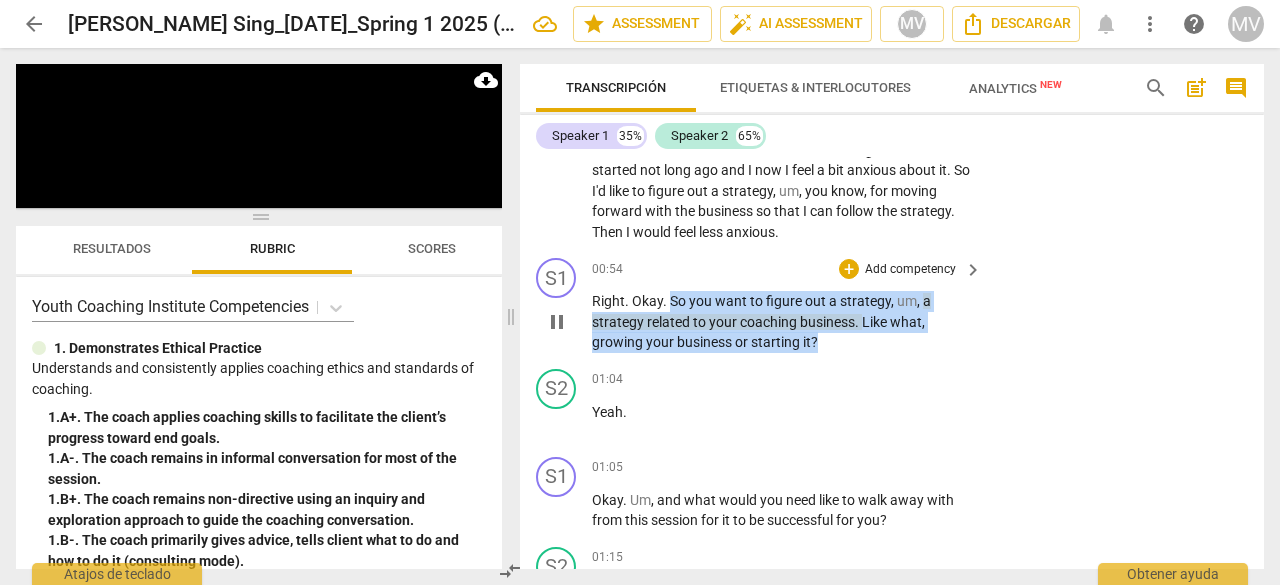 drag, startPoint x: 671, startPoint y: 293, endPoint x: 830, endPoint y: 348, distance: 168.24387 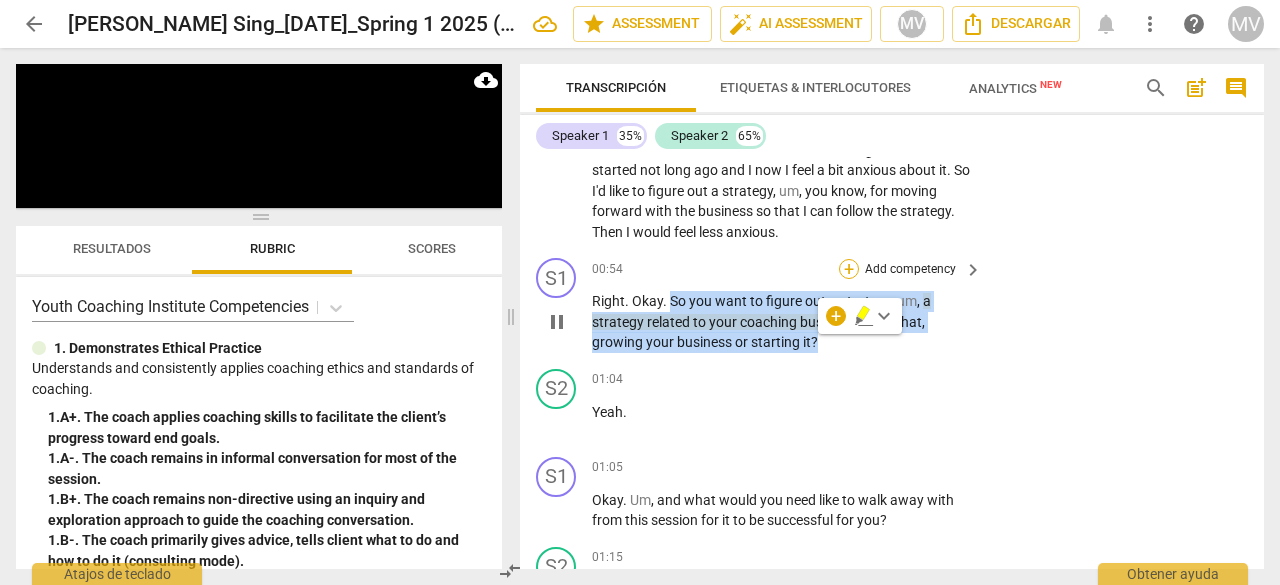 click on "+" at bounding box center [849, 269] 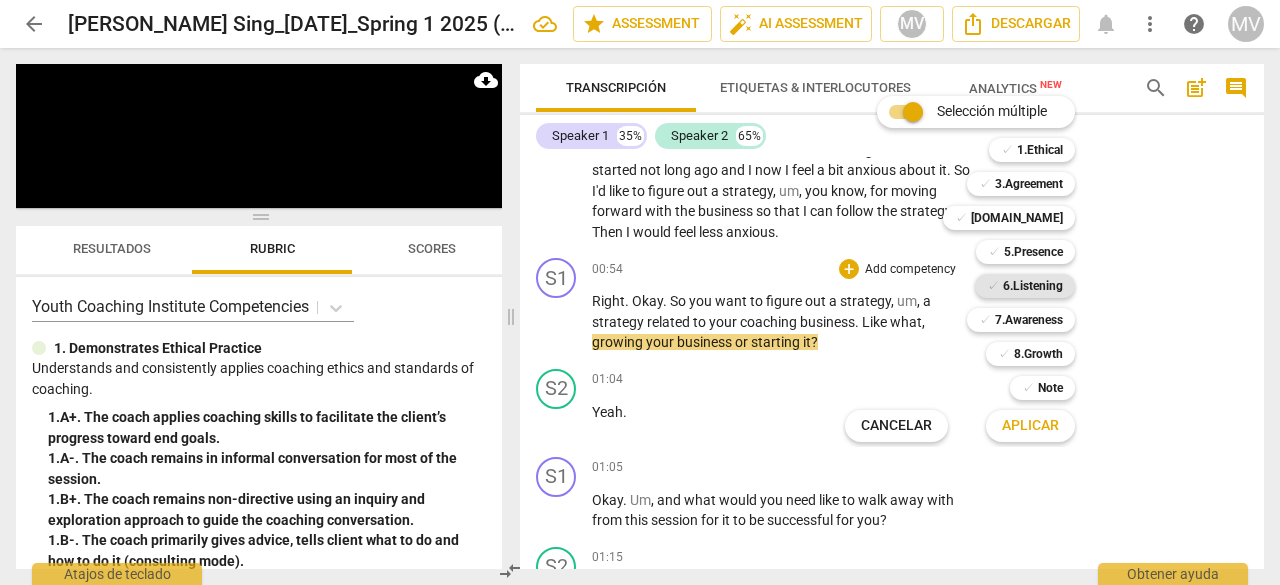 click on "6.Listening" at bounding box center (1033, 286) 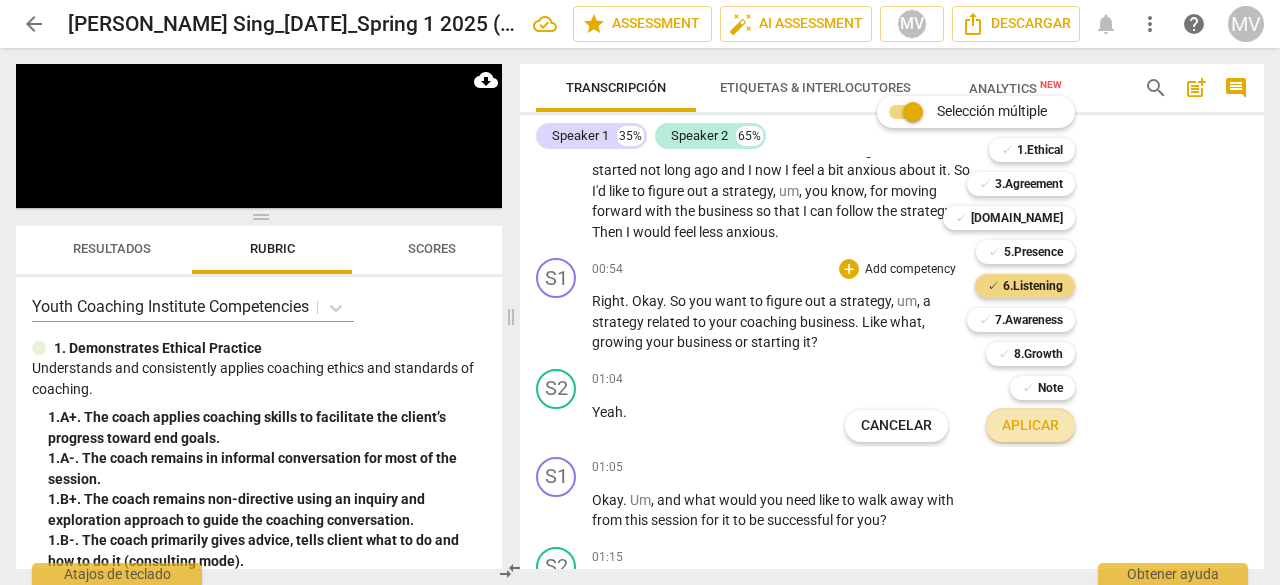 click on "Aplicar" at bounding box center (1030, 426) 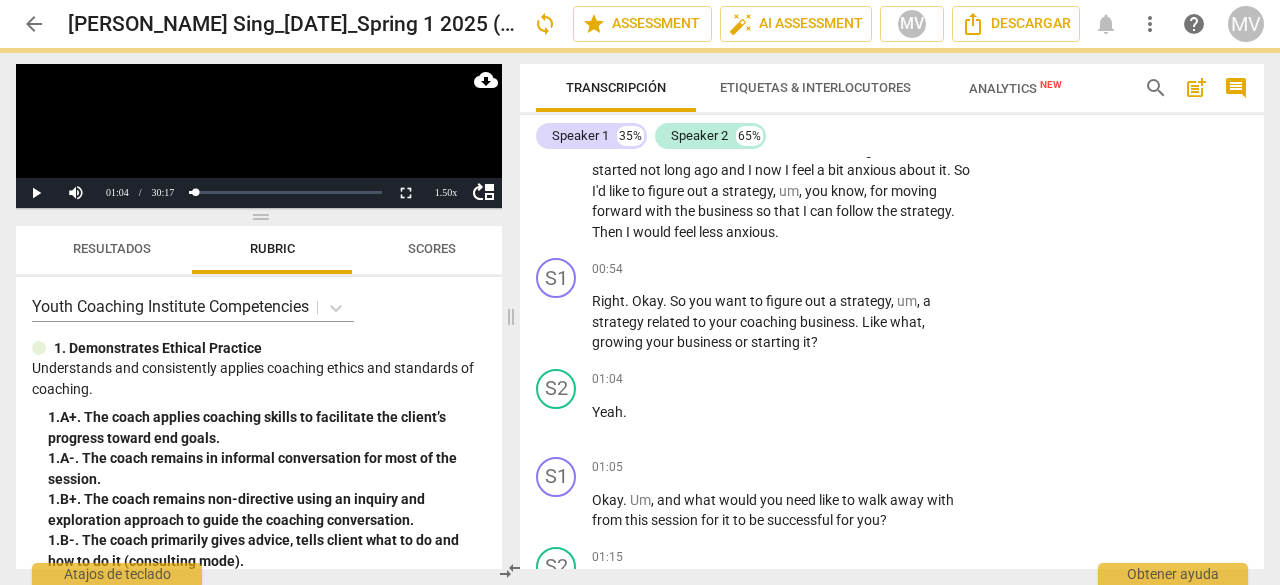 click at bounding box center [640, 292] 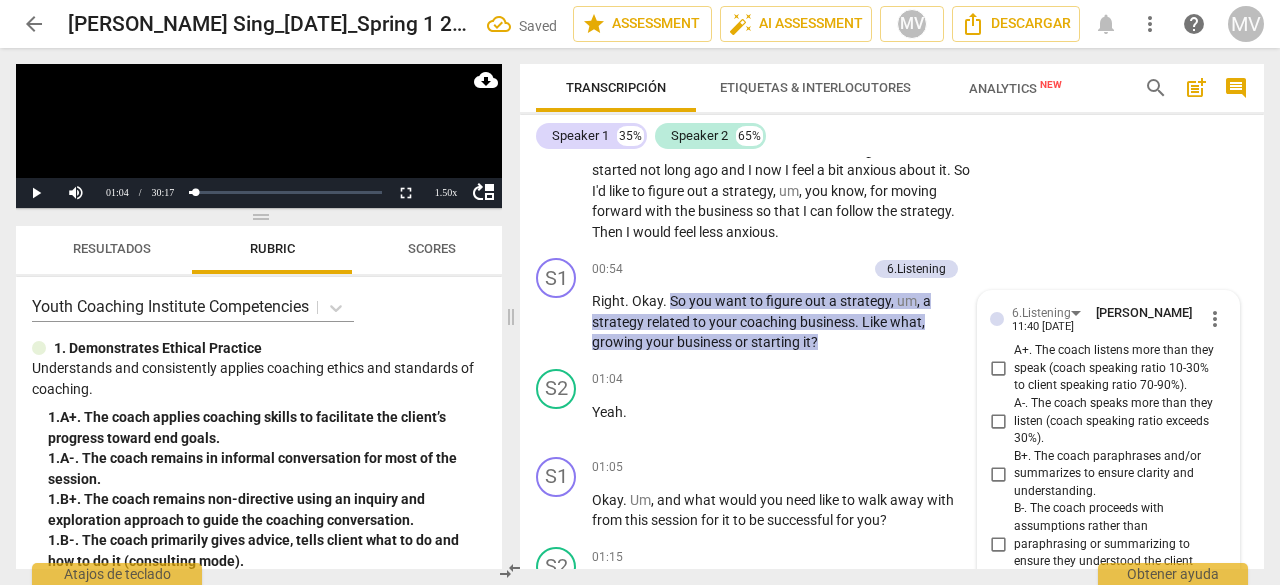 scroll, scrollTop: 1220, scrollLeft: 0, axis: vertical 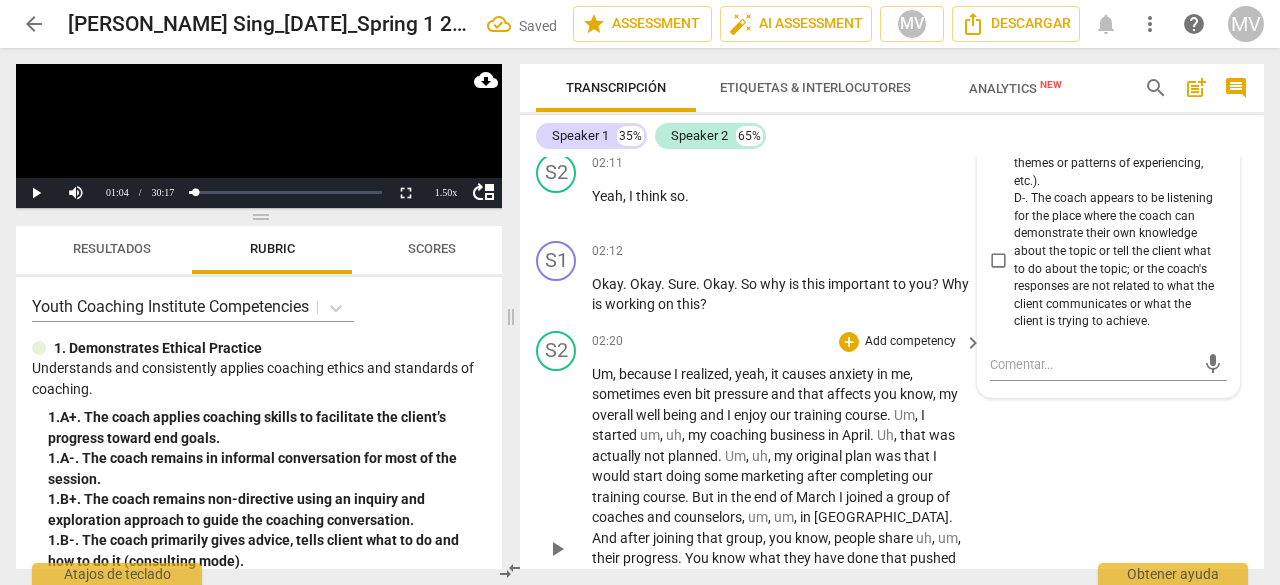 click on "S2 play_arrow pause 02:20 + Add competency keyboard_arrow_right Um ,   because   I   realized ,   yeah ,   it   causes   anxiety   in   me ,   sometimes   even   bit   pressure   and   that   affects   you   know ,   my   overall   well   being   and   I   enjoy   our   training   course .   Um ,   I   started   um ,   uh ,   my   coaching   business   in   April .   Uh ,   that   was   actually   not   planned .   Um ,   uh ,   my   original   plan   was   that   I   would   start   doing   some   marketing   after   completing   our   training   course .   But   in   the   end   of   March   I   joined   a   group   of   coaches   and   counselors ,   um ,   um ,   in   [GEOGRAPHIC_DATA] .   And   after   joining   that   group ,   you   know ,   people   share   uh ,   um ,   their   progress .   You   know   what   they   have   done   that   pushed   me ,   that   pushed   me   um ,   to   you   know ,   post   messages   about   my   coaching   service   online .   And   then   I   started   having   clients   and" at bounding box center (892, 532) 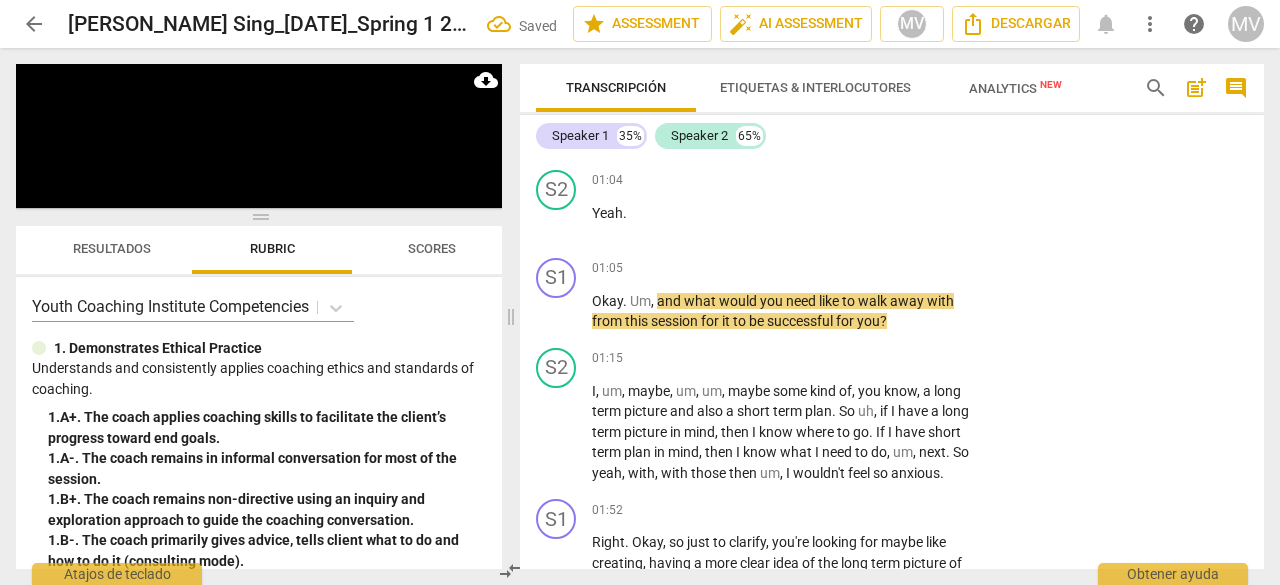 scroll, scrollTop: 720, scrollLeft: 0, axis: vertical 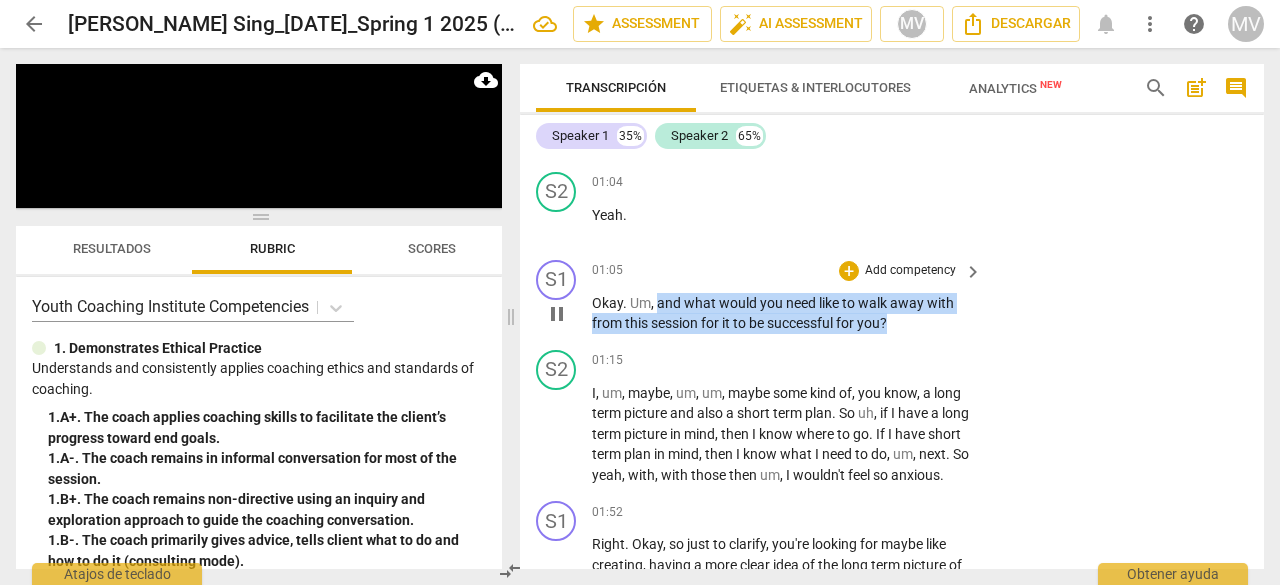 drag, startPoint x: 660, startPoint y: 297, endPoint x: 902, endPoint y: 320, distance: 243.09052 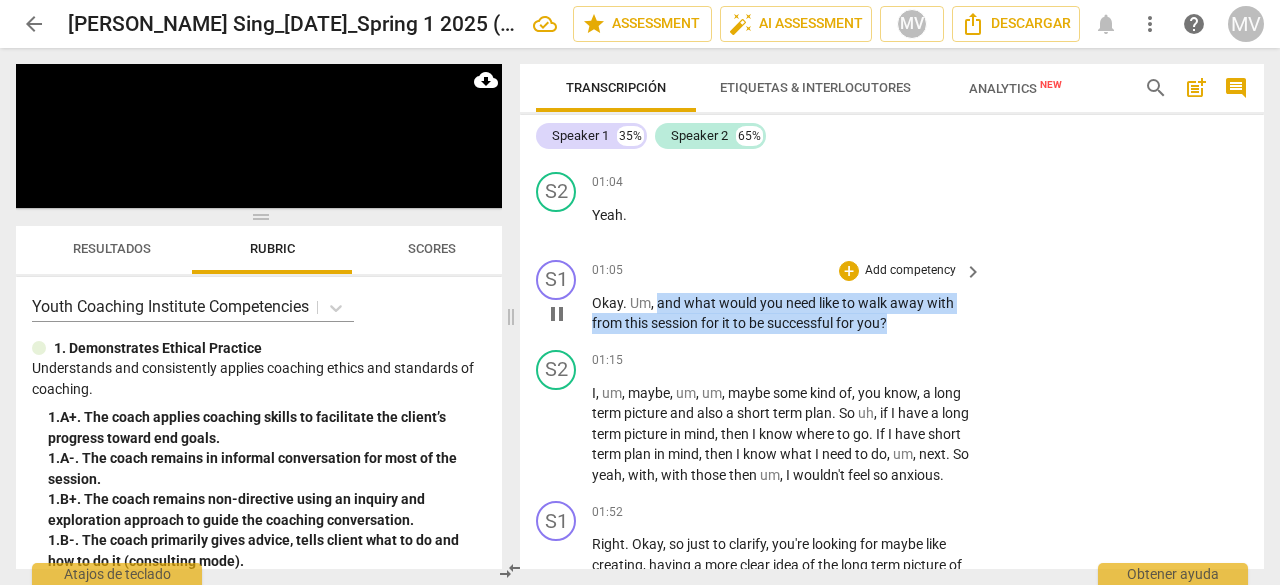 click on "Okay .   Um ,   and   what   would   you   need   like   to   walk   away   with   from   this   session   for   it   to   be   successful   for   you ?" at bounding box center (782, 313) 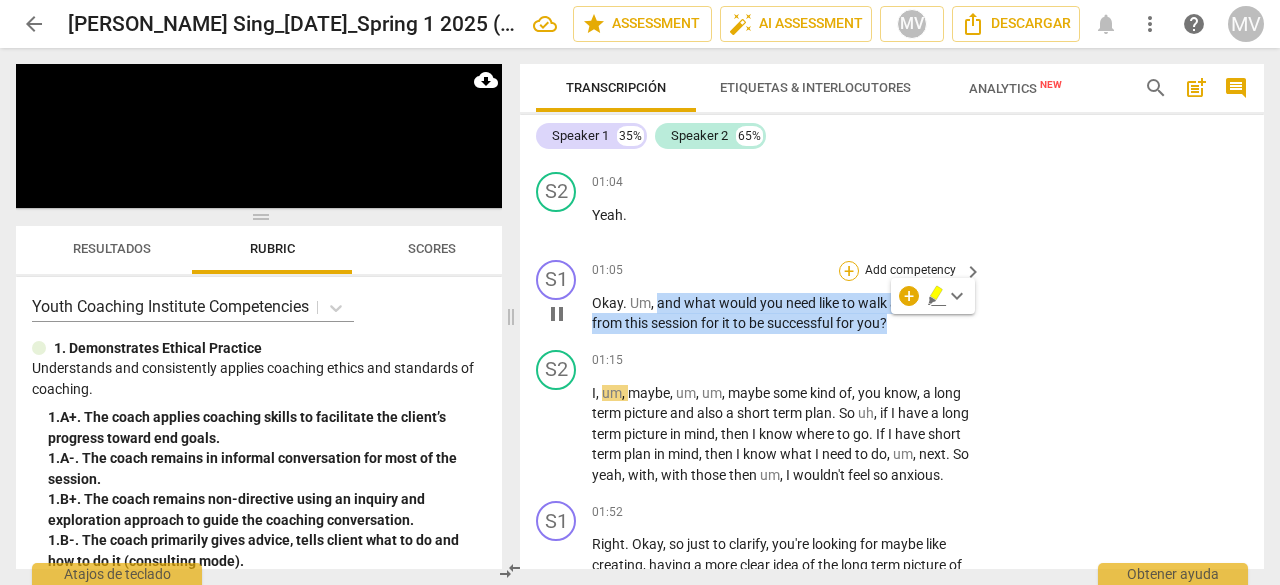 click on "+" at bounding box center (849, 271) 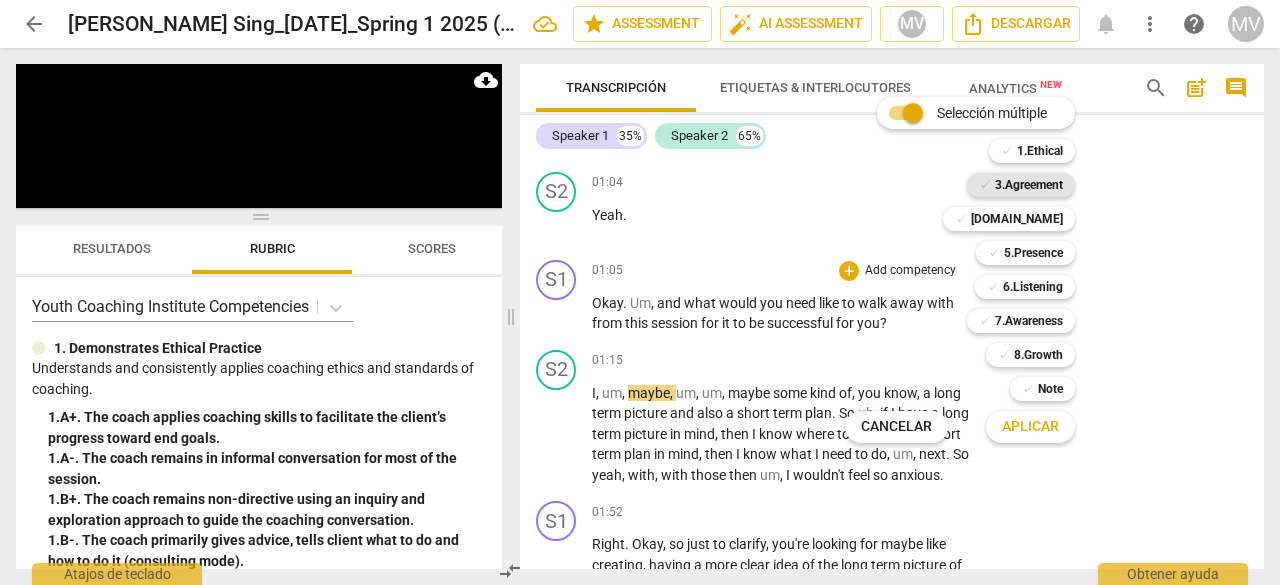 click on "3.Agreement" at bounding box center [1029, 185] 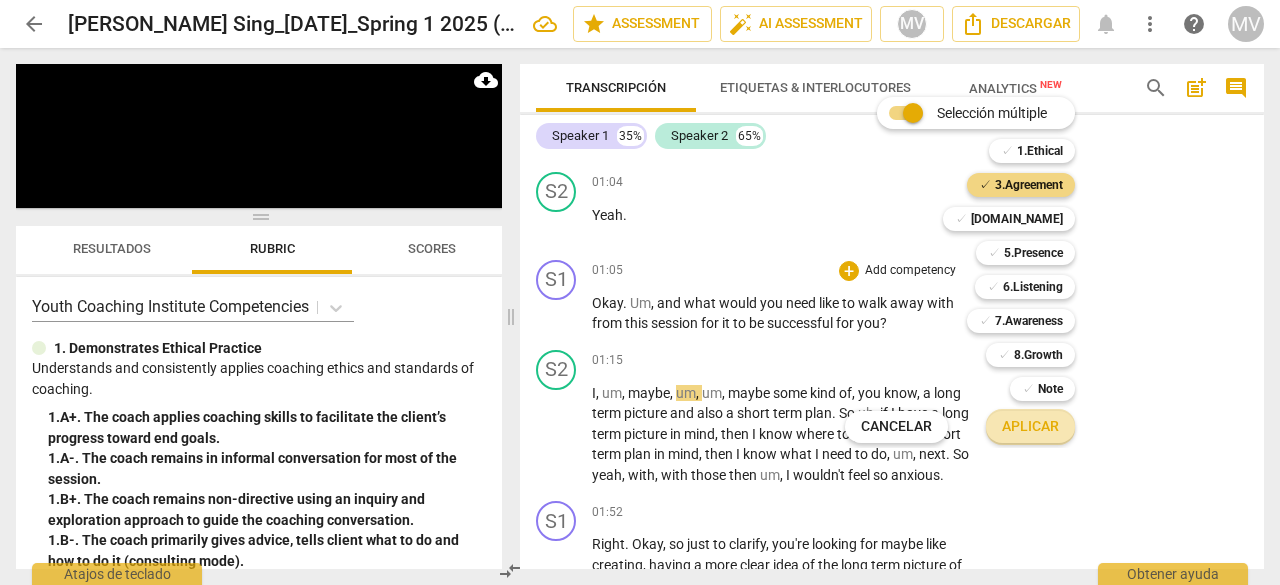 click on "Aplicar" at bounding box center [1030, 427] 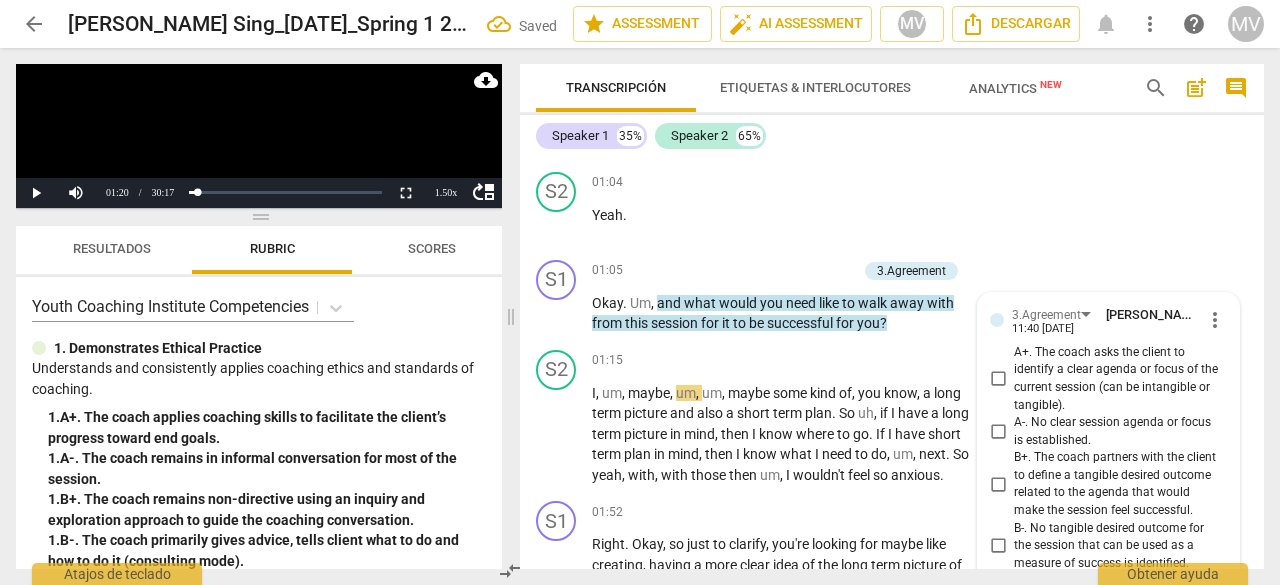 scroll, scrollTop: 1296, scrollLeft: 0, axis: vertical 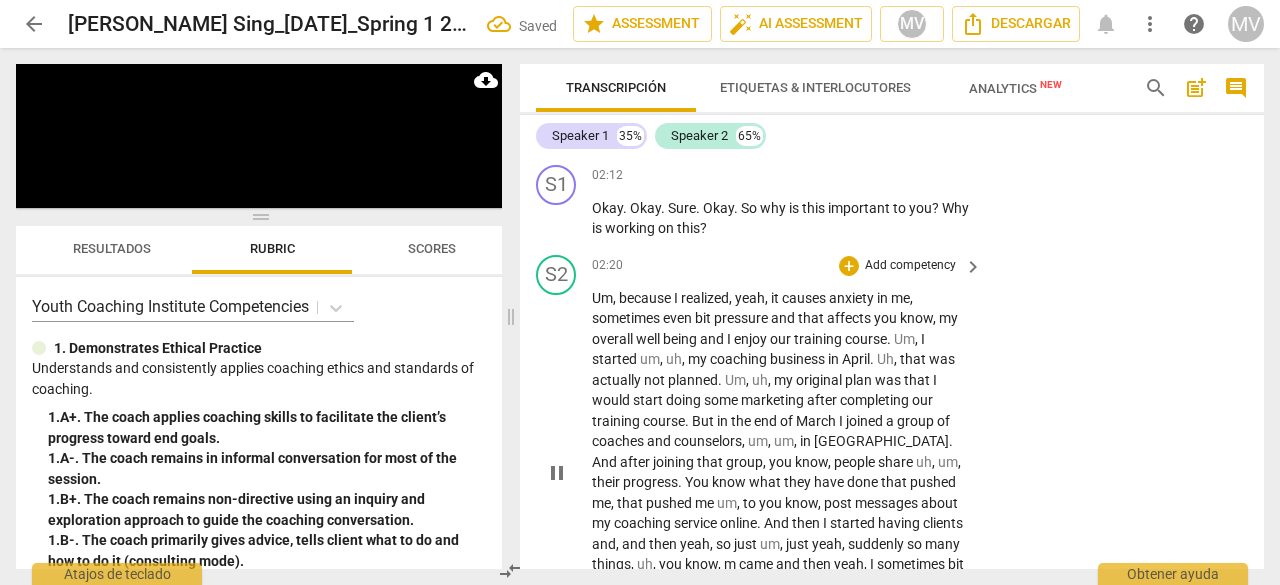 click on "S2 play_arrow pause 02:20 + Add competency keyboard_arrow_right Um ,   because   I   realized ,   yeah ,   it   causes   anxiety   in   me ,   sometimes   even   bit   pressure   and   that   affects   you   know ,   my   overall   well   being   and   I   enjoy   our   training   course .   Um ,   I   started   um ,   uh ,   my   coaching   business   in   April .   Uh ,   that   was   actually   not   planned .   Um ,   uh ,   my   original   plan   was   that   I   would   start   doing   some   marketing   after   completing   our   training   course .   But   in   the   end   of   March   I   joined   a   group   of   coaches   and   counselors ,   um ,   um ,   in   [GEOGRAPHIC_DATA] .   And   after   joining   that   group ,   you   know ,   people   share   uh ,   um ,   their   progress .   You   know   what   they   have   done   that   pushed   me ,   that   pushed   me   um ,   to   you   know ,   post   messages   about   my   coaching   service   online .   And   then   I   started   having   clients   and" at bounding box center [892, 456] 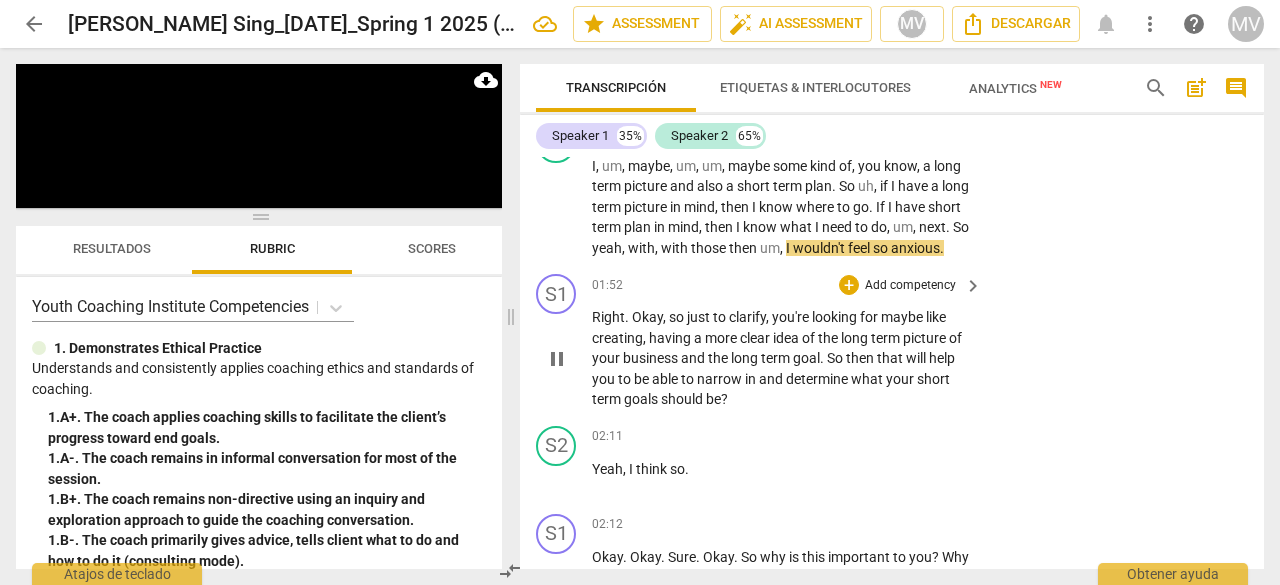 scroll, scrollTop: 996, scrollLeft: 0, axis: vertical 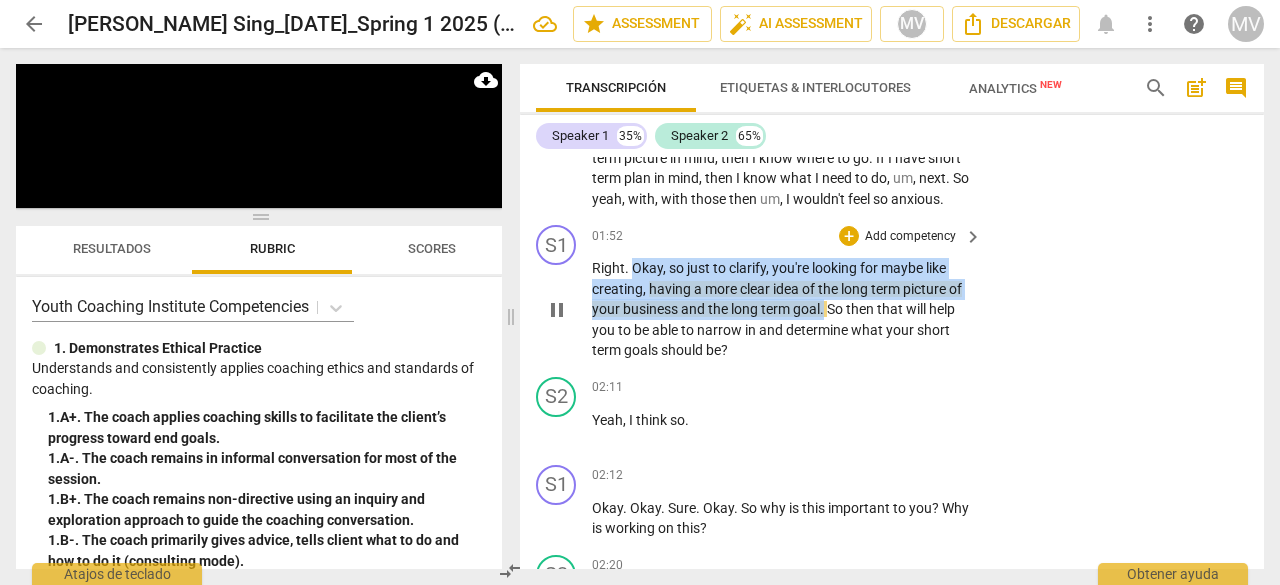 drag, startPoint x: 630, startPoint y: 285, endPoint x: 826, endPoint y: 334, distance: 202.03218 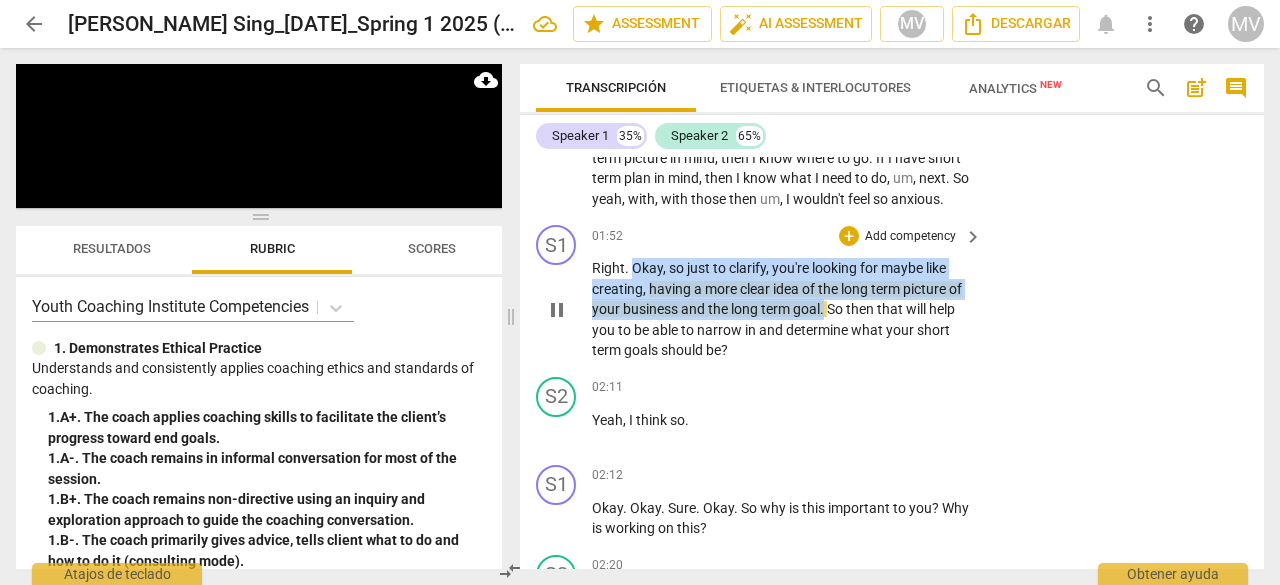 click on "Right .   Okay ,   so   just   to   clarify ,   you're   looking   for   maybe   like   creating ,   having   a   more   clear   idea   of   the   long   term   picture   of   your   business   and   the   long   term   goal .   So   then   that   will   help   you   to   be   able   to   narrow   in   and   determine   what   your   short   term   goals   should   be ?" at bounding box center (782, 309) 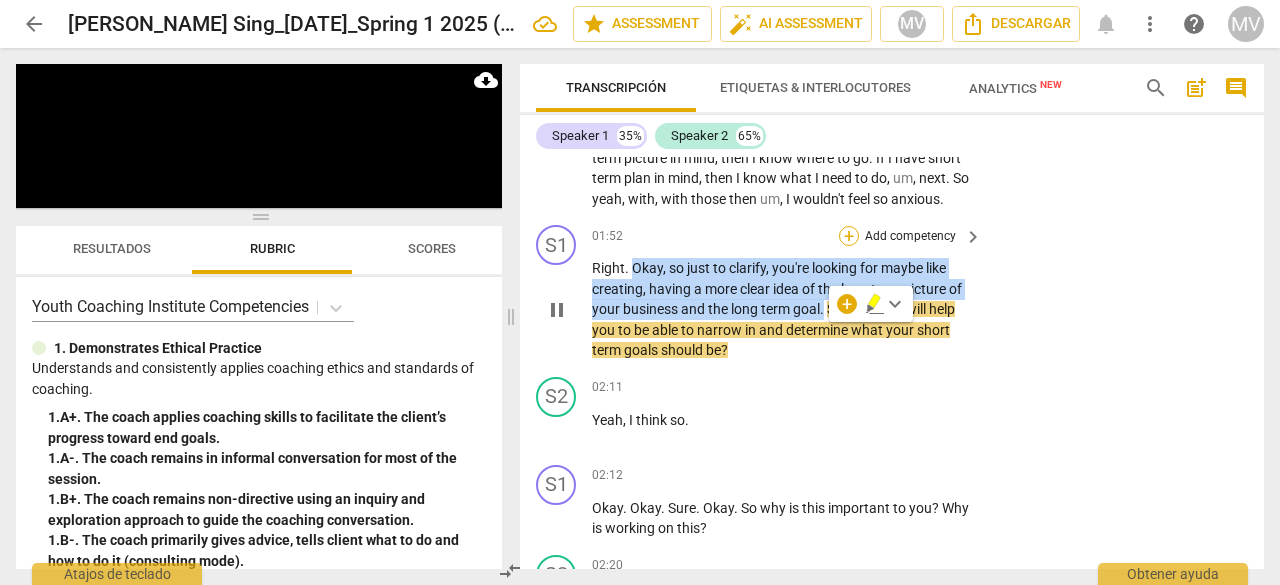 click on "+" at bounding box center (849, 236) 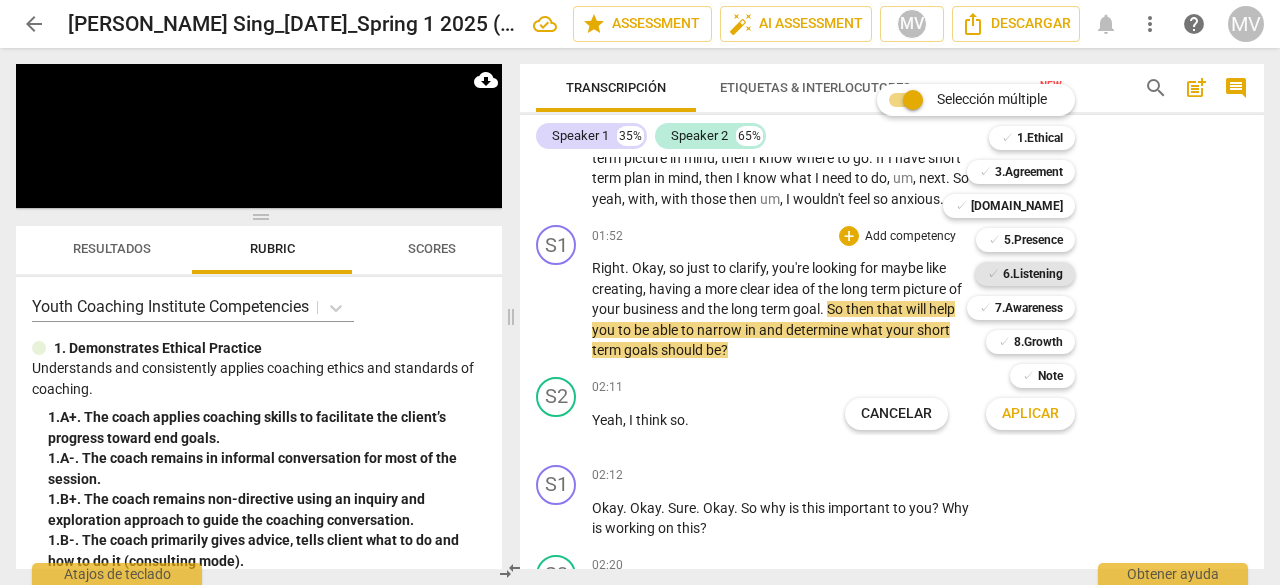 click on "6.Listening" at bounding box center (1033, 274) 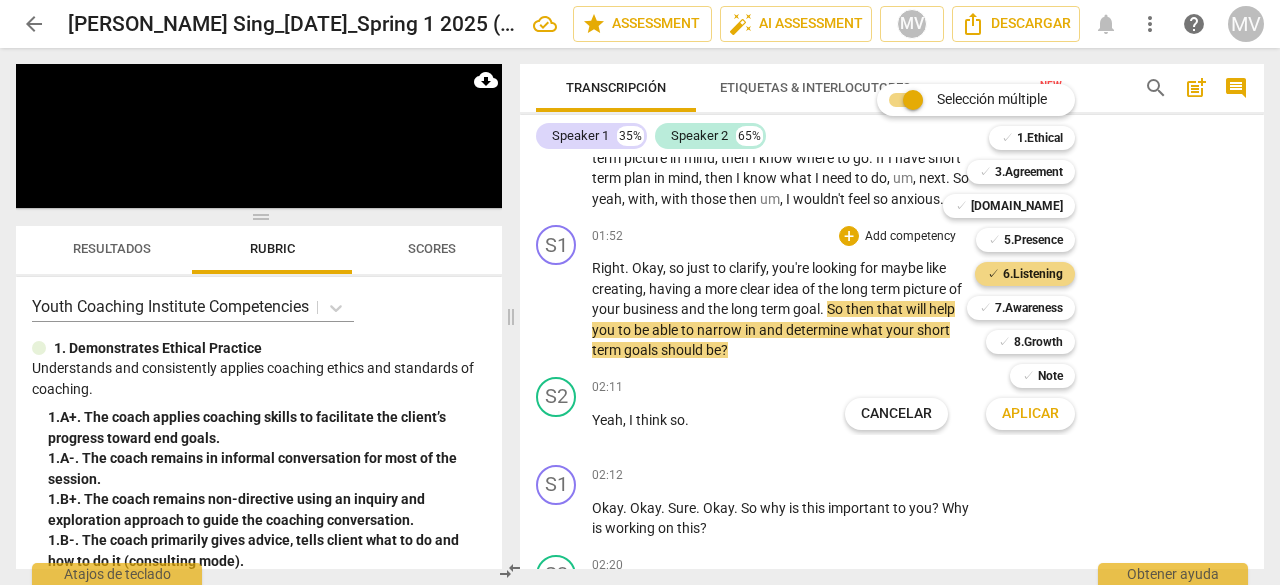 click on "Aplicar" at bounding box center (1030, 414) 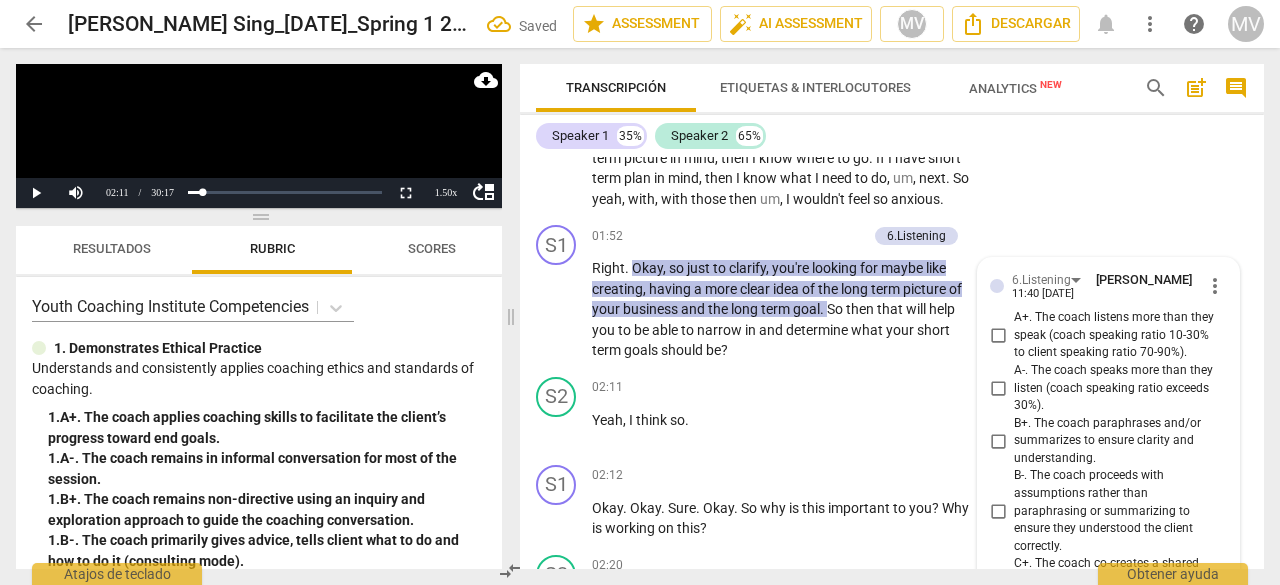 scroll, scrollTop: 1680, scrollLeft: 0, axis: vertical 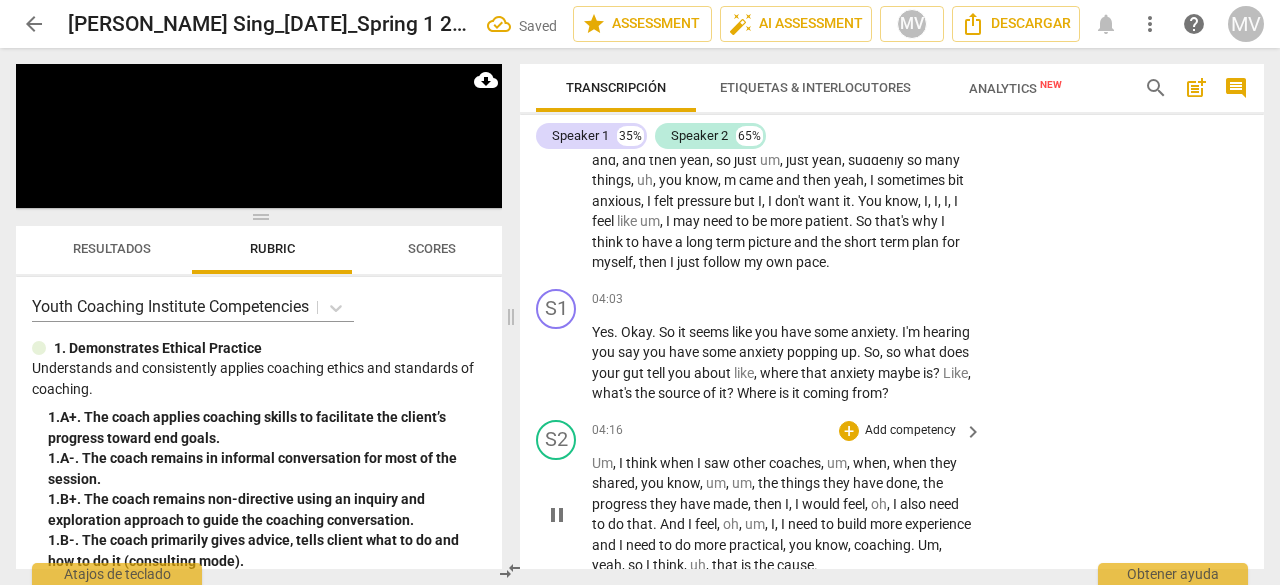 click on "S2 play_arrow pause 04:16 + Add competency keyboard_arrow_right Um ,   I   think   when   I   saw   other   coaches ,   um ,   when ,   when   they   shared ,   you   know ,   um ,   um ,   the   things   they   have   done ,   the   progress   they   have   made ,   then   I ,   I   would   feel ,   oh ,   I   also   need   to   do   that .   And   I   feel ,   oh ,   um ,   I ,   I   need   to   build   more   experience   and   I   need   to   do   more   practical ,   you   know ,   coaching .   Um ,   yeah ,   so   I   think ,   uh ,   that   is   the   cause ." at bounding box center (892, 498) 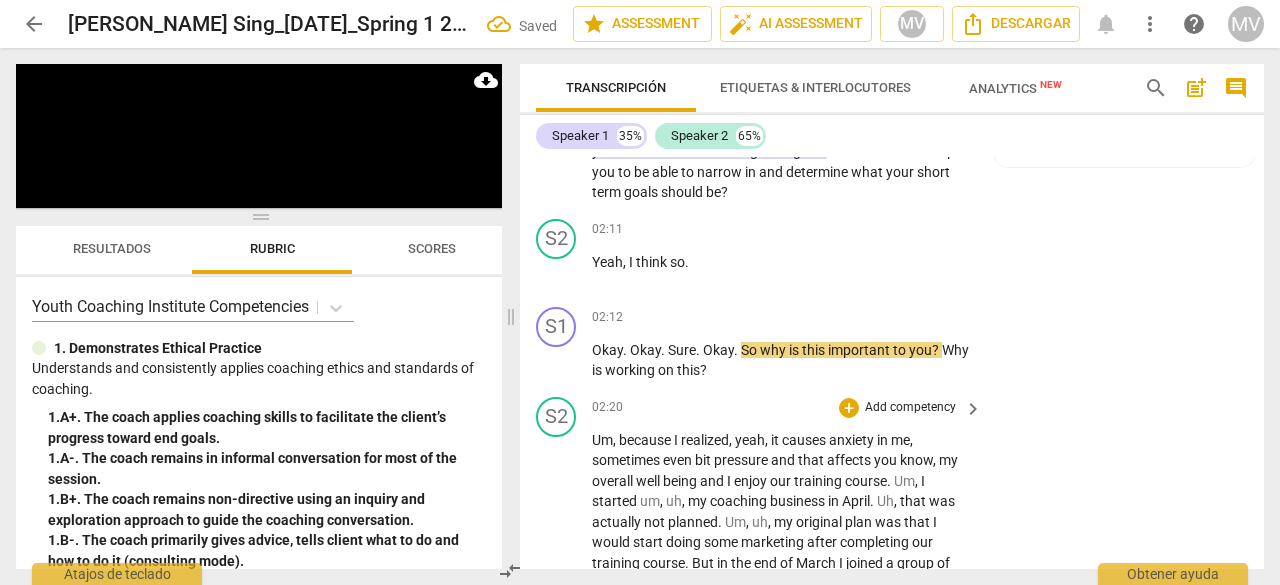scroll, scrollTop: 1180, scrollLeft: 0, axis: vertical 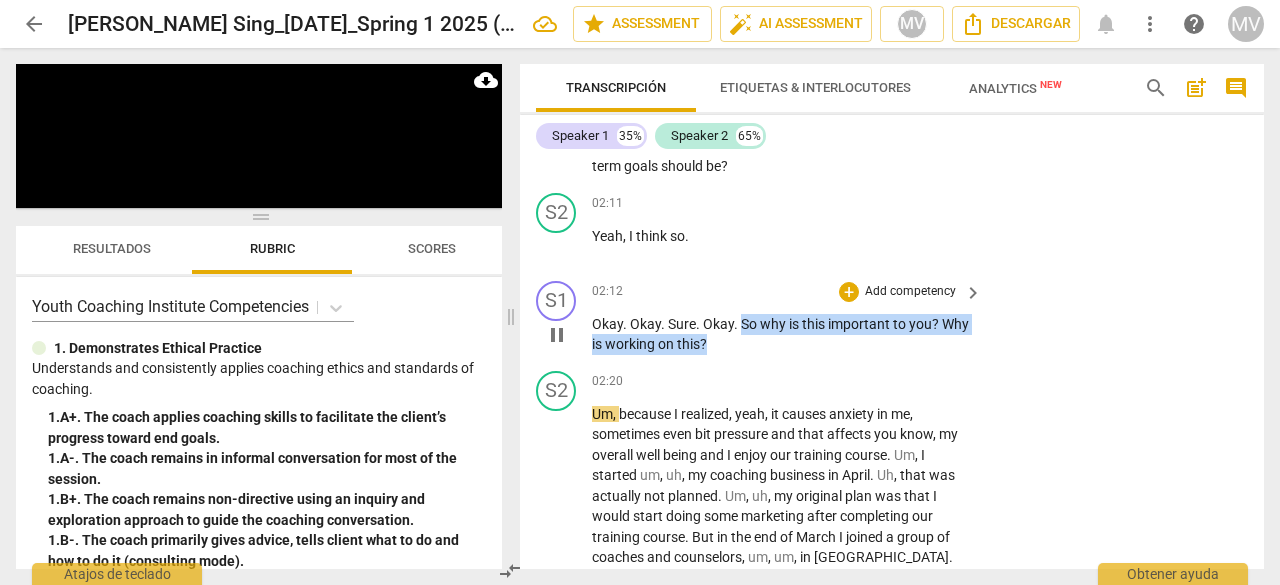 drag, startPoint x: 740, startPoint y: 338, endPoint x: 758, endPoint y: 374, distance: 40.24922 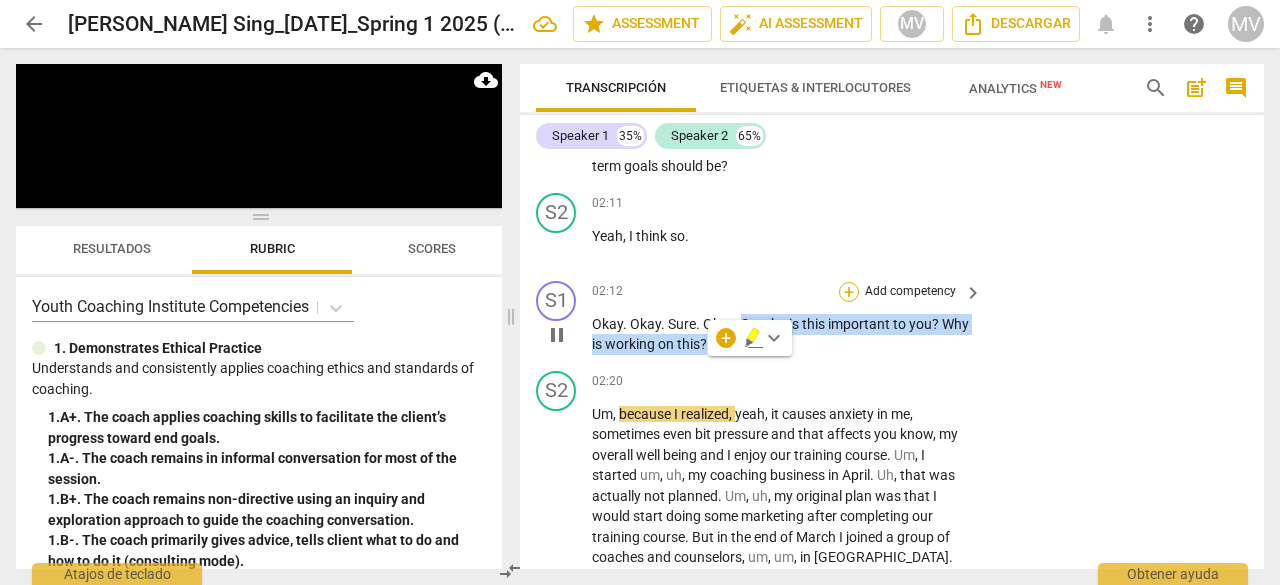 click on "+" at bounding box center (849, 292) 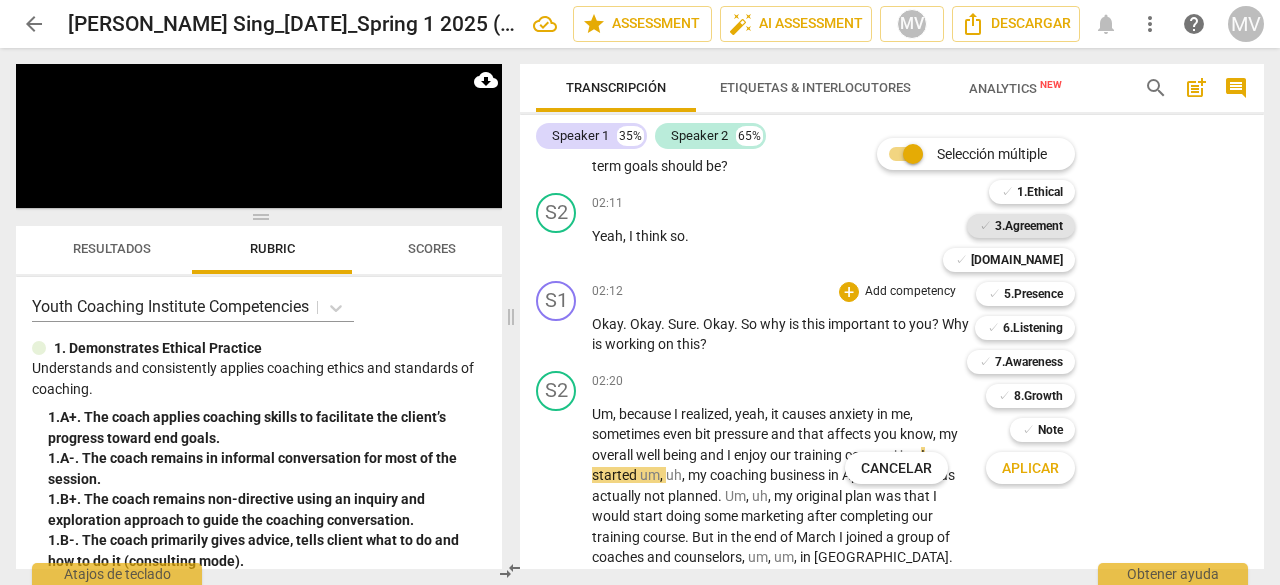 click on "3.Agreement" at bounding box center (1029, 226) 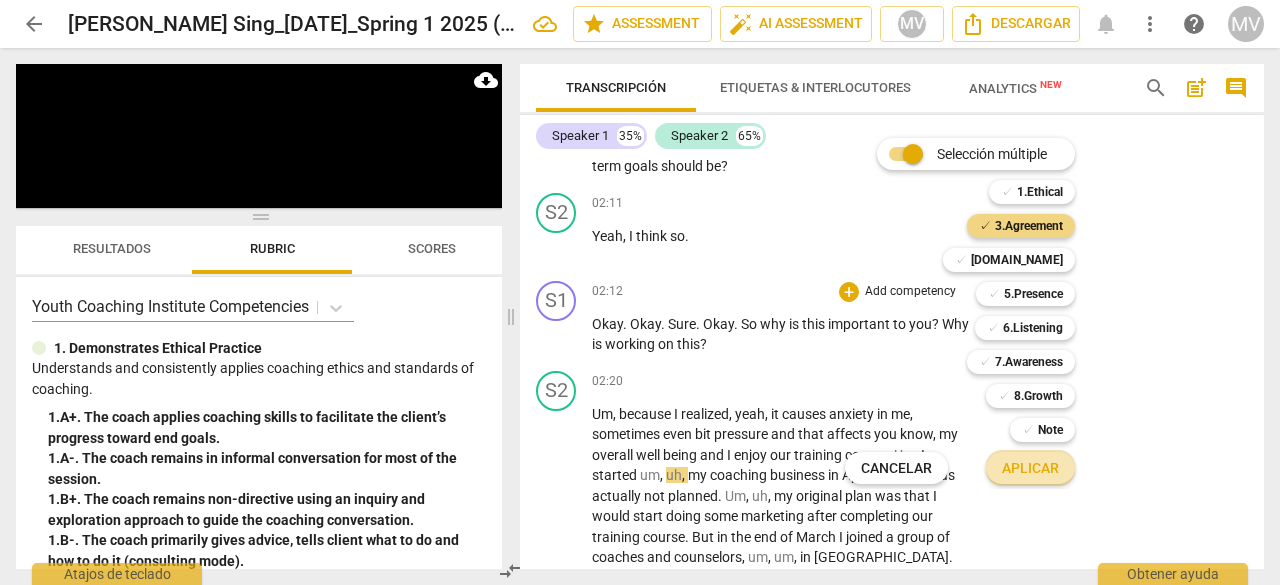 click on "Aplicar" at bounding box center (1030, 469) 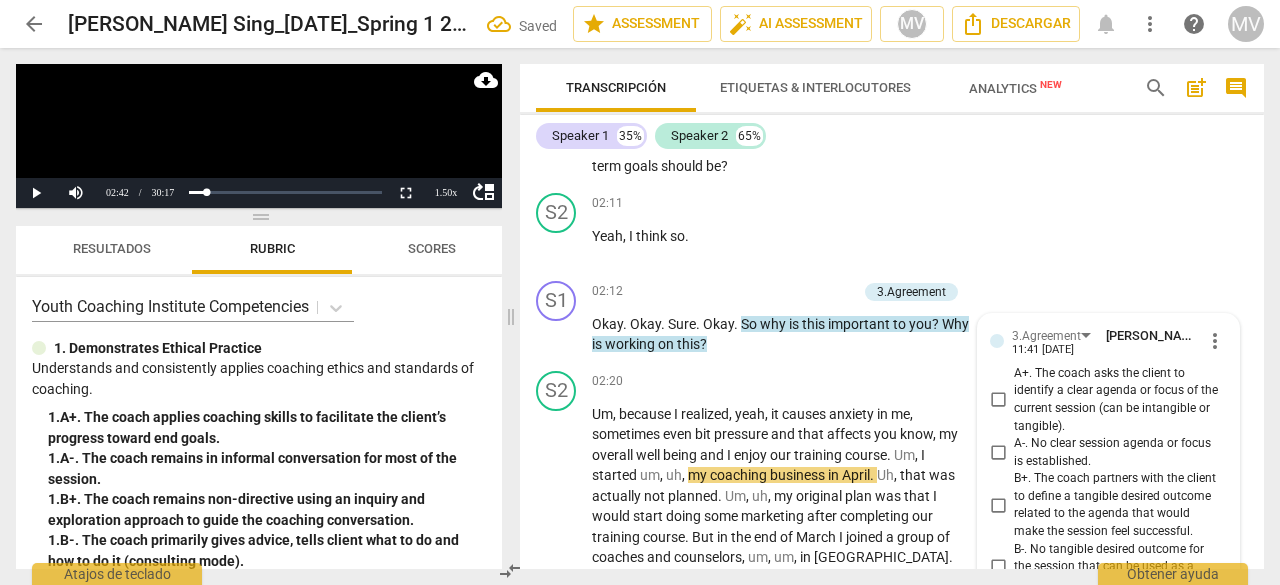 scroll, scrollTop: 1797, scrollLeft: 0, axis: vertical 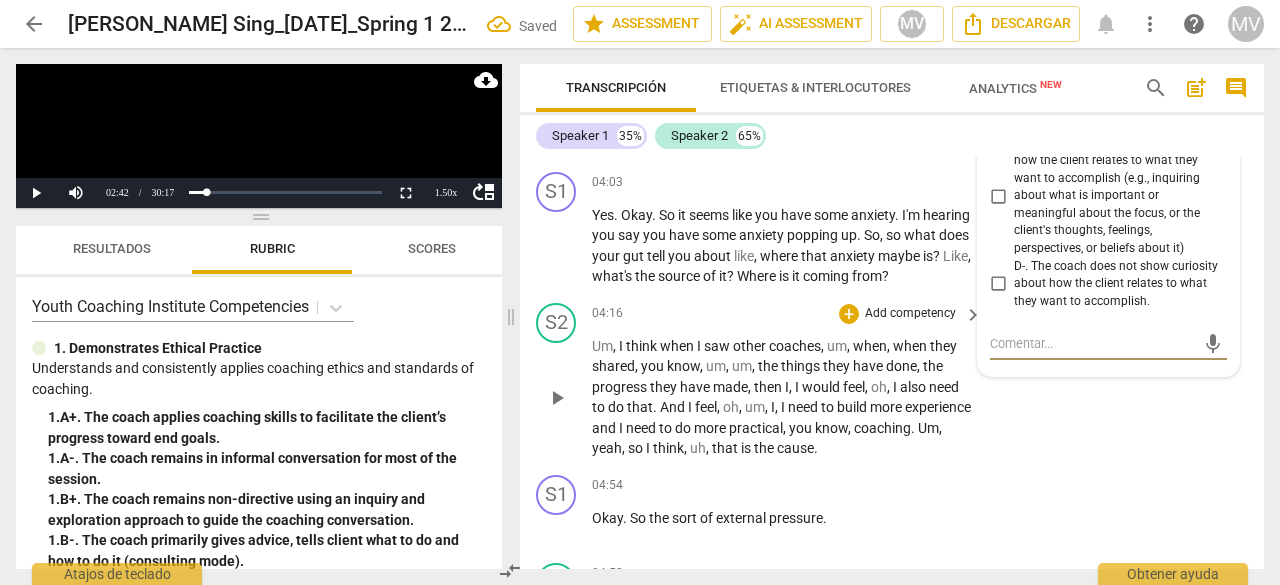 click on "S2 play_arrow pause 04:16 + Add competency keyboard_arrow_right Um ,   I   think   when   I   saw   other   coaches ,   um ,   when ,   when   they   shared ,   you   know ,   um ,   um ,   the   things   they   have   done ,   the   progress   they   have   made ,   then   I ,   I   would   feel ,   oh ,   I   also   need   to   do   that .   And   I   feel ,   oh ,   um ,   I ,   I   need   to   build   more   experience   and   I   need   to   do   more   practical ,   you   know ,   coaching .   Um ,   yeah ,   so   I   think ,   uh ,   that   is   the   cause ." at bounding box center (892, 381) 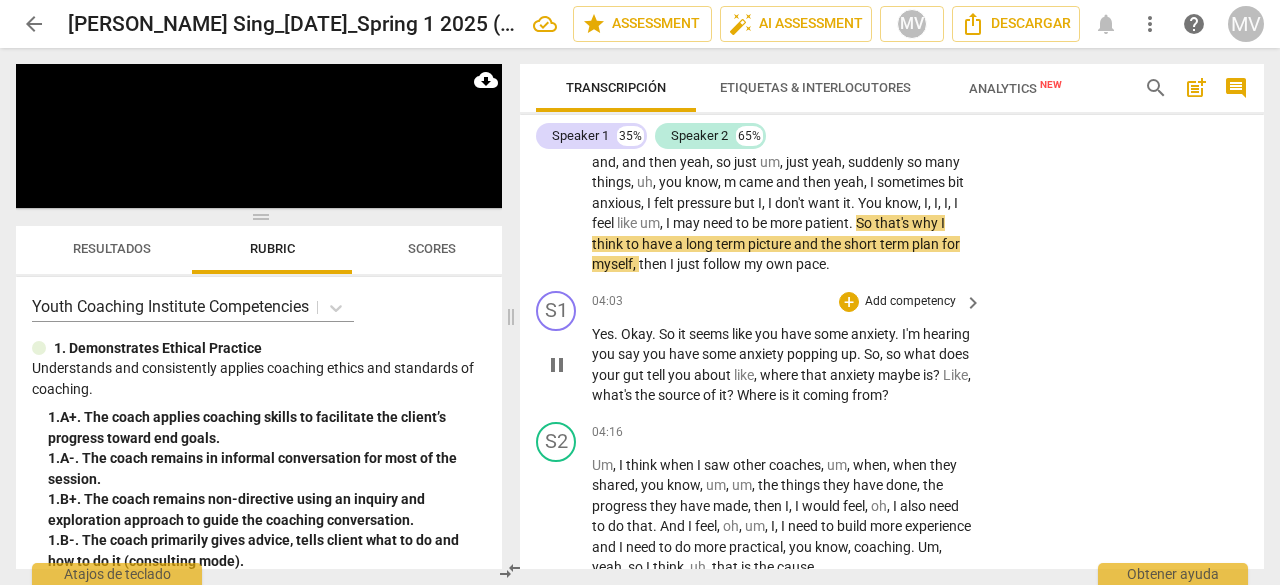 scroll, scrollTop: 1697, scrollLeft: 0, axis: vertical 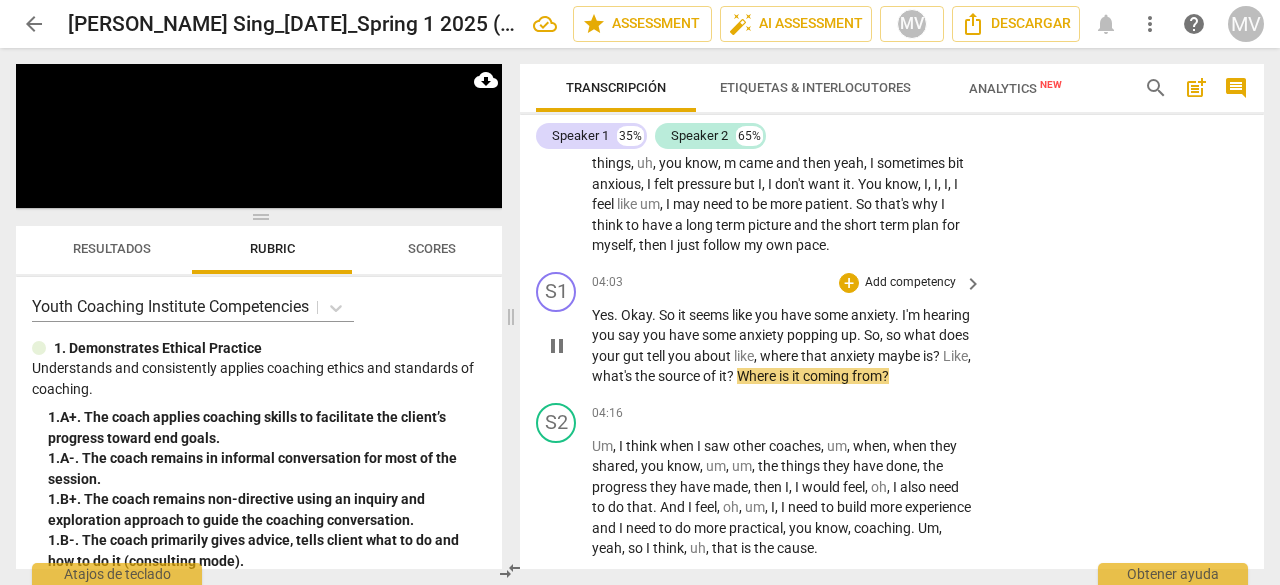 click on "pause" at bounding box center [557, 346] 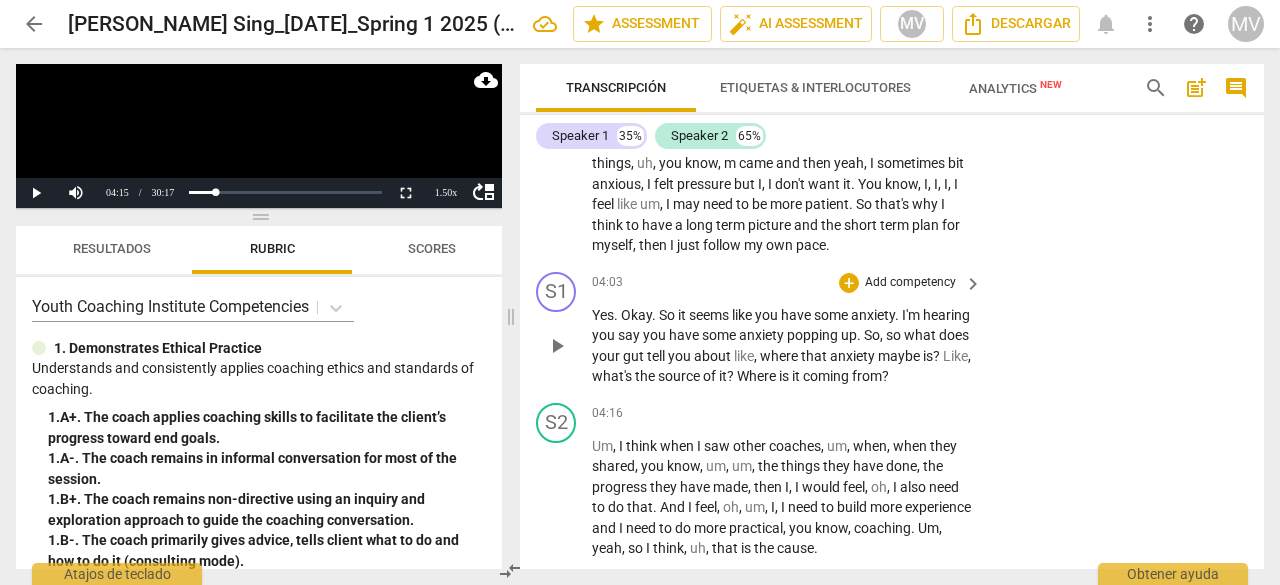 click on "play_arrow pause" at bounding box center (566, 346) 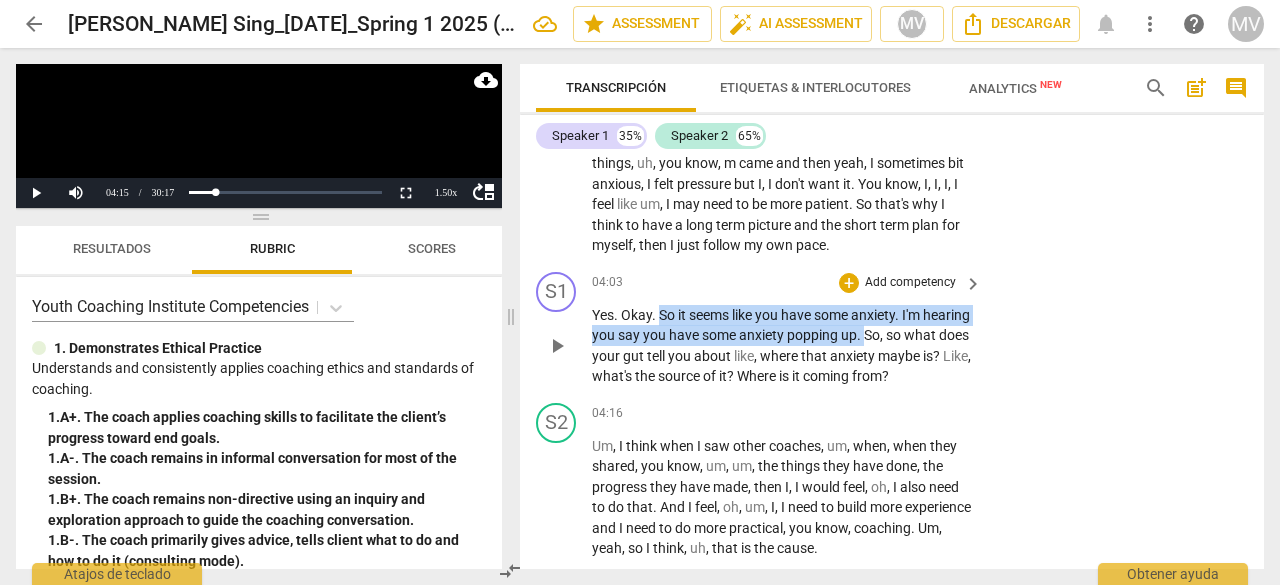 drag, startPoint x: 663, startPoint y: 332, endPoint x: 912, endPoint y: 353, distance: 249.88397 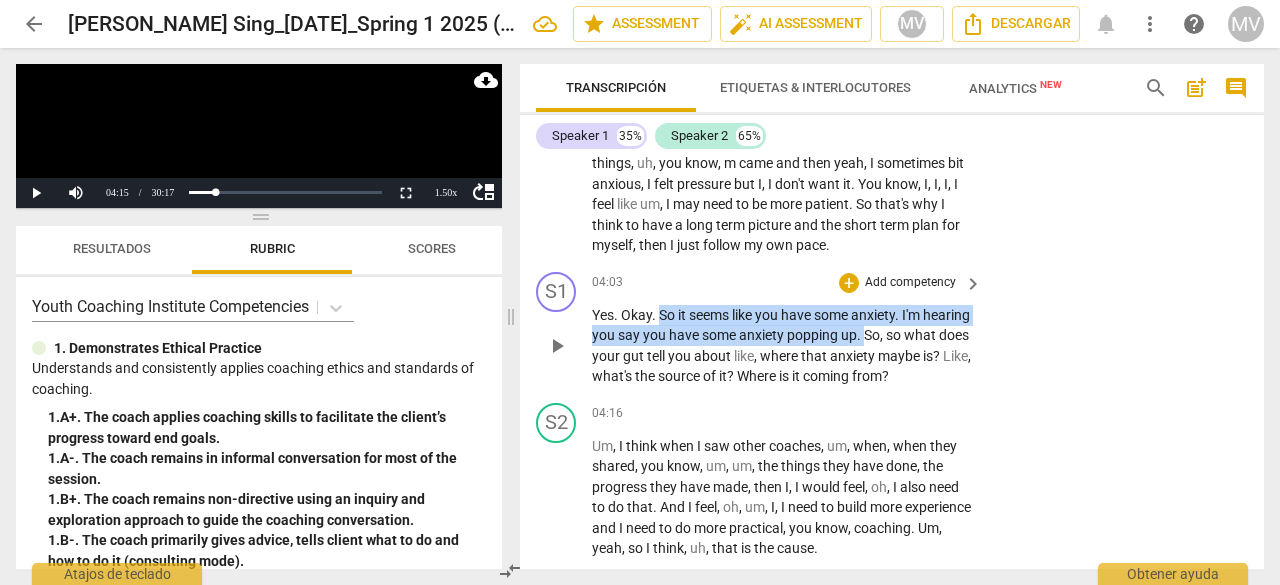 click on "Yes .   Okay .   So   it   seems   like   you   have   some   anxiety .   I'm   hearing   you   say   you   have   some   anxiety   popping   up .   So ,   so   what   does   your   gut   tell   you   about   like ,   where   that   anxiety   maybe   is ?   Like ,   what's   the   source   of   it ?   Where   is   it   coming   from ?" at bounding box center [782, 346] 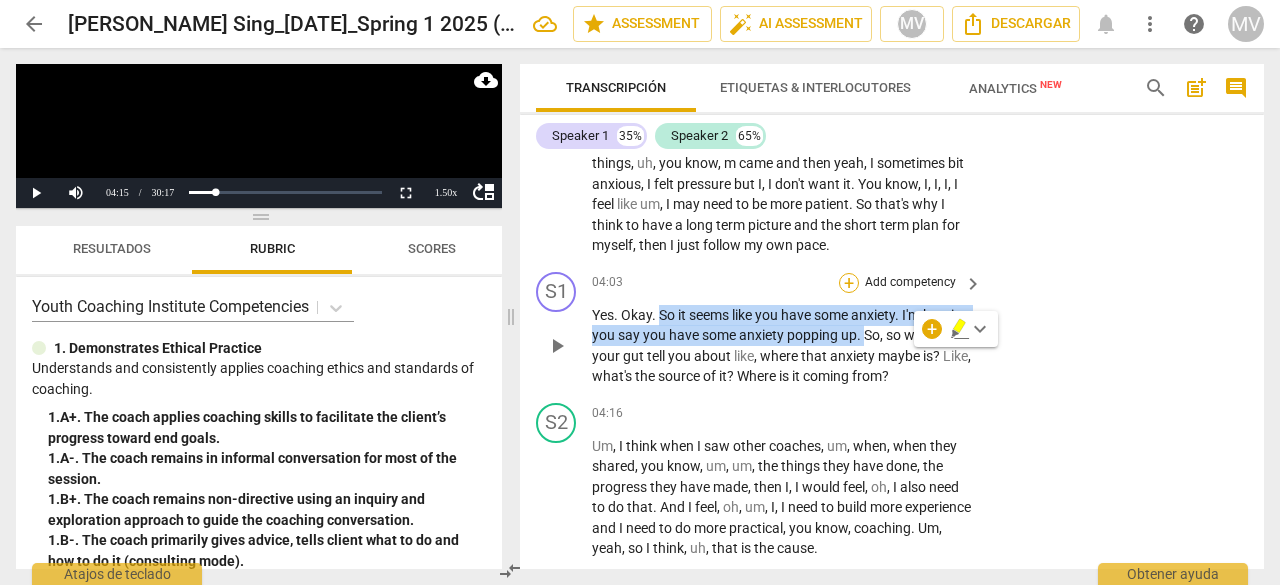 click on "+" at bounding box center (849, 283) 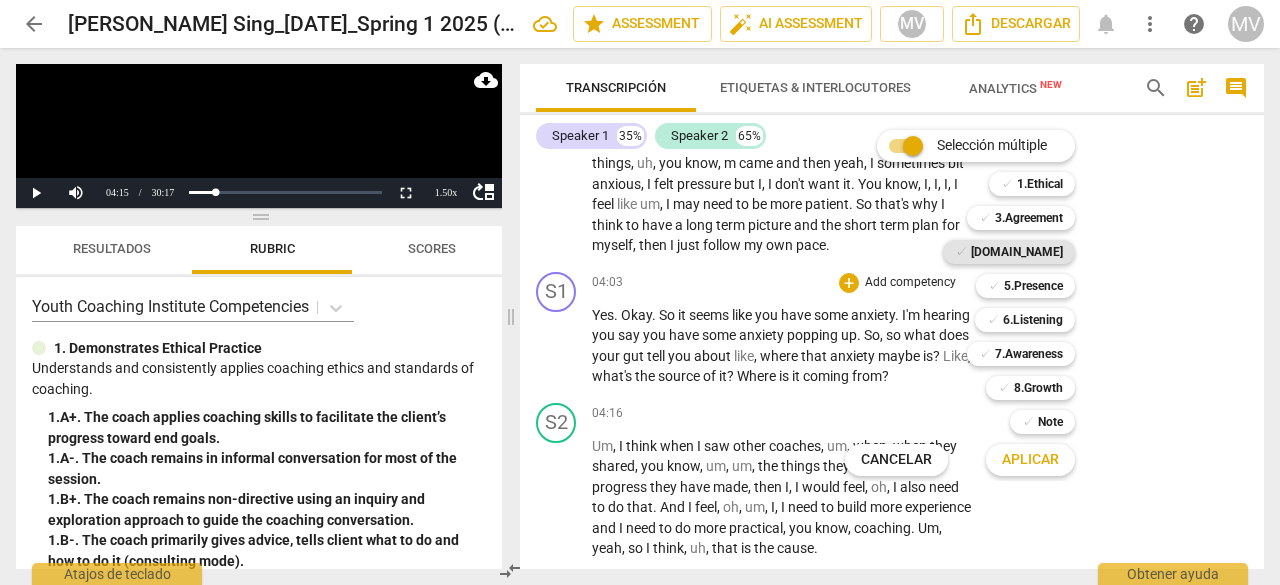 click on "[DOMAIN_NAME]" at bounding box center [1017, 252] 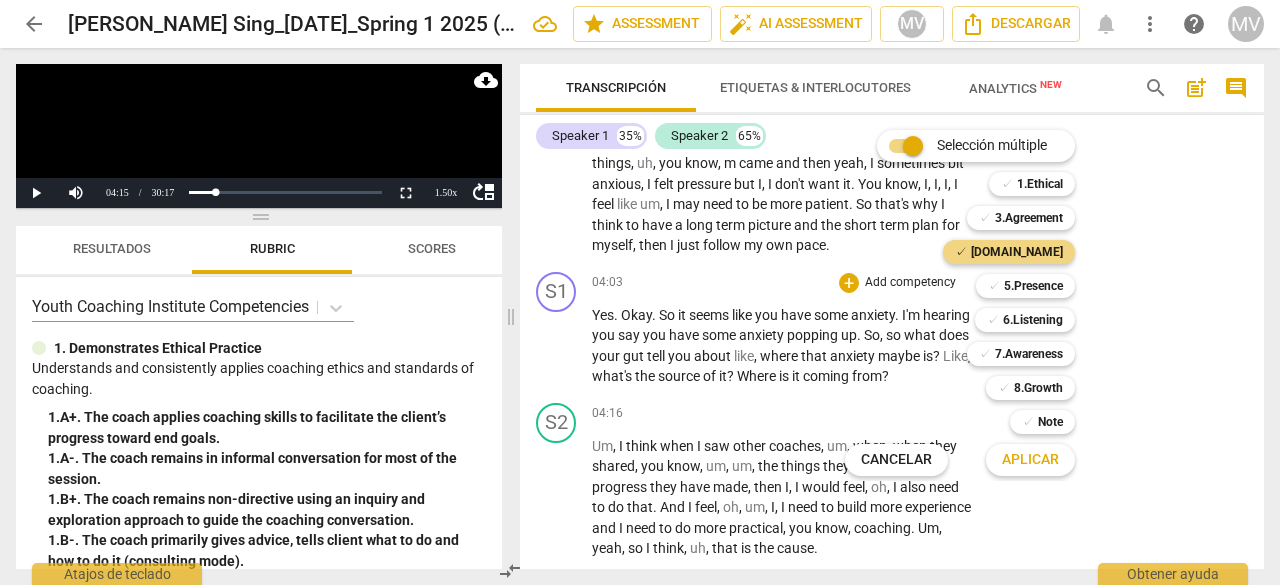click on "Aplicar" at bounding box center [1030, 460] 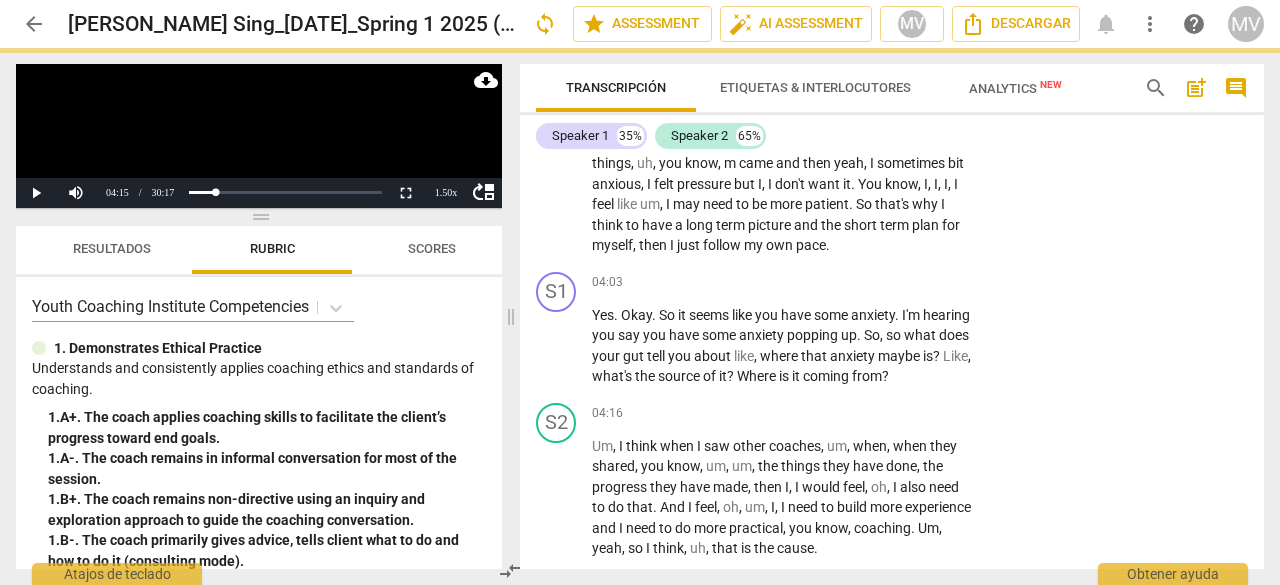 click on "S1 play_arrow pause 05:04 + Add competency keyboard_arrow_right Right .   Okay .   And   um ,   and   what   would   you ,   what   would   you   need ,   what   do   you   think   you   would   need   in   order   to   feel   maybe   less   anxious   or   to   feel   more   and   more   sense   of   readiness ?" at bounding box center [892, 810] 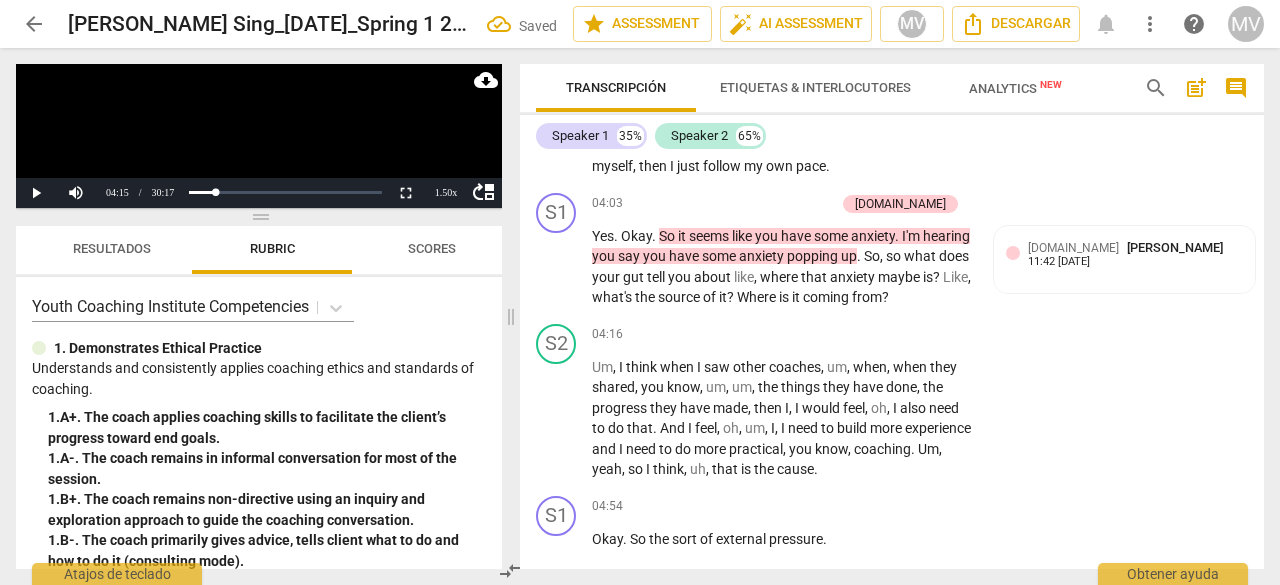scroll, scrollTop: 1730, scrollLeft: 0, axis: vertical 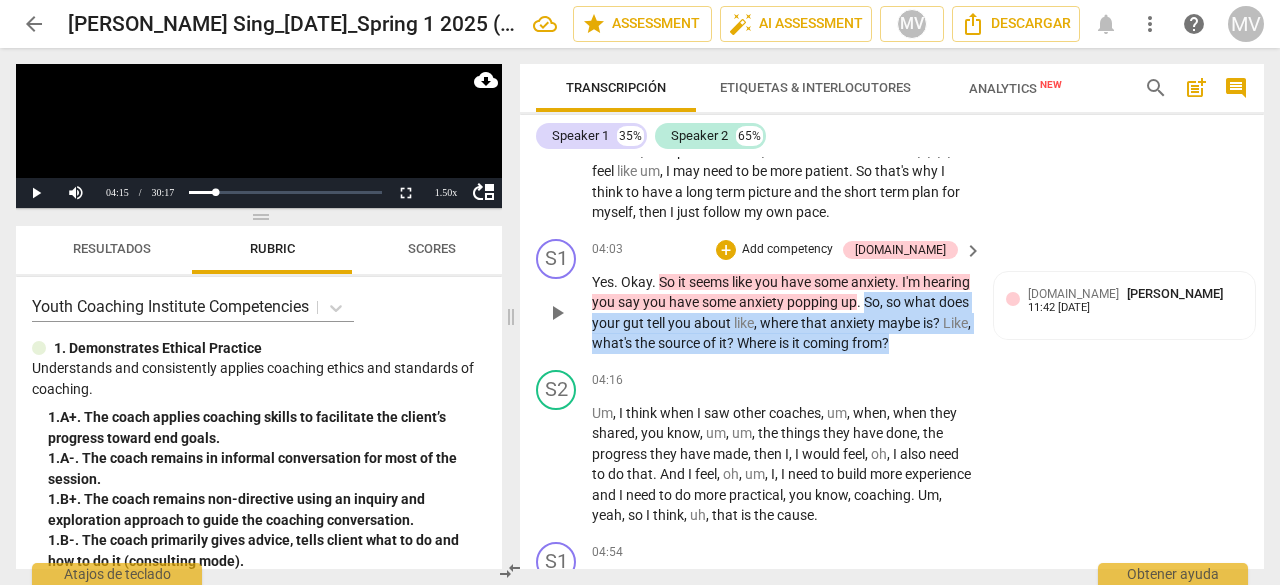 drag, startPoint x: 914, startPoint y: 319, endPoint x: 930, endPoint y: 384, distance: 66.94027 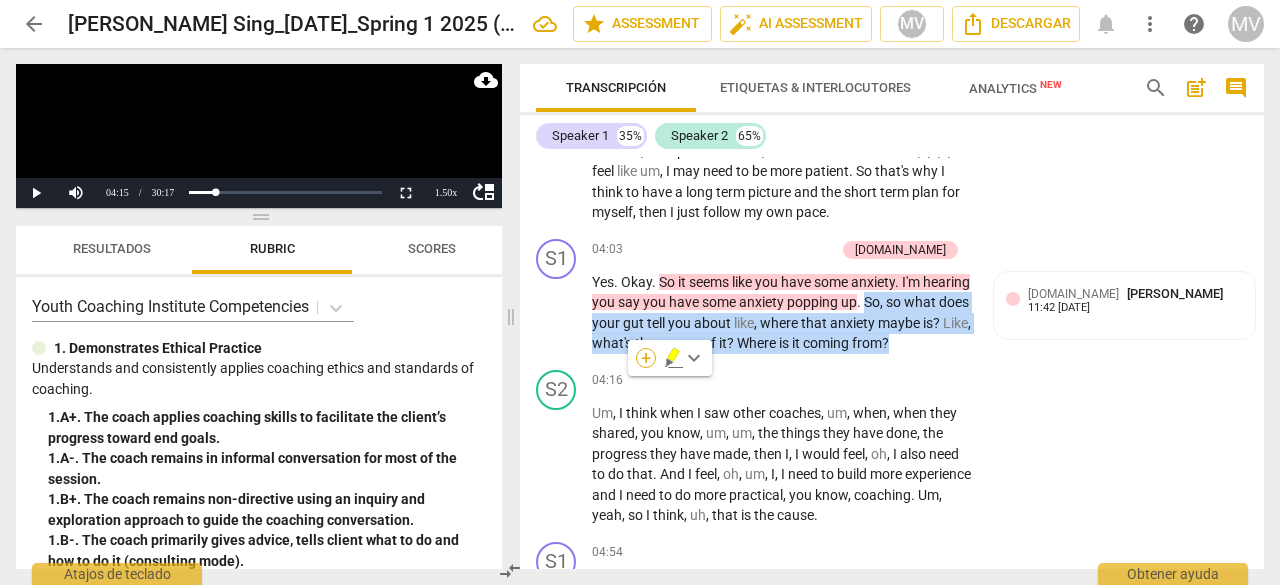 click on "+" at bounding box center (646, 358) 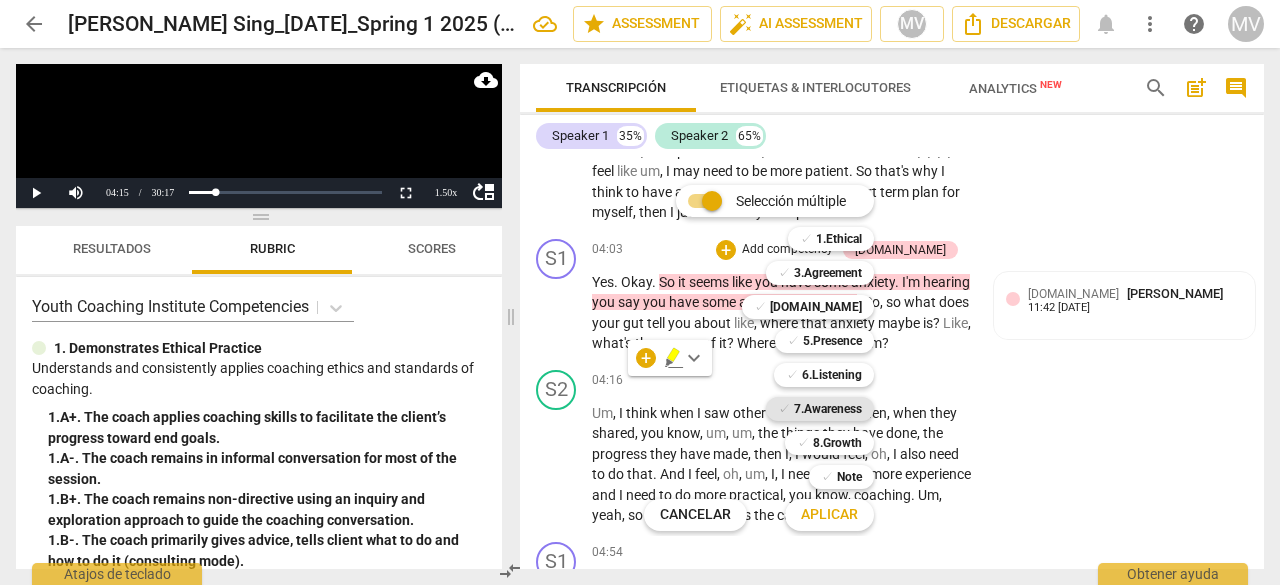 click on "7.Awareness" at bounding box center (828, 409) 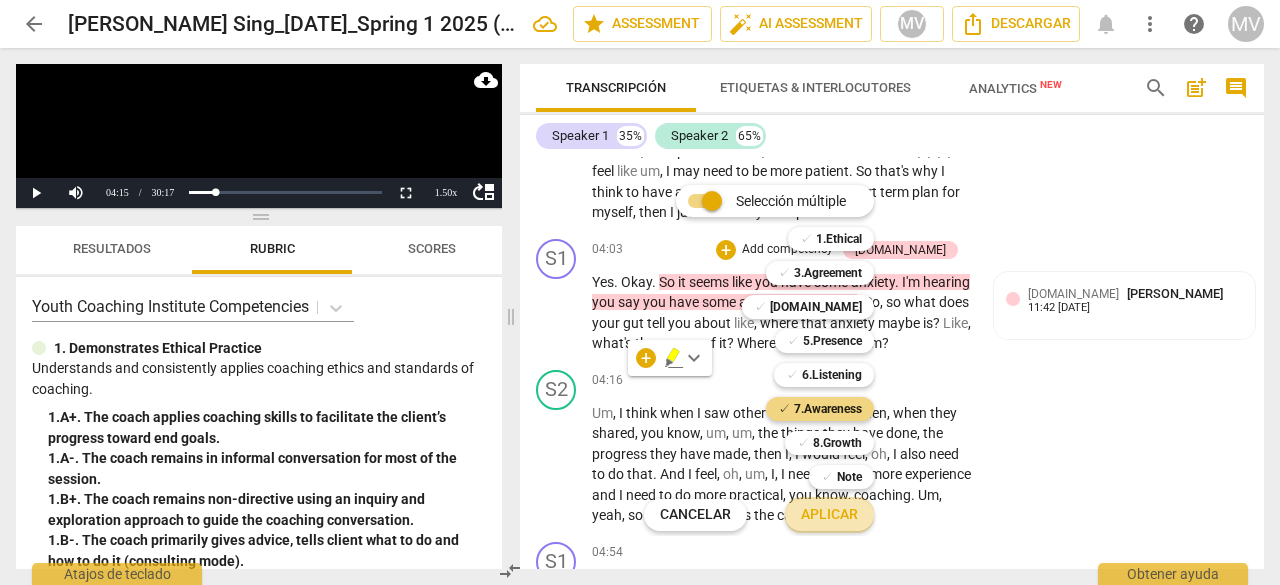 click on "Aplicar" at bounding box center (829, 515) 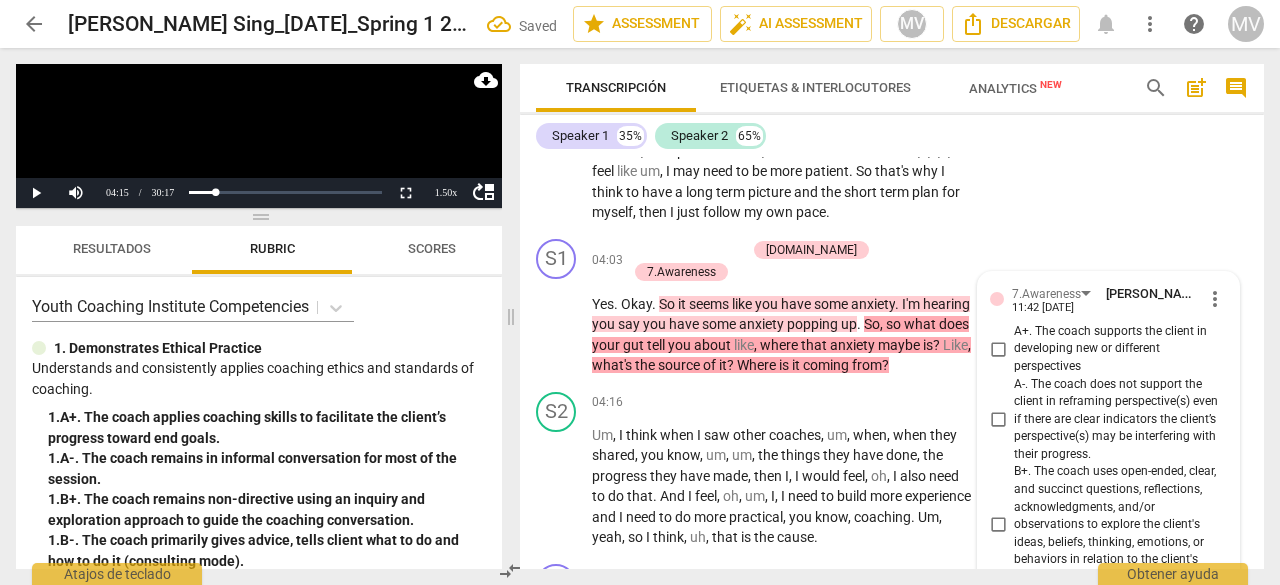 scroll, scrollTop: 2358, scrollLeft: 0, axis: vertical 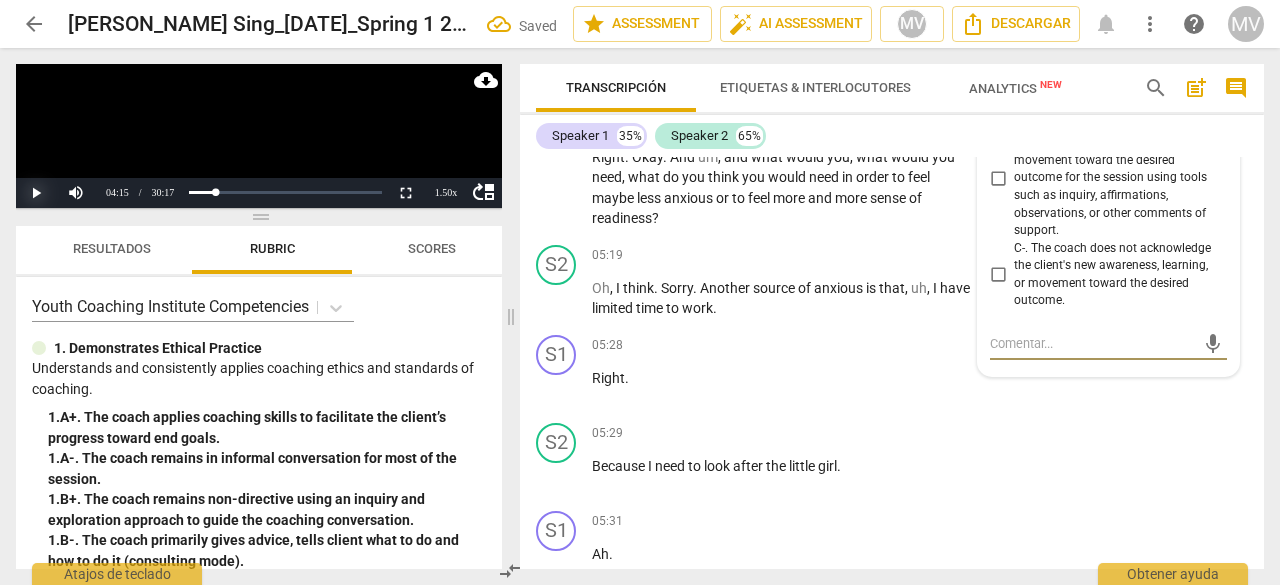click on "Play" at bounding box center [36, 193] 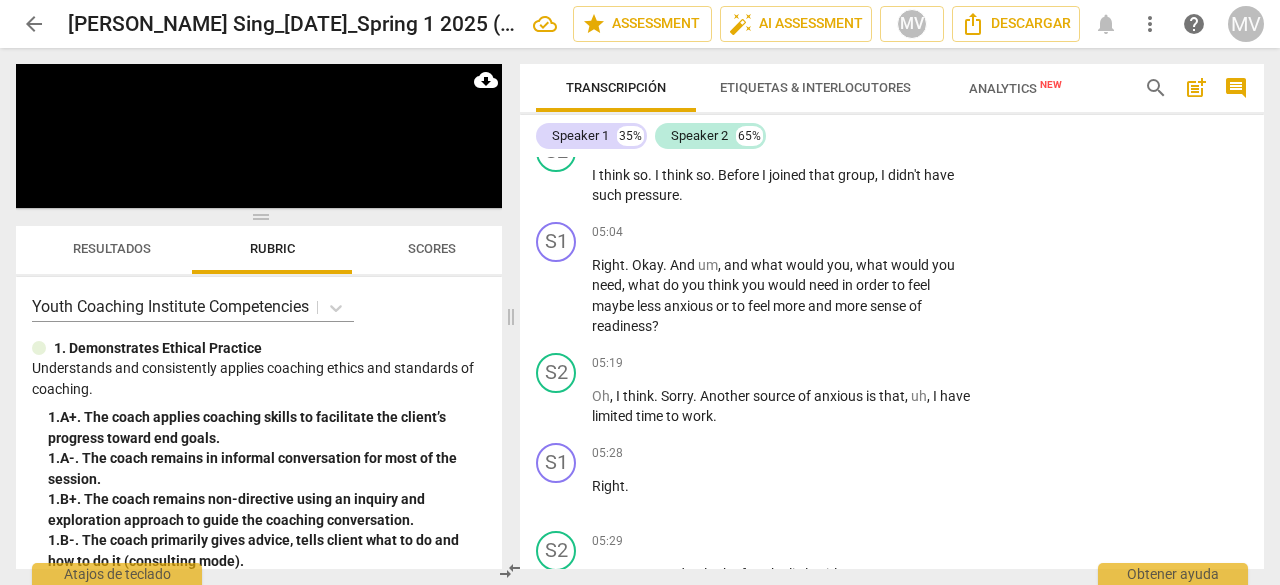 scroll, scrollTop: 2258, scrollLeft: 0, axis: vertical 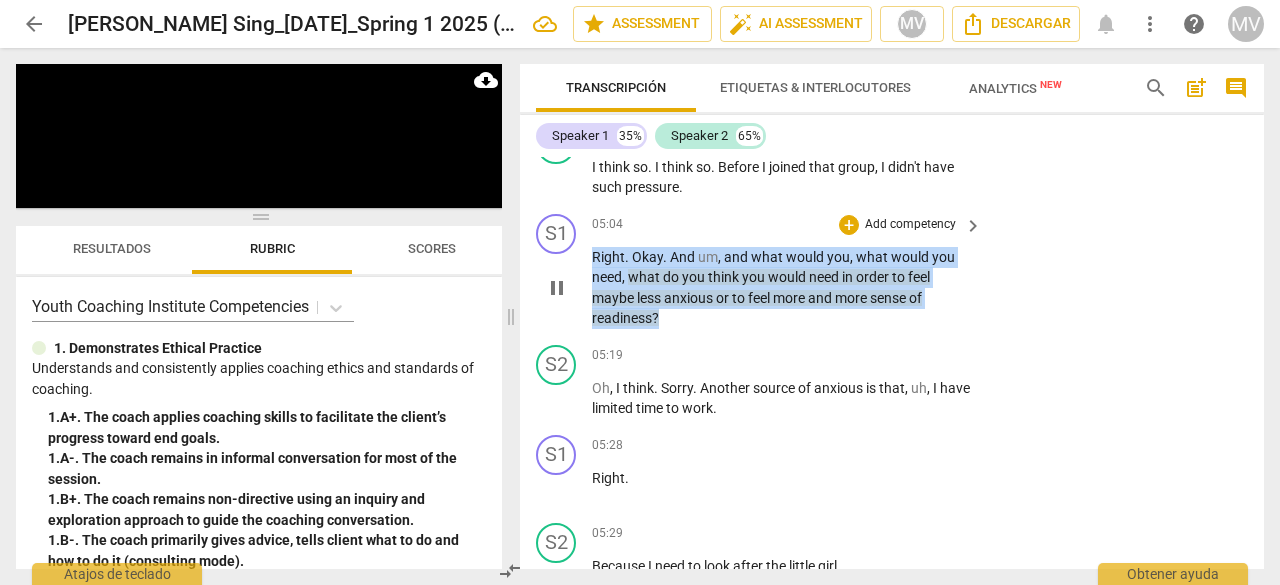 drag, startPoint x: 592, startPoint y: 271, endPoint x: 675, endPoint y: 337, distance: 106.04244 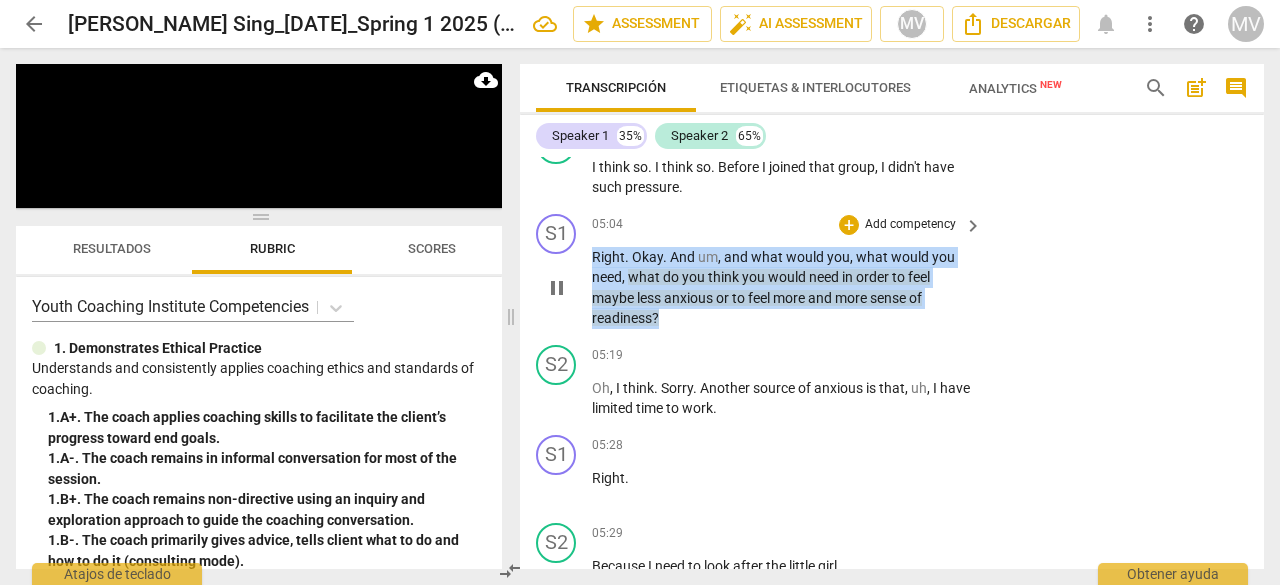 click on "Right .   Okay .   And   um ,   and   what   would   you ,   what   would   you   need ,   what   do   you   think   you   would   need   in   order   to   feel   maybe   less   anxious   or   to   feel   more   and   more   sense   of   readiness ?" at bounding box center (782, 288) 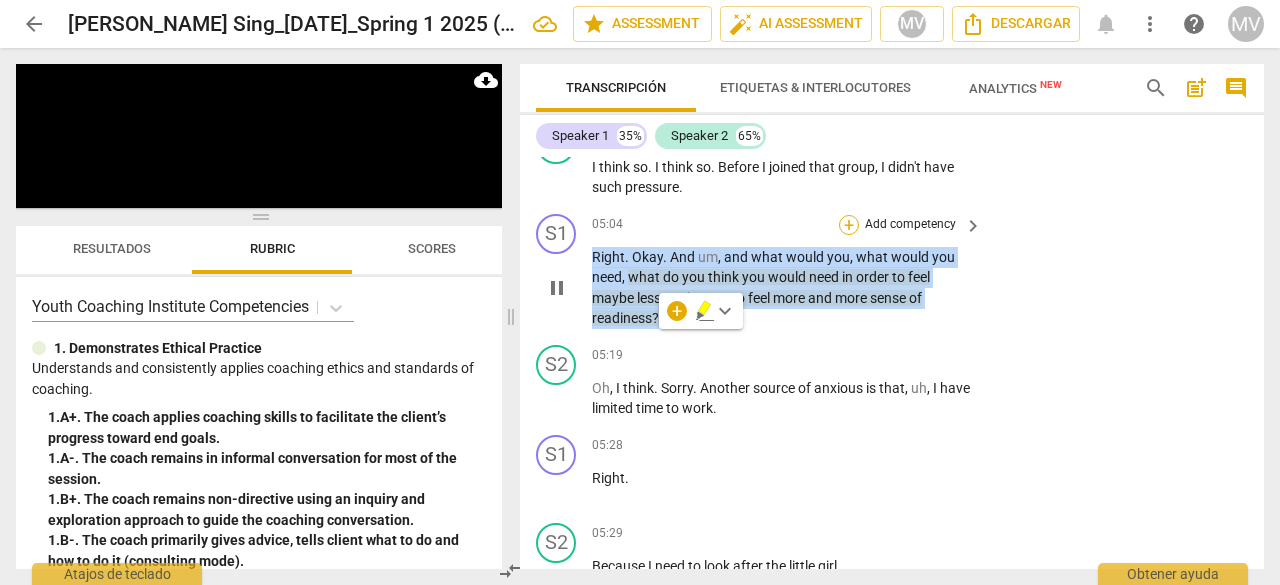 click on "+" at bounding box center (849, 225) 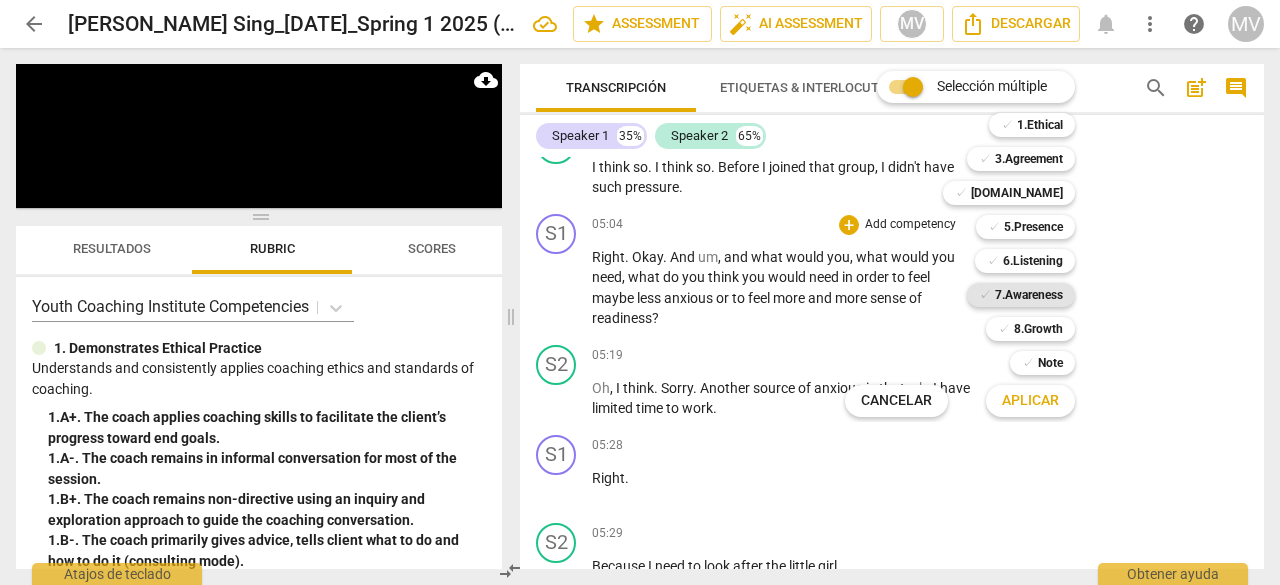 click on "7.Awareness" at bounding box center [1029, 295] 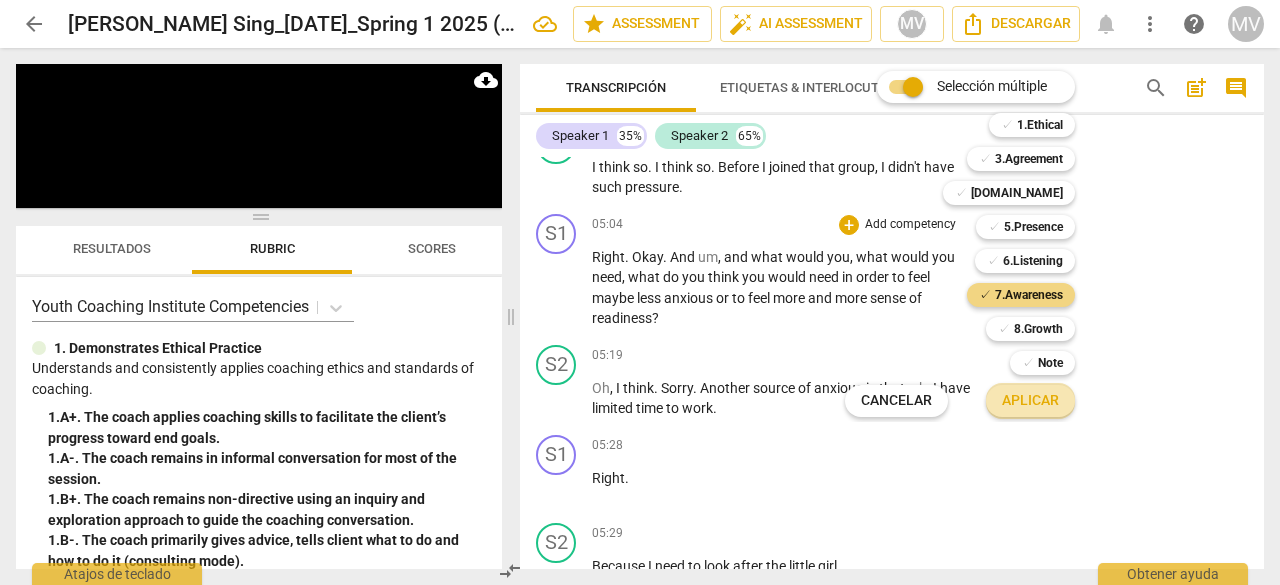 click on "Aplicar" at bounding box center (1030, 401) 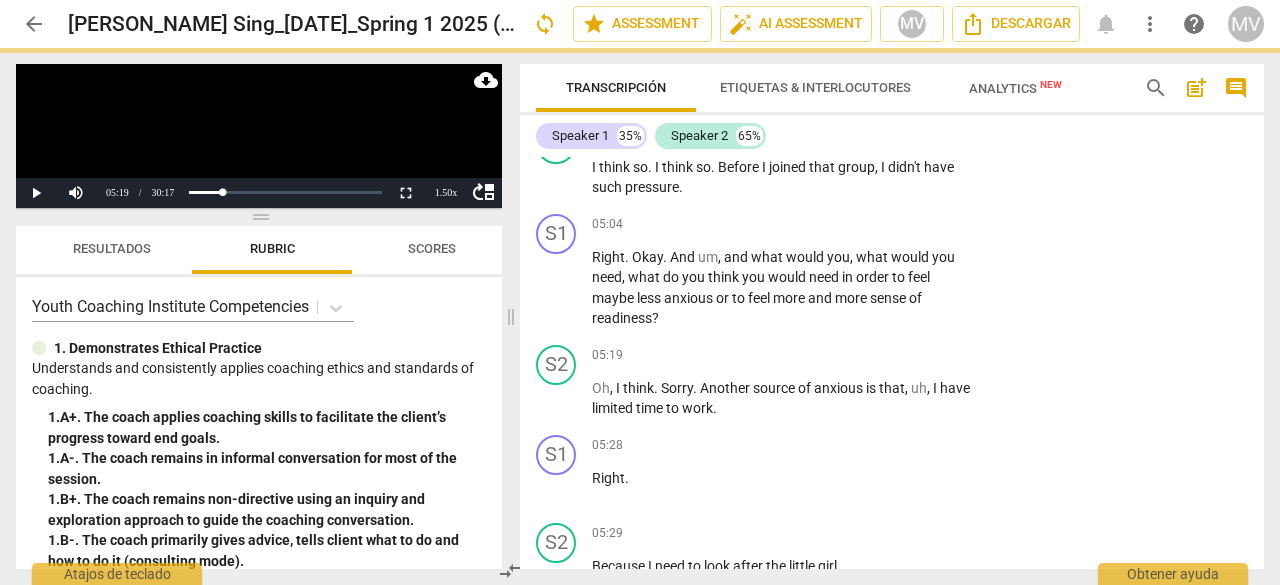 click at bounding box center [640, 292] 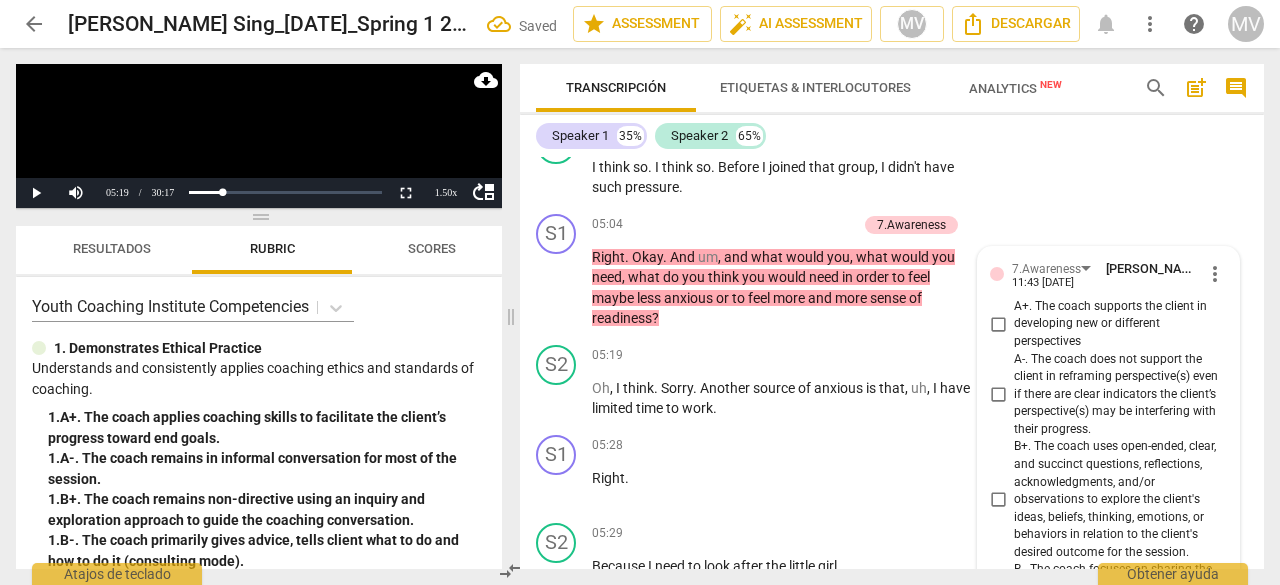 scroll, scrollTop: 2859, scrollLeft: 0, axis: vertical 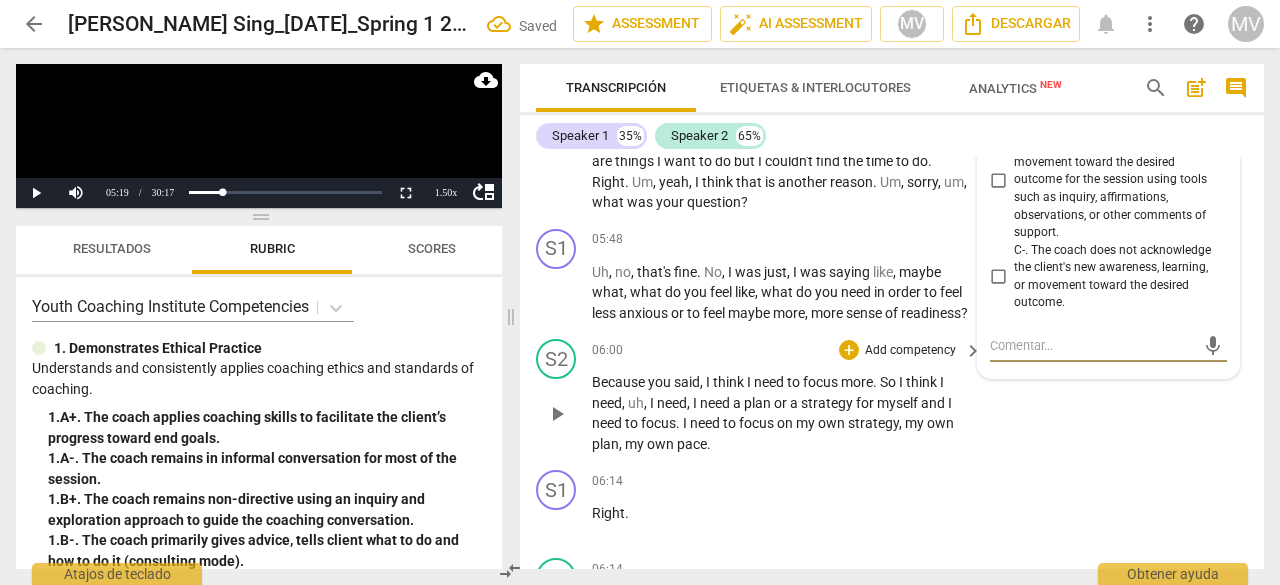click on "S2 play_arrow pause 06:00 + Add competency keyboard_arrow_right Because   you   said ,   I   think   I   need   to   focus   more .   So   I   think   I   need ,   uh ,   I   need ,   I   need   a   plan   or   a   strategy   for   myself   and   I   need   to   focus .   I   need   to   focus   on   my   own   strategy ,   my   own   plan ,   my   own   pace ." at bounding box center [892, 396] 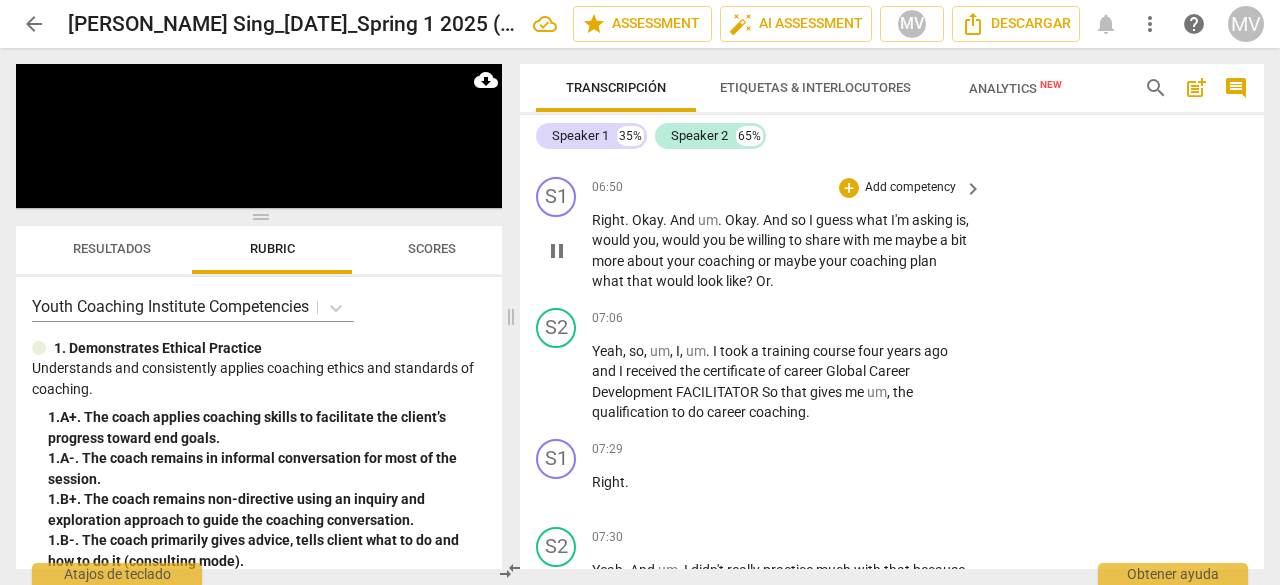 scroll, scrollTop: 3759, scrollLeft: 0, axis: vertical 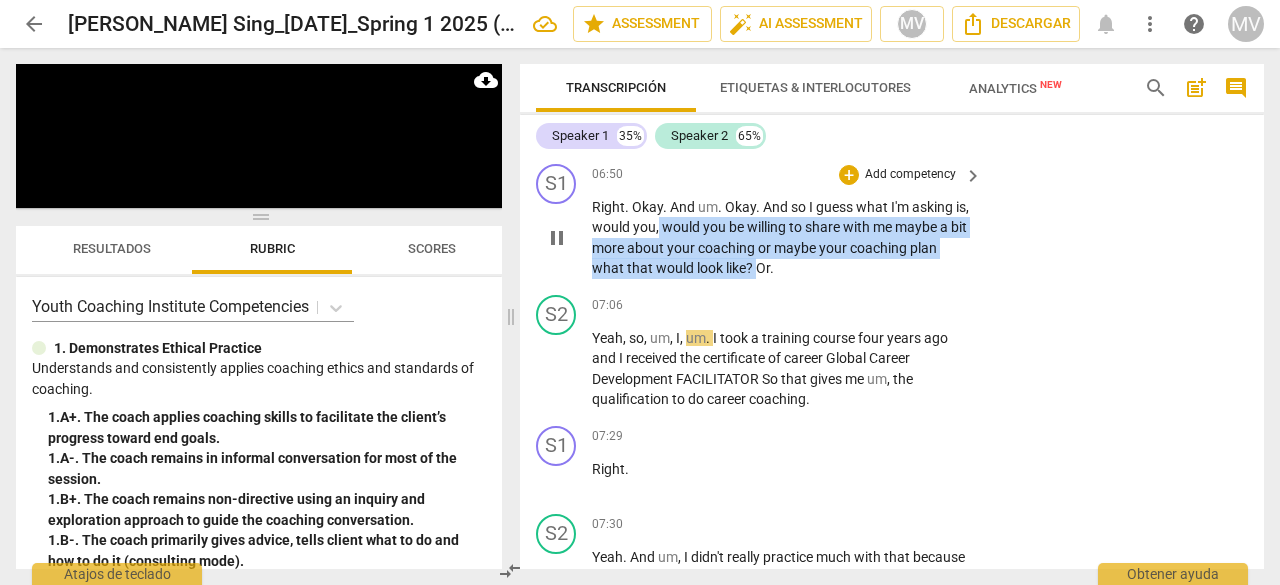 drag, startPoint x: 676, startPoint y: 268, endPoint x: 754, endPoint y: 307, distance: 87.20665 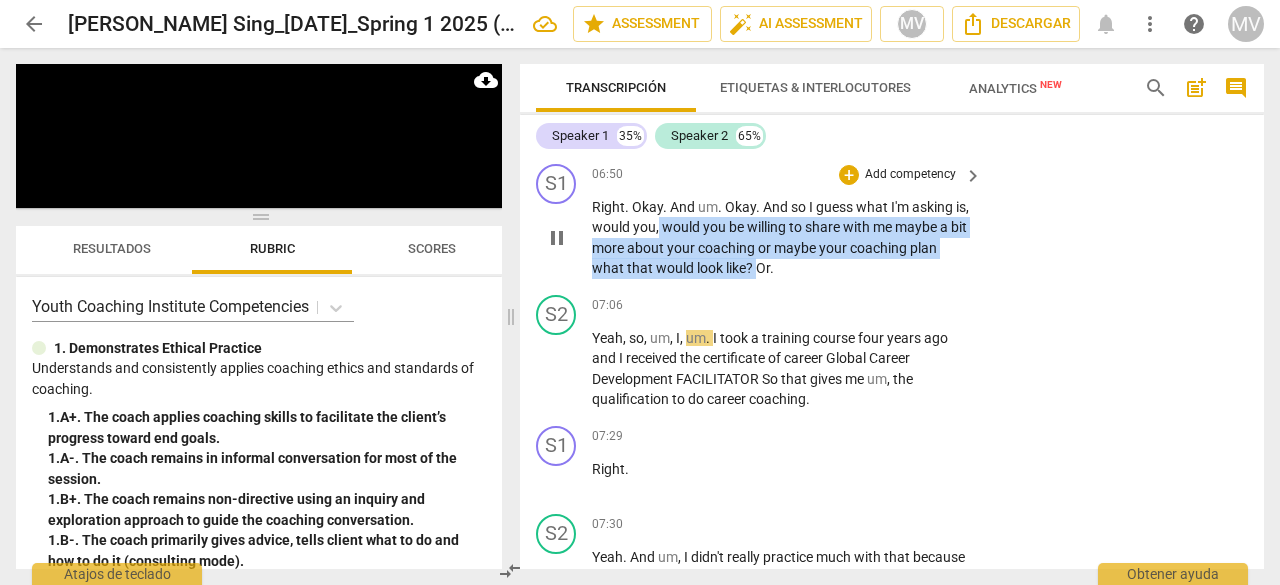 click on "Right .   Okay .   And   um .   Okay .   And   so   I   guess   what   I'm   asking   is ,   would   you ,   would   you   be   willing   to   share   with   me   maybe   a   bit   more   about   your   coaching   or   maybe   your   coaching   plan   what   that   would   look   like ?   Or ." at bounding box center (782, 238) 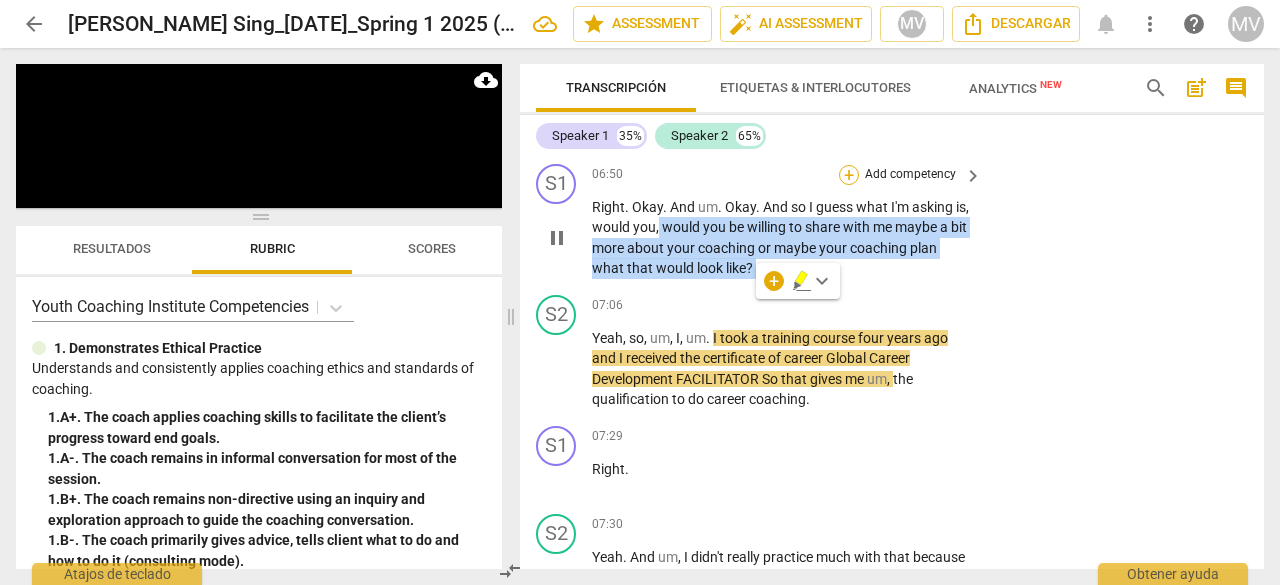 click on "+" at bounding box center (849, 175) 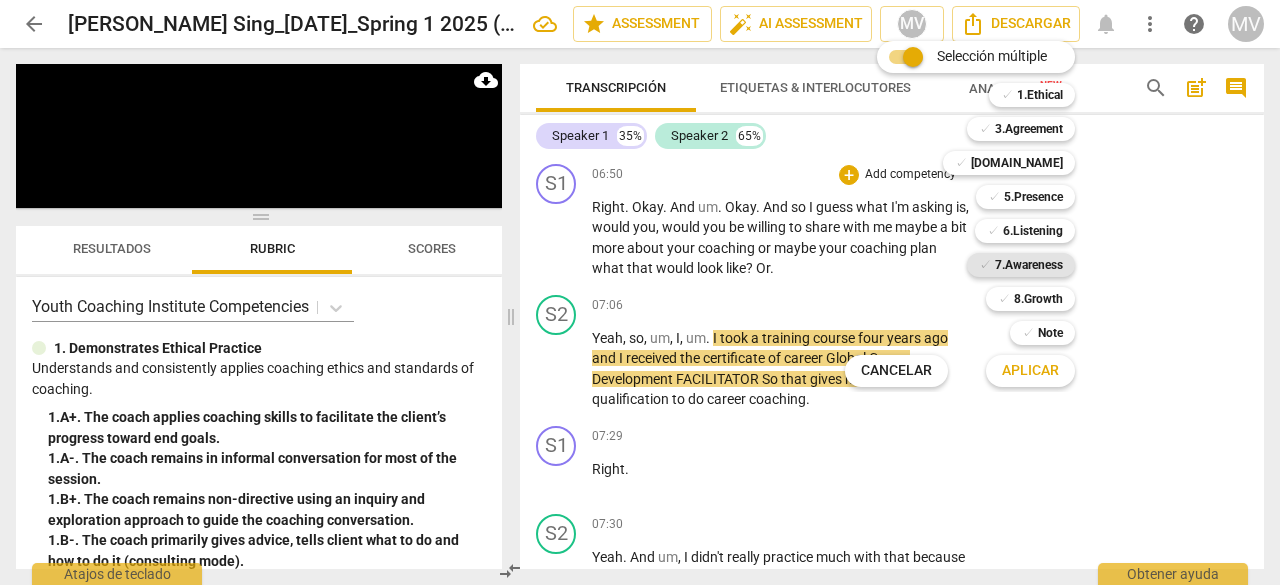 drag, startPoint x: 1038, startPoint y: 267, endPoint x: 1053, endPoint y: 333, distance: 67.68308 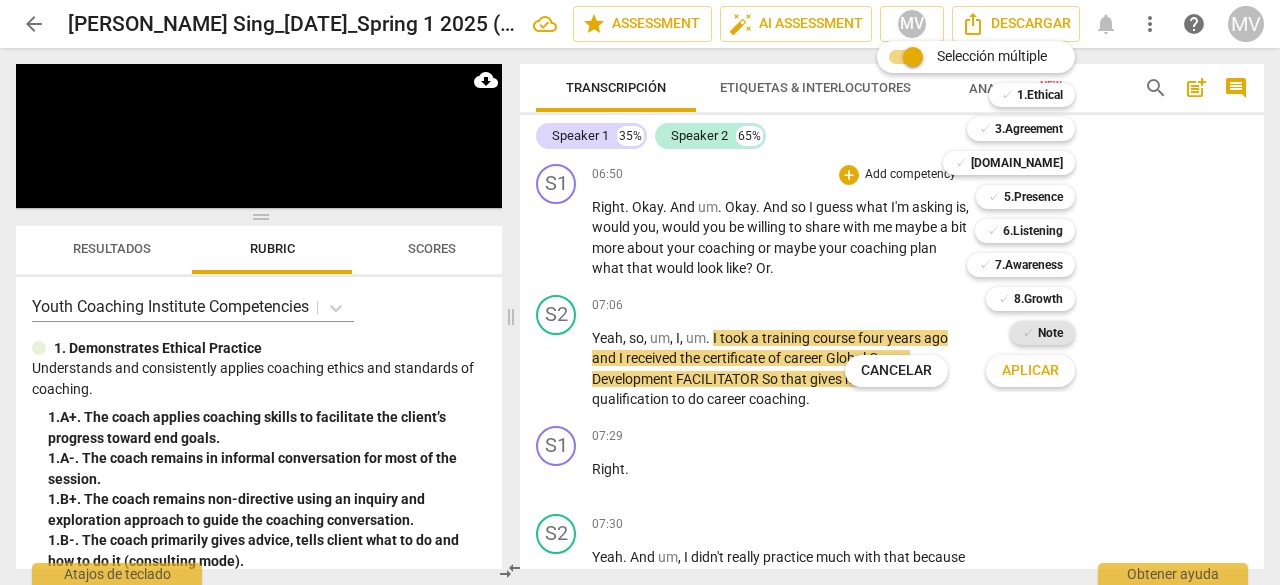 click on "7.Awareness" at bounding box center (1029, 265) 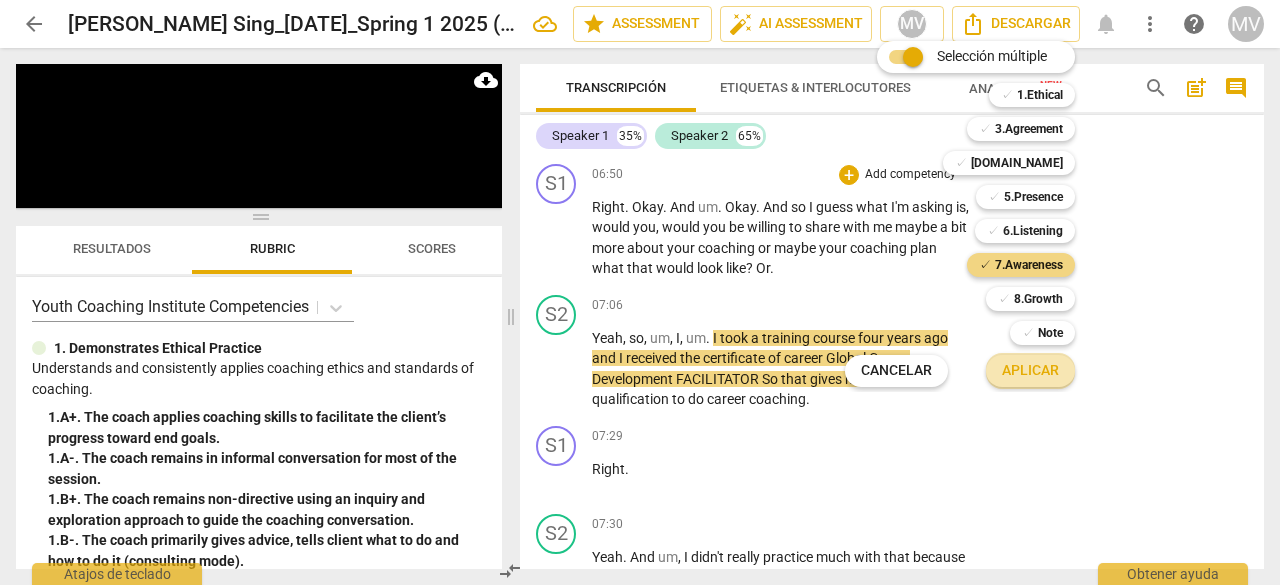 click on "Aplicar" at bounding box center [1030, 371] 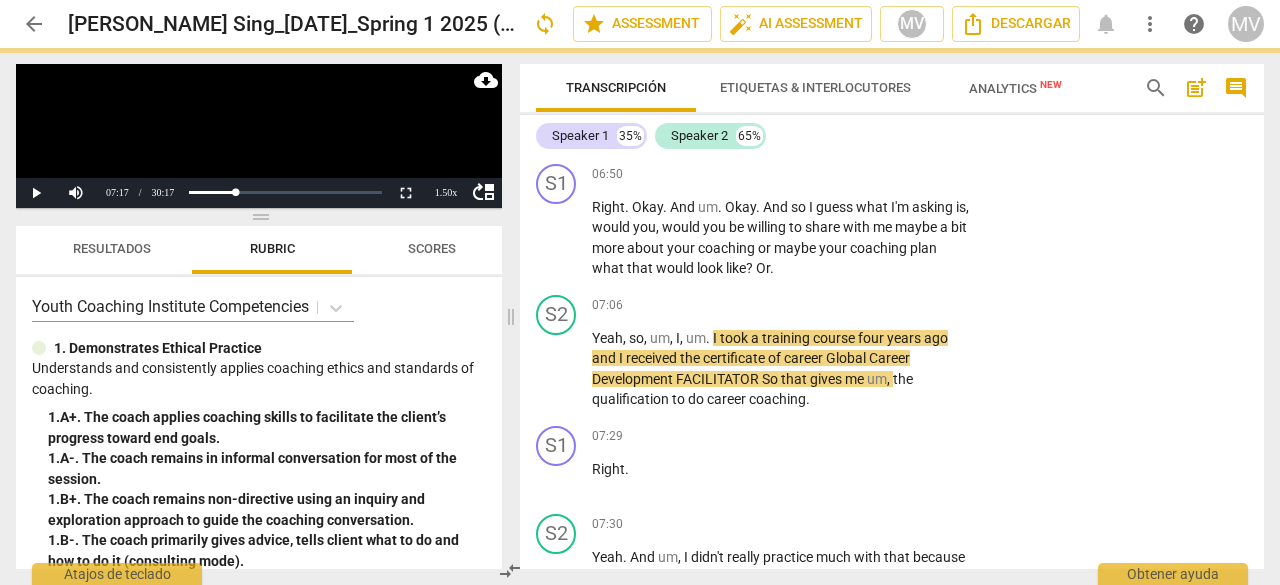 click on "S2 play_arrow pause 07:06 + Add competency keyboard_arrow_right Yeah ,   so ,   um ,   I ,   um .   I   took   a   training   course   [DATE]   and   I   received   the   certificate   of   career   Global   Career   Development   FACILITATOR   So   that   gives   me   um ,   the   qualification   to   do   career   coaching ." at bounding box center (892, 352) 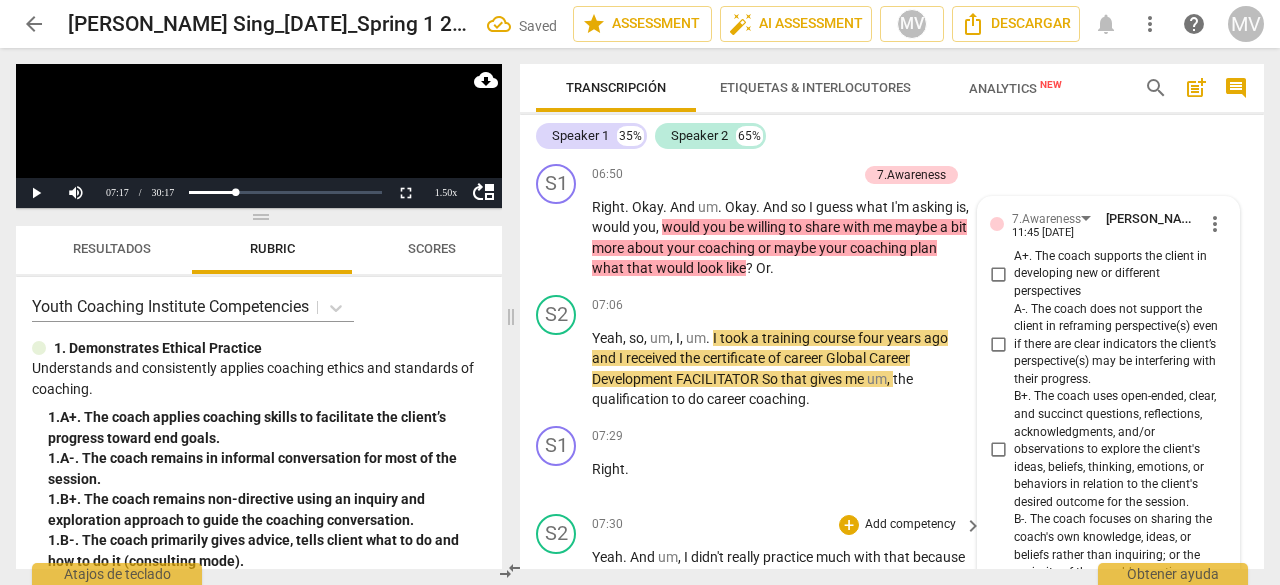 scroll, scrollTop: 4331, scrollLeft: 0, axis: vertical 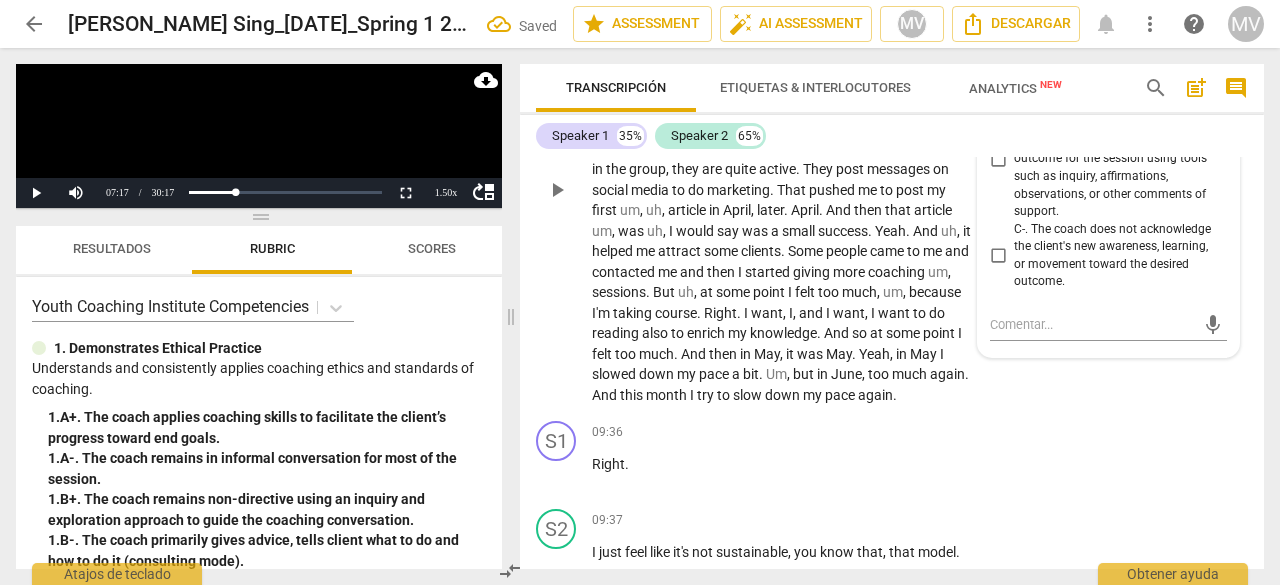 click on "S2 play_arrow pause 07:30 + Add competency keyboard_arrow_right Yeah .   And   um ,   I   didn't   really   practice   much   with   that   because   yeah ,   I   was   doing   other   uh ,   job .   And   uh ,   then   um ,   in   April   I   had   um ,   um ,   a   relative   who   needed   support .   [PERSON_NAME] ,   then   I   told   her   uh ,   you   know ,   I ,   I ,   I   decided   to   become   a   coach .   And   um ,   I   already   started   the   self   study   course   and   um ,   so   maybe   I   can   start   with   you .   I   give   you   free   coaching   um ,   sessions   and   then   hopefully   we ,   so   I ,   I   also   want   to   help   you   in   that   way .   That   was   how   I   started   coaching   with   my   first   client .   And   um ,   um   then   after   I   joined   the   group ,   you   know ,   um ,   um ,   many   people   in   the   group ,   they   are   quite   active .   They   post   messages   on   social   media   to   do   marketing .   That   pushed   me   to" at bounding box center (892, 174) 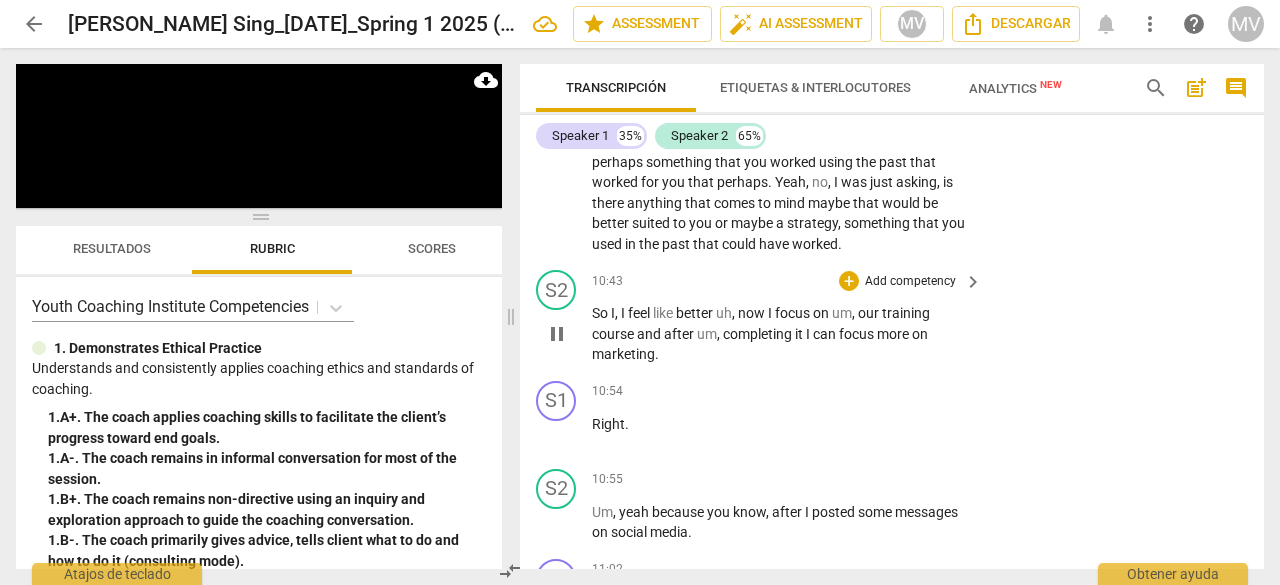 scroll, scrollTop: 5031, scrollLeft: 0, axis: vertical 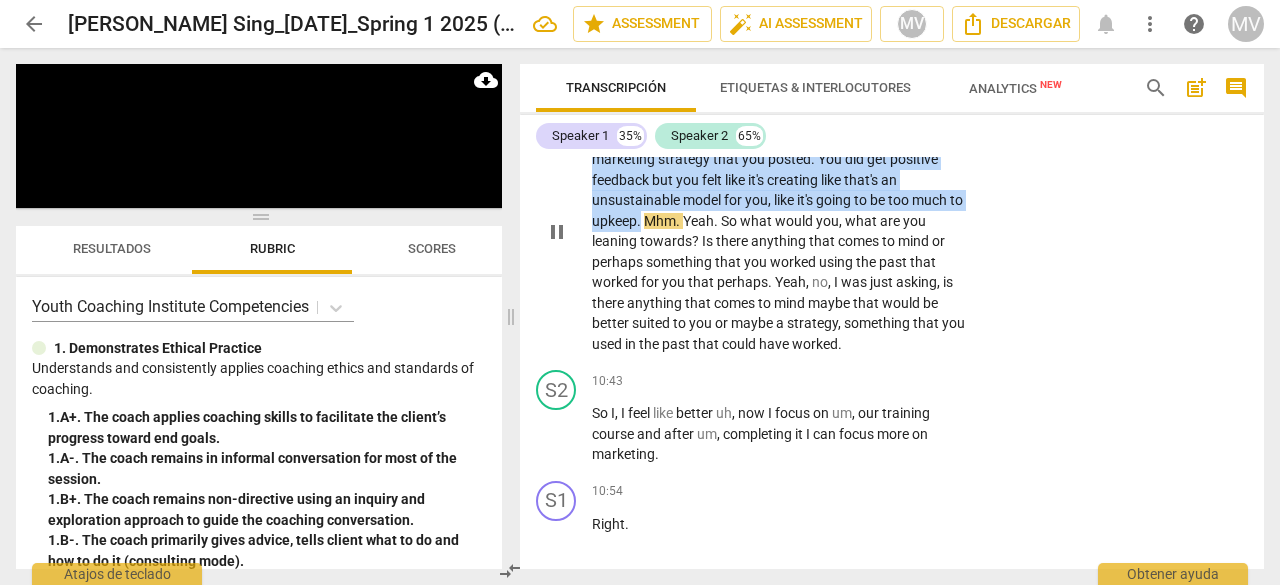 drag, startPoint x: 592, startPoint y: 178, endPoint x: 640, endPoint y: 281, distance: 113.63538 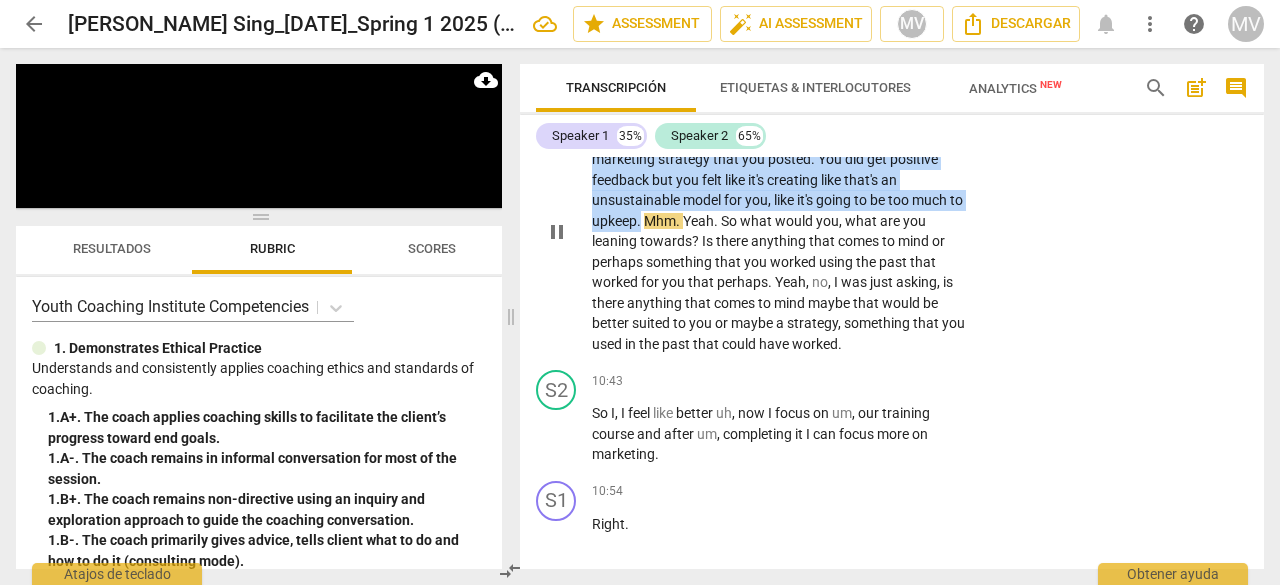 click on "Right .   Okay .   So   based   on   what   you're   saying ,   you're   just ,   you're   saying   that   you   um ,   you   tried   this   mechanism ,   a   sort   of   marketing   strategy   that   you   posted .   You   did   get   positive   feedback   but   you   felt   like   it's   creating   like   that's   an   unsustainable   model   for   you ,   like   it's   going   to   be   too   much   to   upkeep .   Mhm .   Yeah .   So   what   would   you ,   what   are   you   leaning   towards ?   Is   there   anything   that   comes   to   mind   or   perhaps   something   that   you   worked   using   the   past   that   worked   for   you   that   perhaps .   Yeah ,   no ,   I   was   just   asking ,   is   there   anything   that   comes   to   mind   maybe   that   would   be   better   suited   to   you   or   maybe   a   strategy ,   something   that   you   used   in   the   past   that   could   have   worked ." at bounding box center (782, 231) 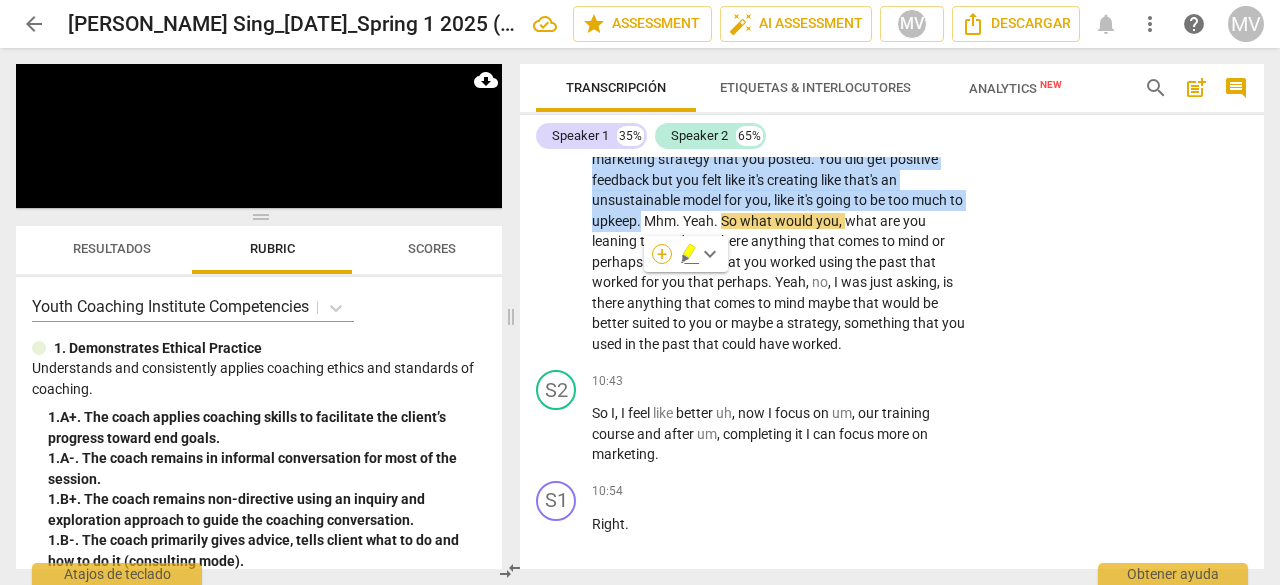 click on "+" at bounding box center (662, 254) 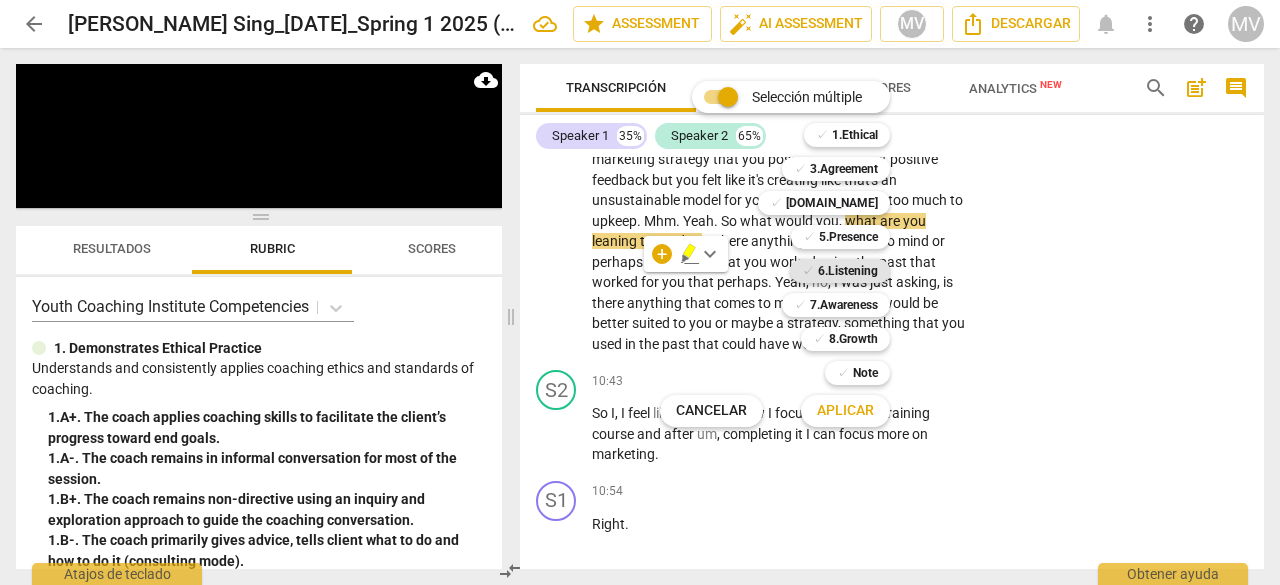 click on "6.Listening" at bounding box center [848, 271] 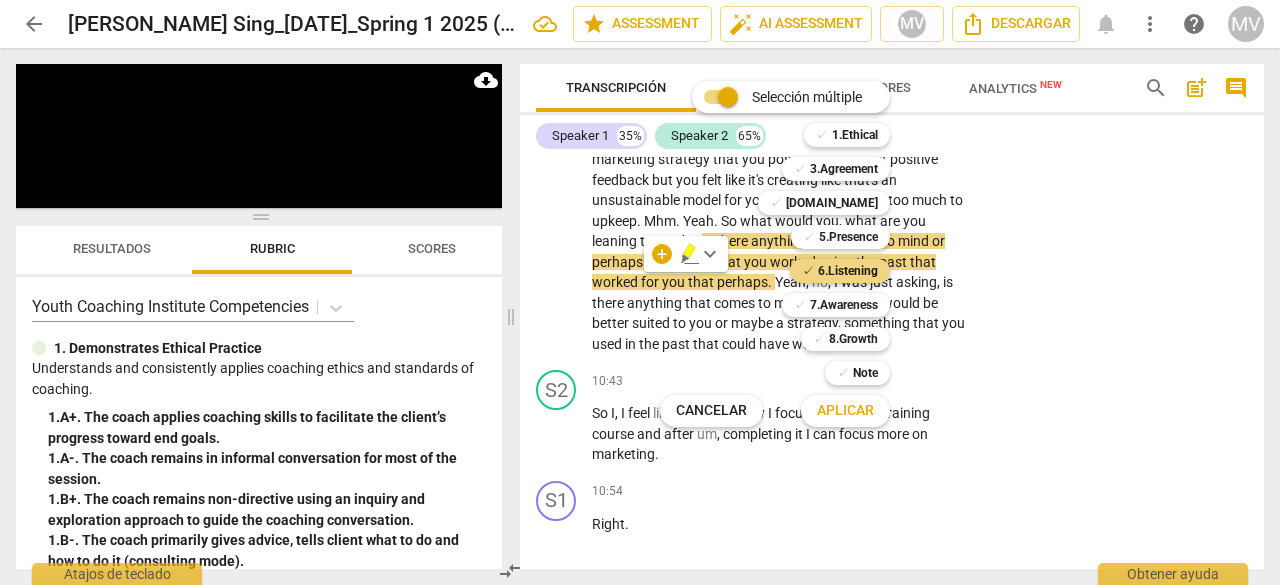 click on "Aplicar" at bounding box center [845, 411] 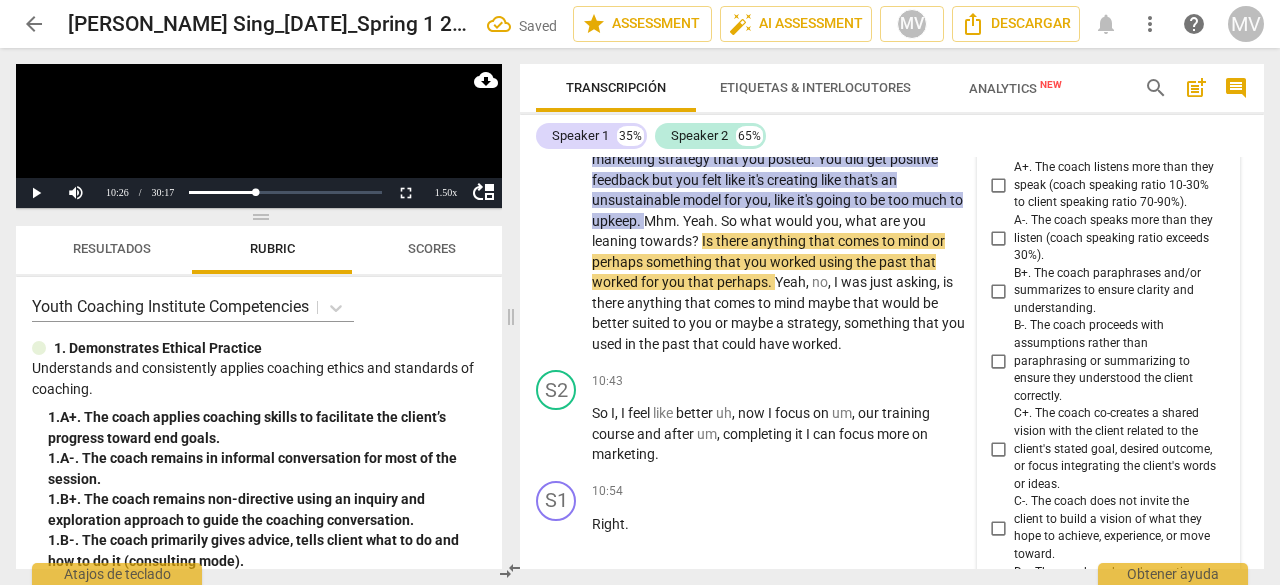 scroll, scrollTop: 5605, scrollLeft: 0, axis: vertical 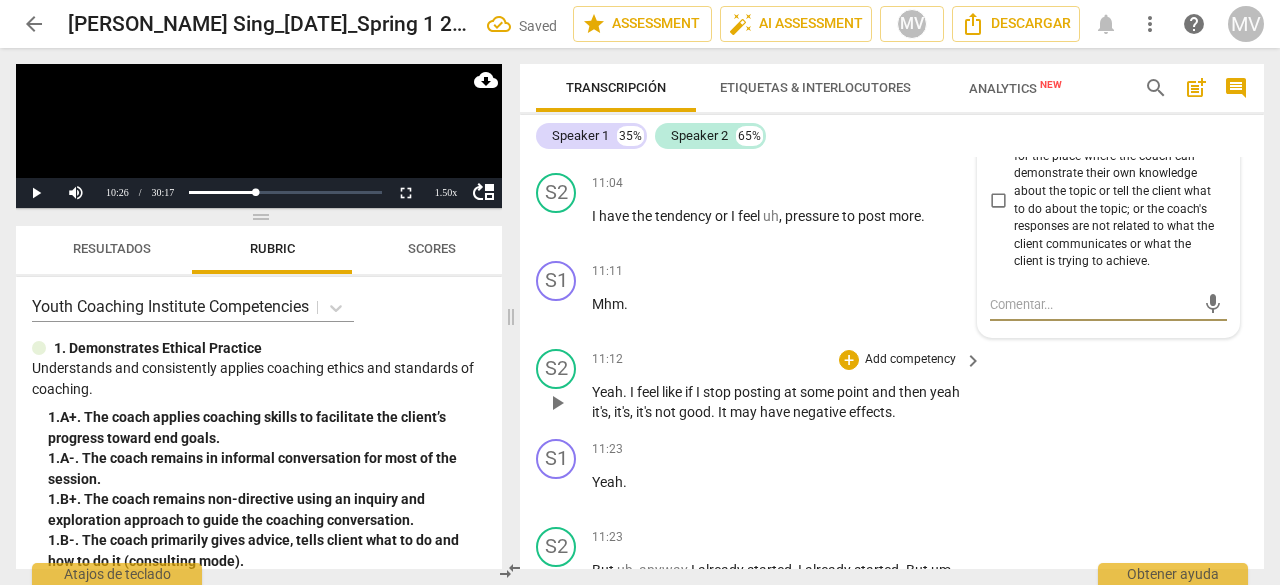 click on "S2 play_arrow pause 11:12 + Add competency keyboard_arrow_right Yeah .   I   feel   like   if   I   stop   posting   at   some   point   and   then   yeah   it's ,   it's ,   it's   not   good .   It   may   have   negative   effects ." at bounding box center (892, 386) 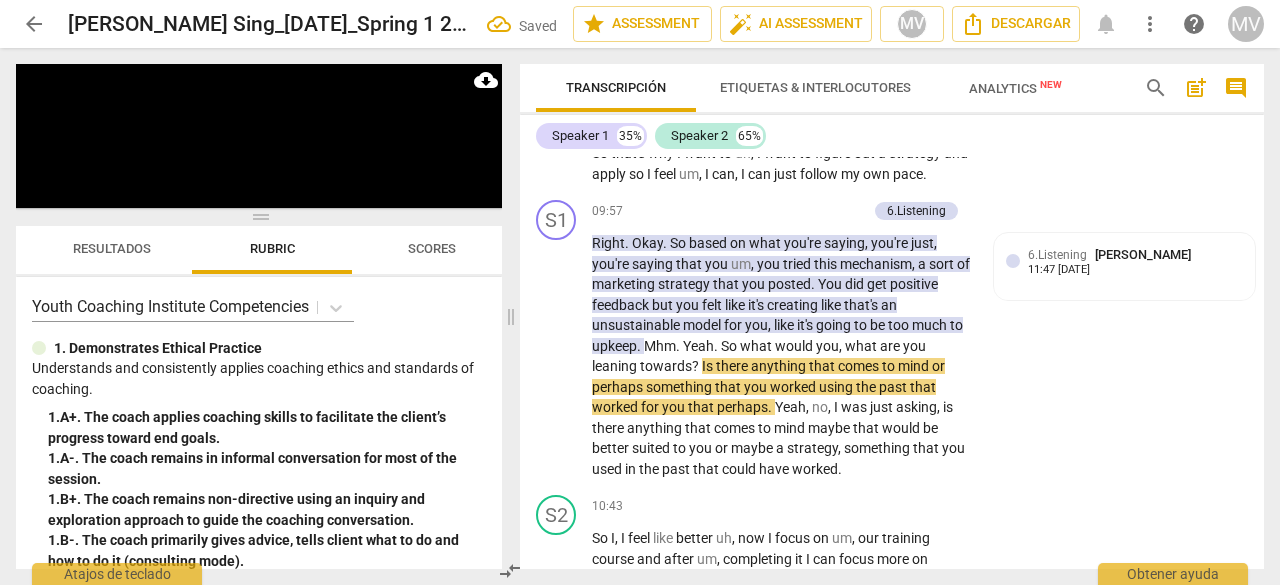 scroll, scrollTop: 4905, scrollLeft: 0, axis: vertical 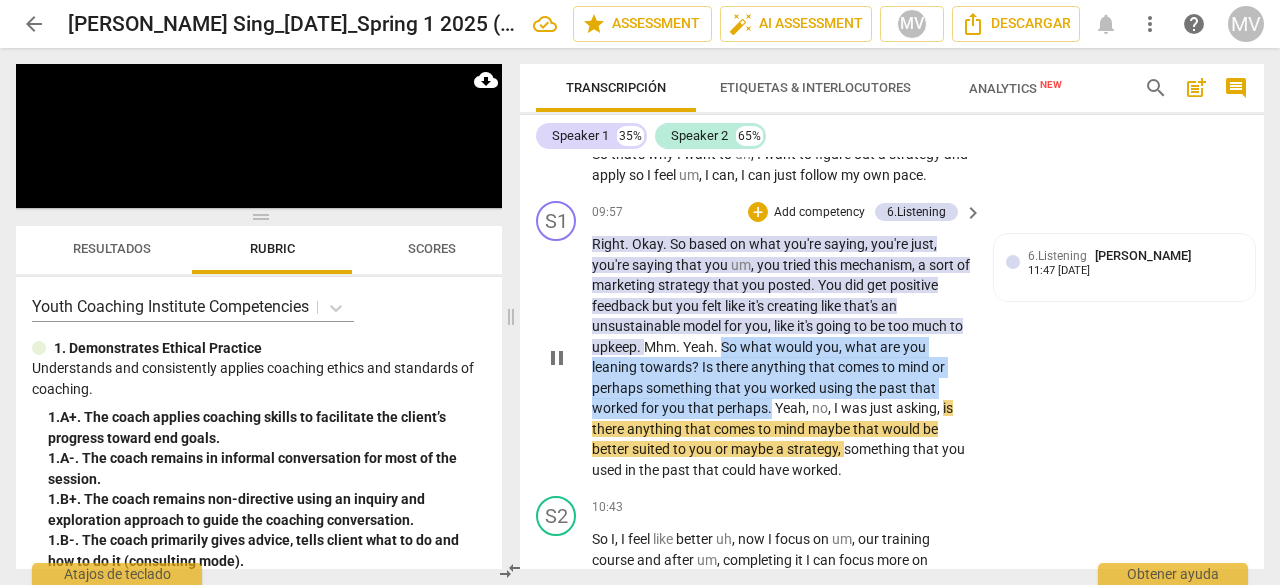 drag, startPoint x: 720, startPoint y: 405, endPoint x: 771, endPoint y: 466, distance: 79.51101 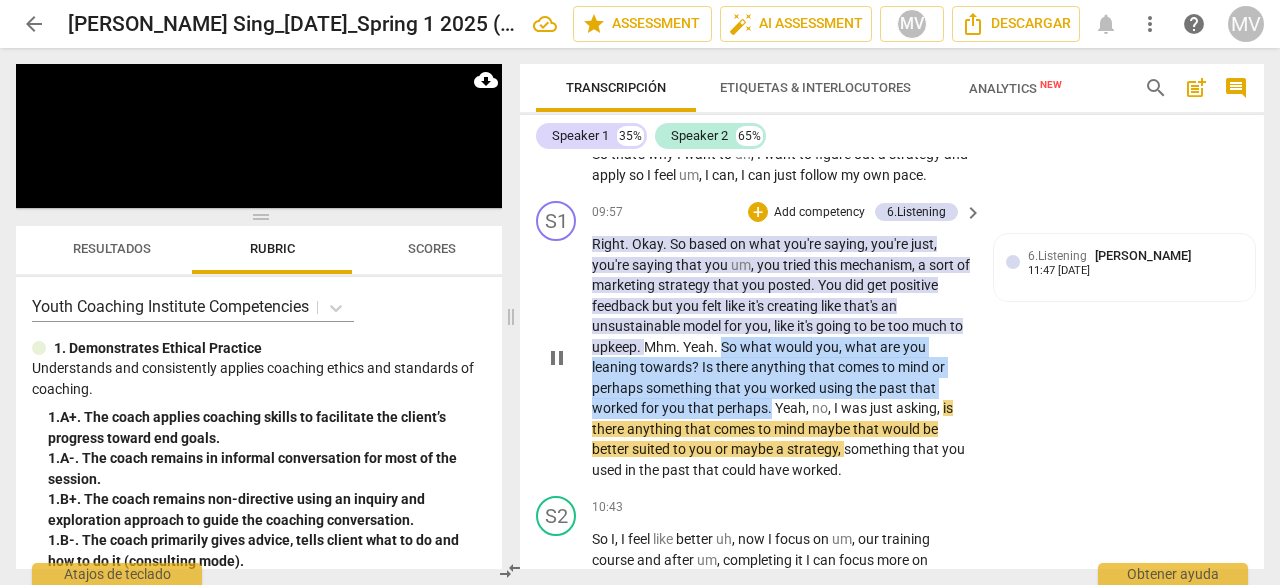 click on "Right .   Okay .   So   based   on   what   you're   saying ,   you're   just ,   you're   saying   that   you   um ,   you   tried   this   mechanism ,   a   sort   of   marketing   strategy   that   you   posted .   You   did   get   positive   feedback   but   you   felt   like   it's   creating   like   that's   an   unsustainable   model   for   you ,   like   it's   going   to   be   too   much   to   upkeep .   Mhm .   Yeah .   So   what   would   you ,   what   are   you   leaning   towards ?   Is   there   anything   that   comes   to   mind   or   perhaps   something   that   you   worked   using   the   past   that   worked   for   you   that   perhaps .   Yeah ,   no ,   I   was   just   asking ,   is   there   anything   that   comes   to   mind   maybe   that   would   be   better   suited   to   you   or   maybe   a   strategy ,   something   that   you   used   in   the   past   that   could   have   worked ." at bounding box center [782, 357] 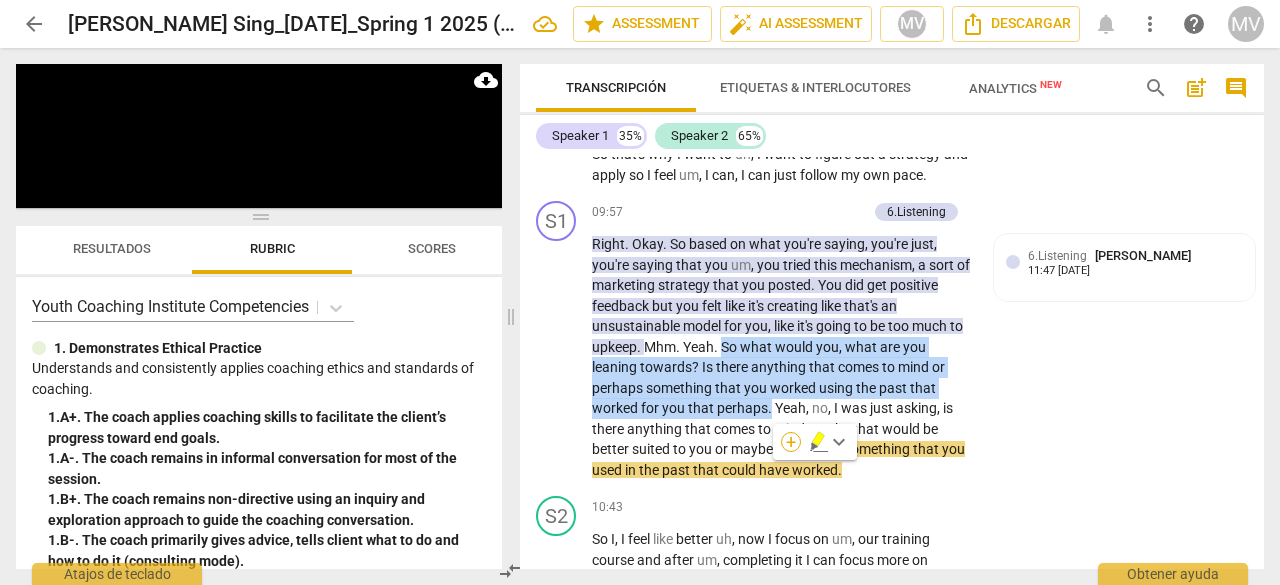 click on "+" at bounding box center [791, 442] 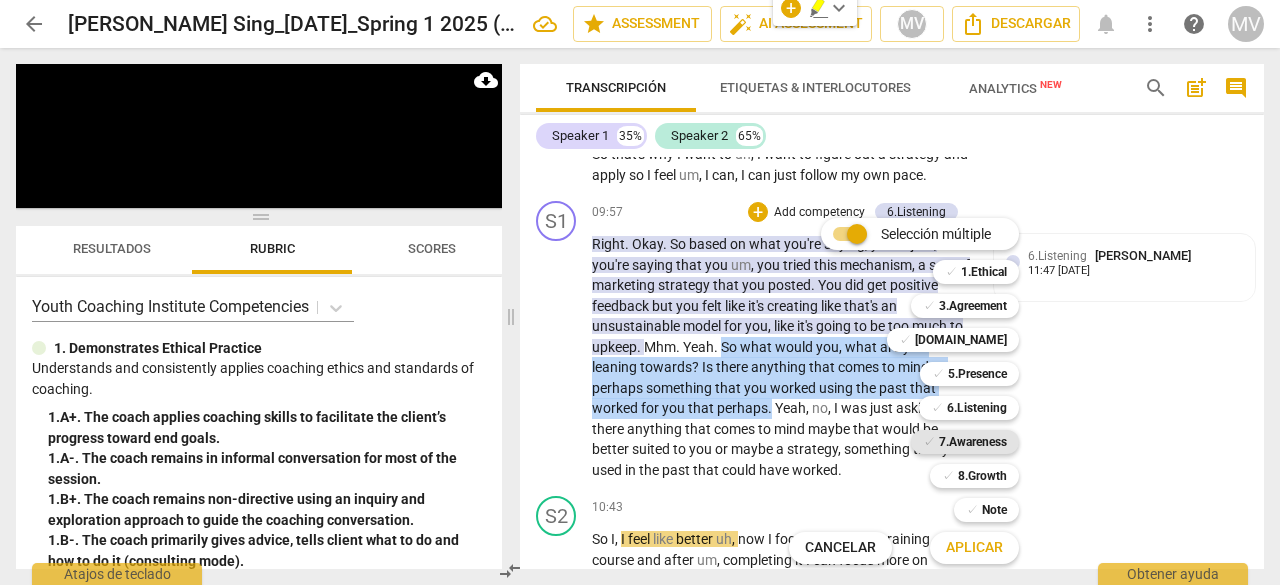 scroll, scrollTop: 5338, scrollLeft: 0, axis: vertical 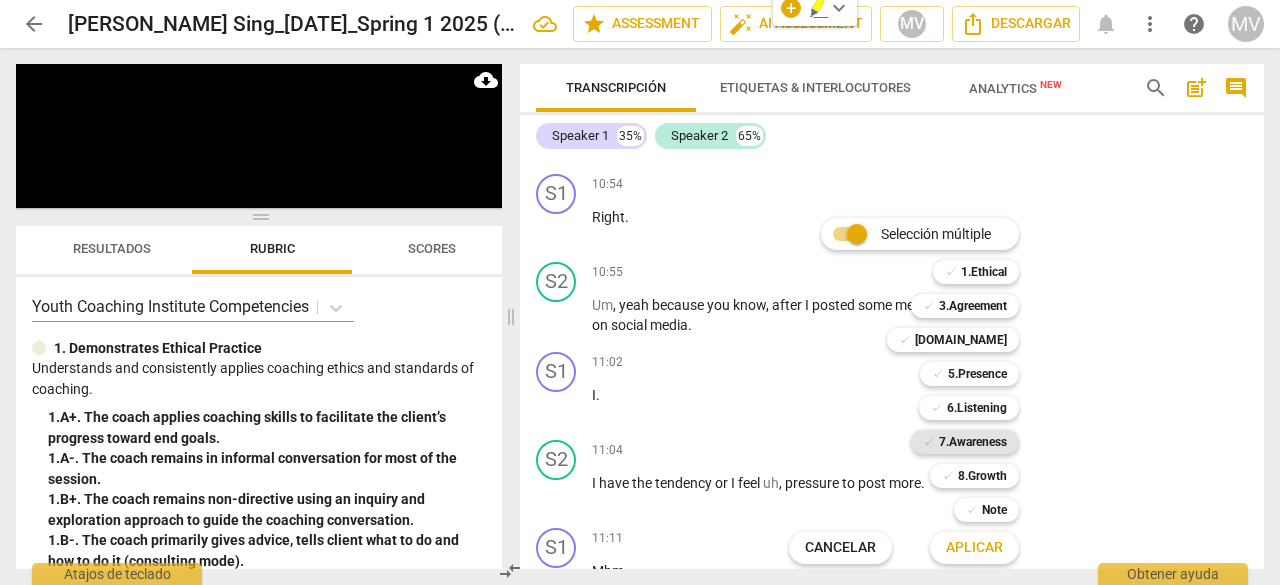 click on "7.Awareness" at bounding box center [973, 442] 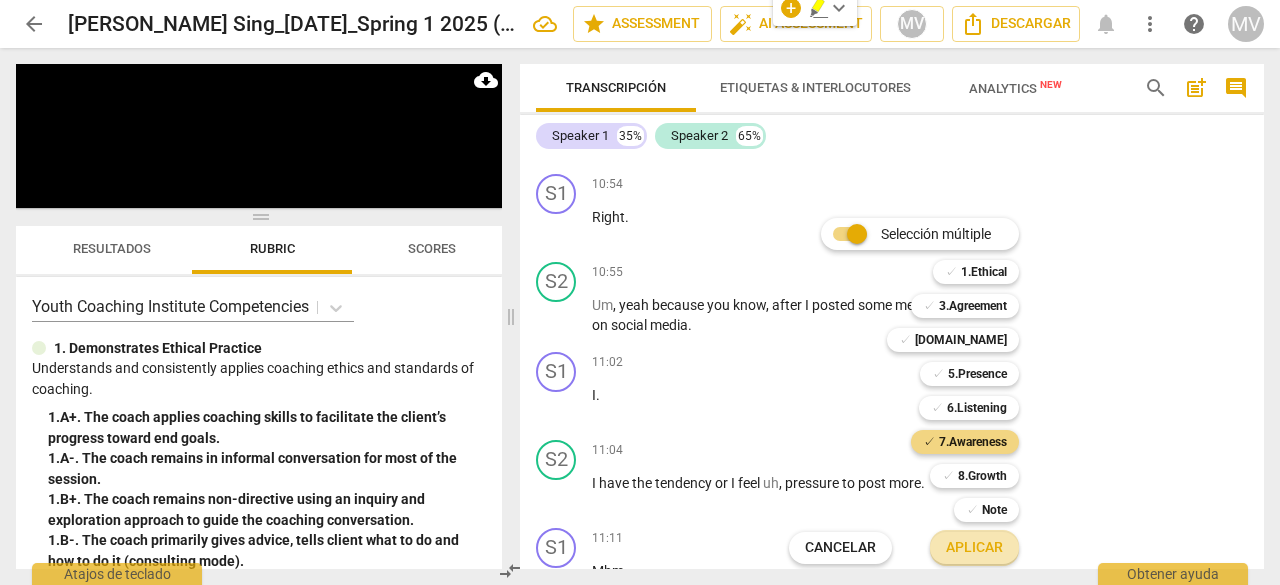click on "Aplicar" at bounding box center [974, 548] 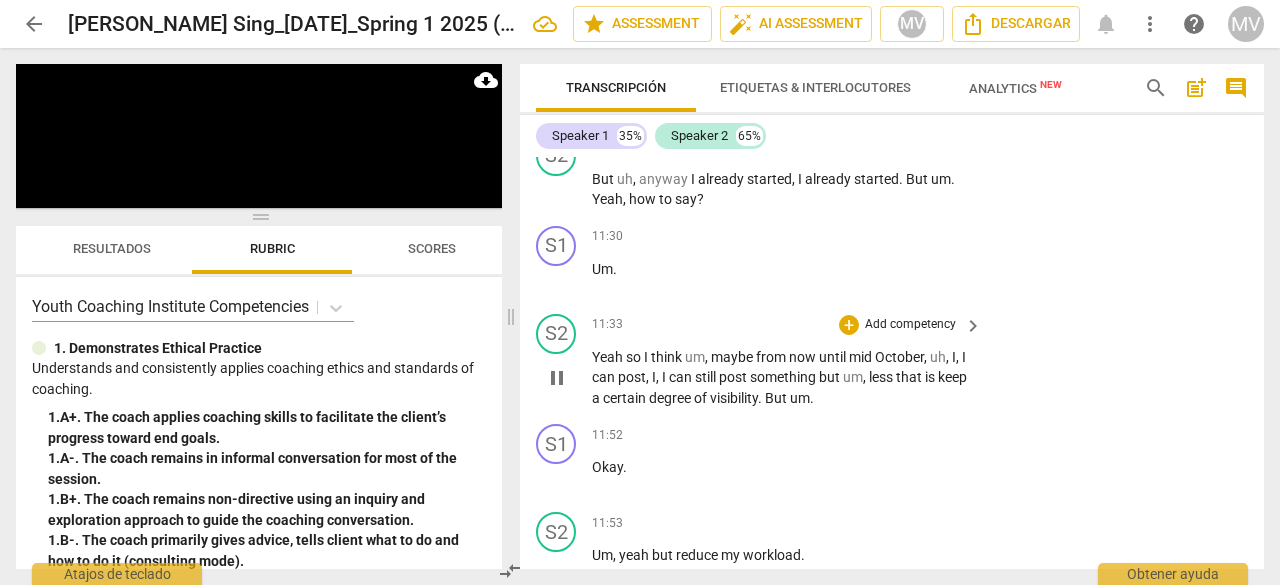 scroll, scrollTop: 6022, scrollLeft: 0, axis: vertical 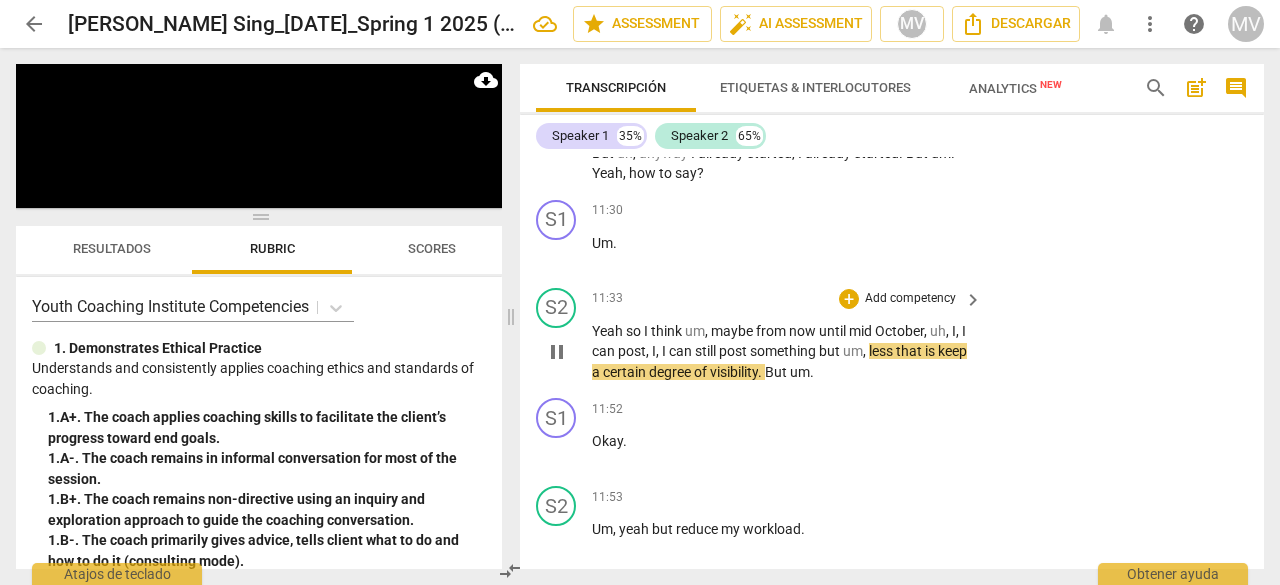 click on "pause" at bounding box center [557, 352] 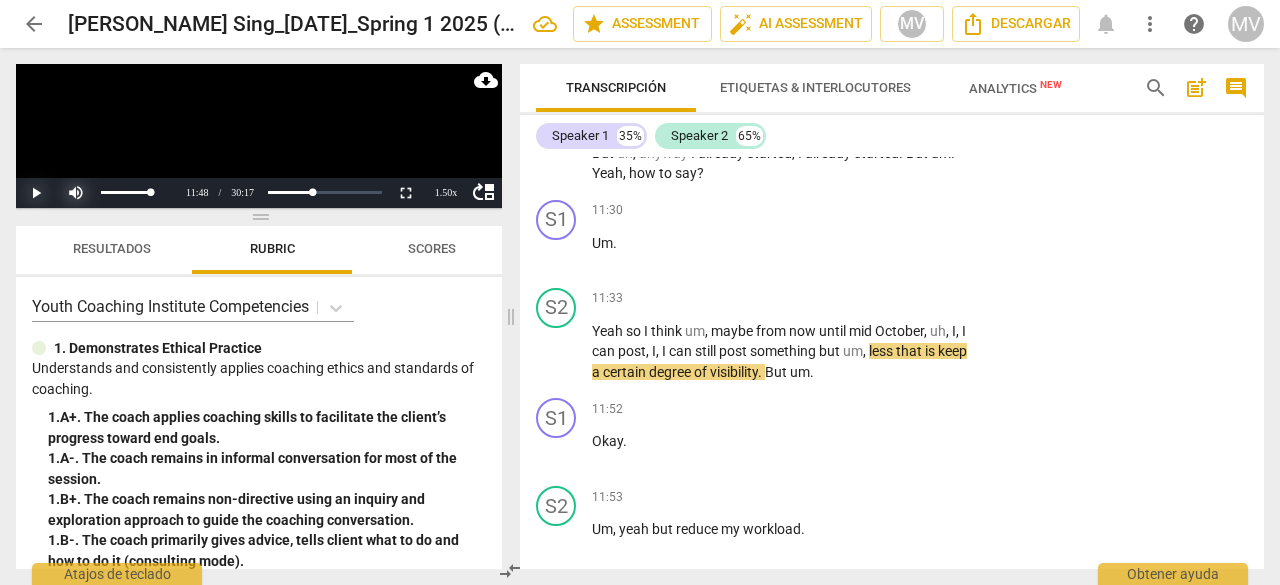 drag, startPoint x: 32, startPoint y: 190, endPoint x: 58, endPoint y: 198, distance: 27.202942 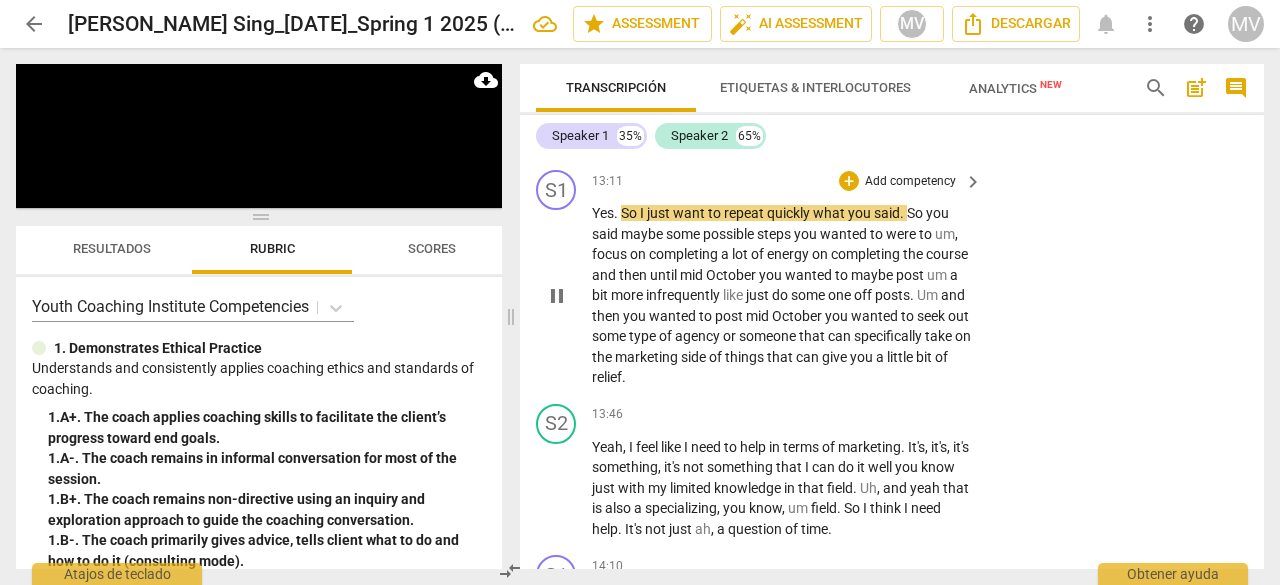 scroll, scrollTop: 7122, scrollLeft: 0, axis: vertical 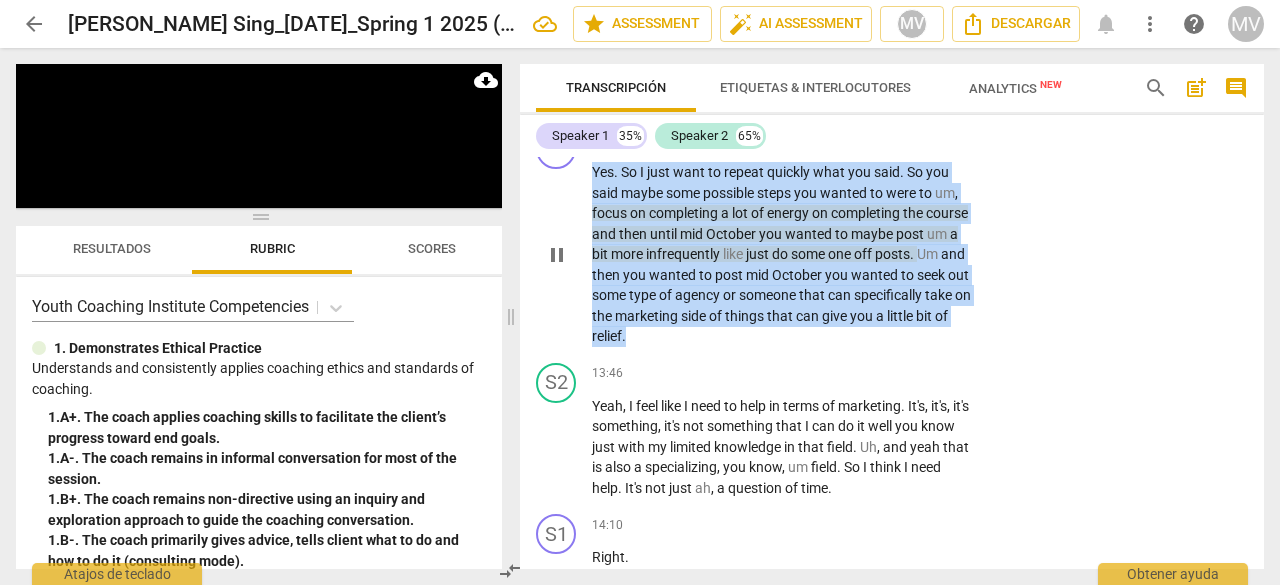 drag, startPoint x: 592, startPoint y: 228, endPoint x: 808, endPoint y: 393, distance: 271.8106 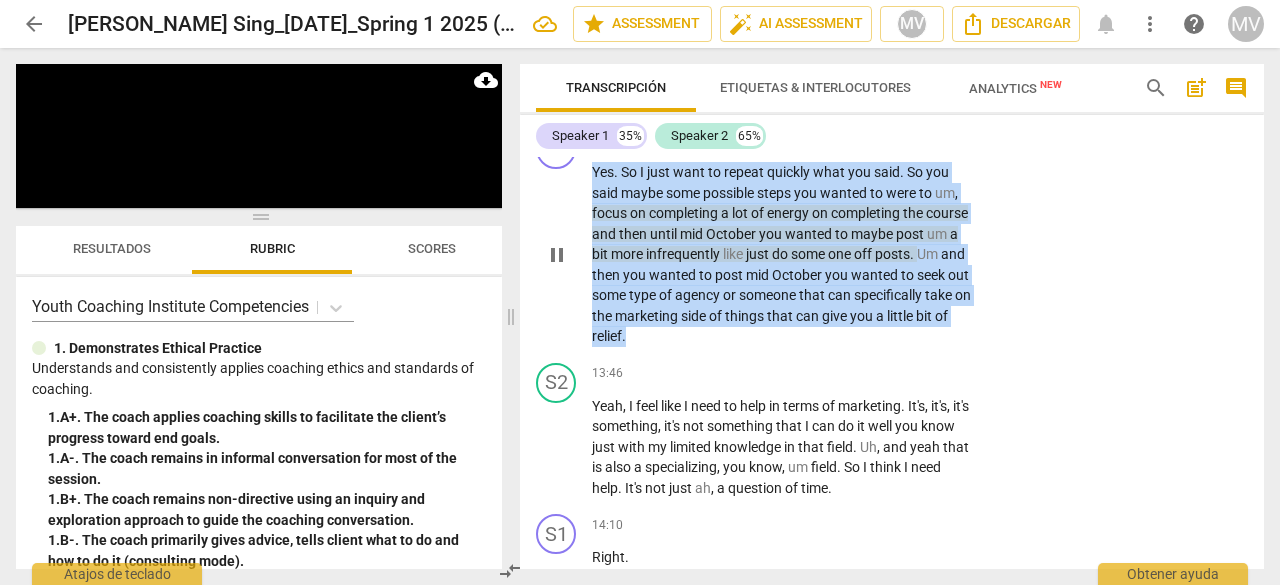 click on "Yes .   So   I   just   want   to   repeat   quickly   what   you   said .   So   you   said   maybe   some   possible   steps   you   wanted   to   were   to   um ,   focus   on   completing   a   lot   of   energy   on   completing   the   course   and   then   until   mid   October   you   wanted   to   maybe   post   um   a   bit   more   infrequently   like   just   do   some   one   off   posts .   Um   and   then   you   wanted   to   post   mid   October   you   wanted   to   seek   out   some   type   of   agency   or   someone   that   can   specifically   take   on   the   marketing   side   of   things   that   can   give   you   a   little   bit   of   relief ." at bounding box center (782, 254) 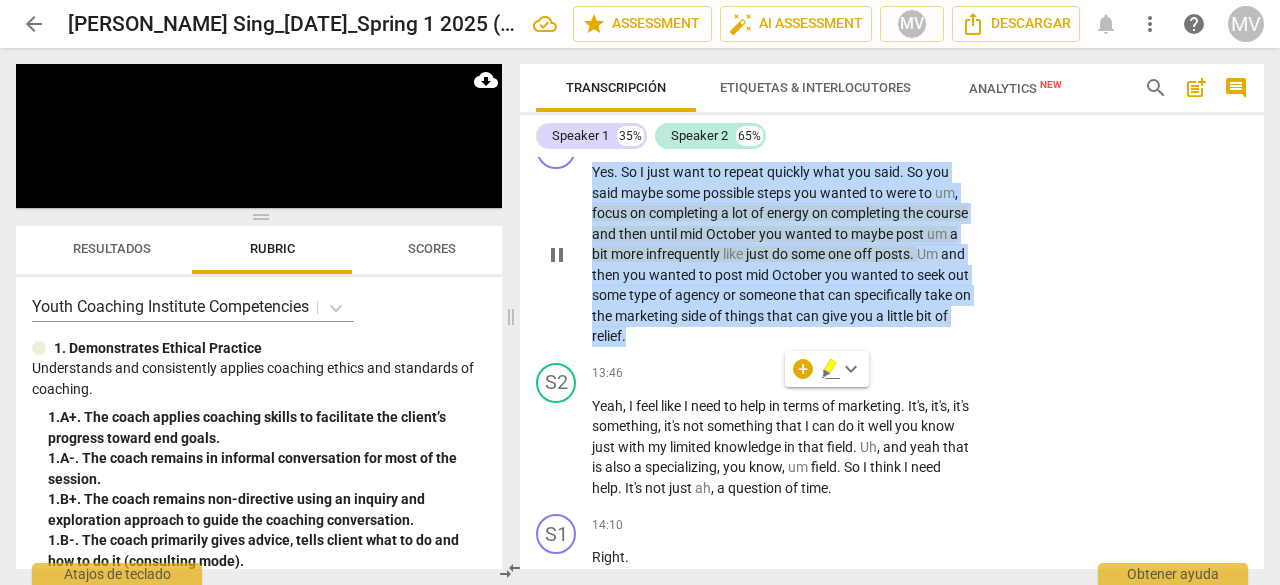 click on "+" at bounding box center [849, 140] 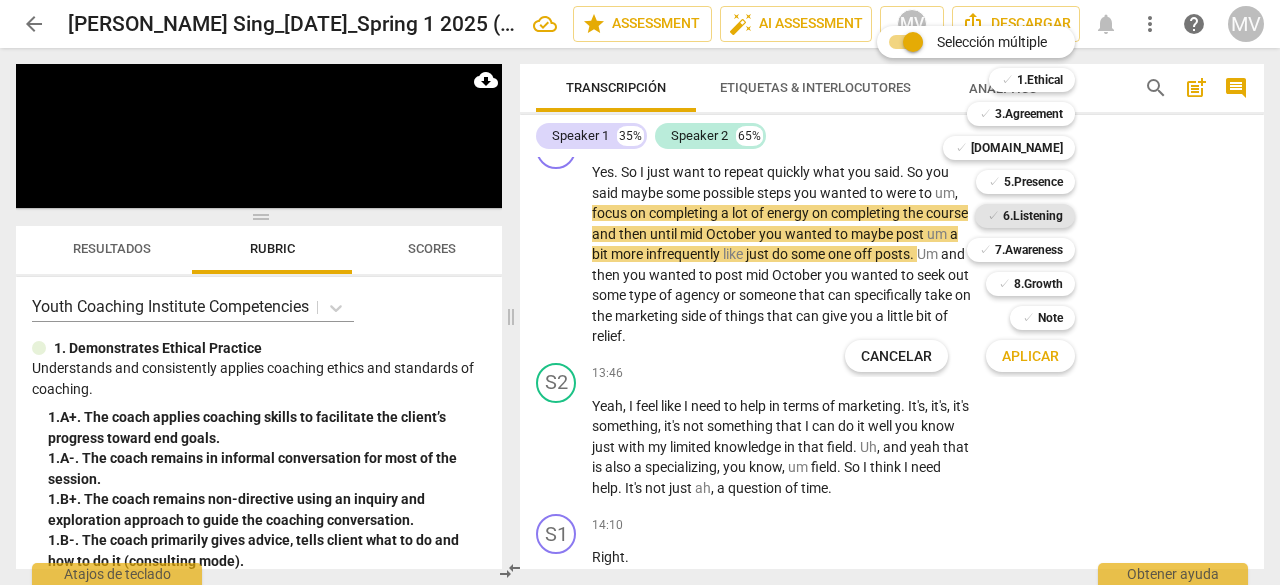 click on "6.Listening" at bounding box center (1033, 216) 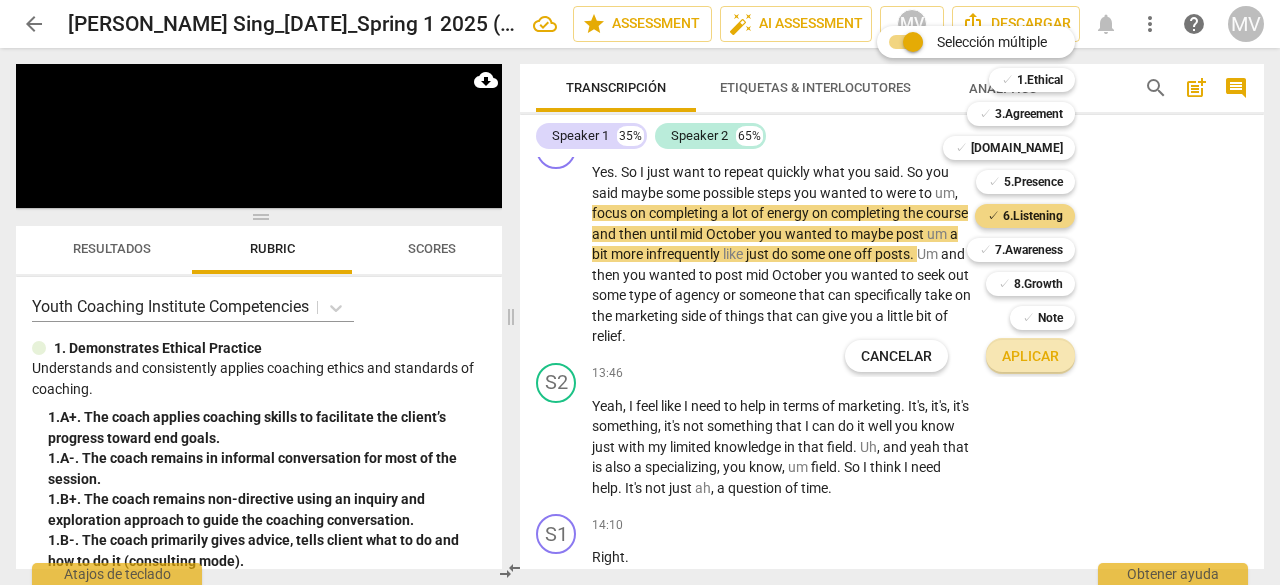 click on "Aplicar" at bounding box center [1030, 357] 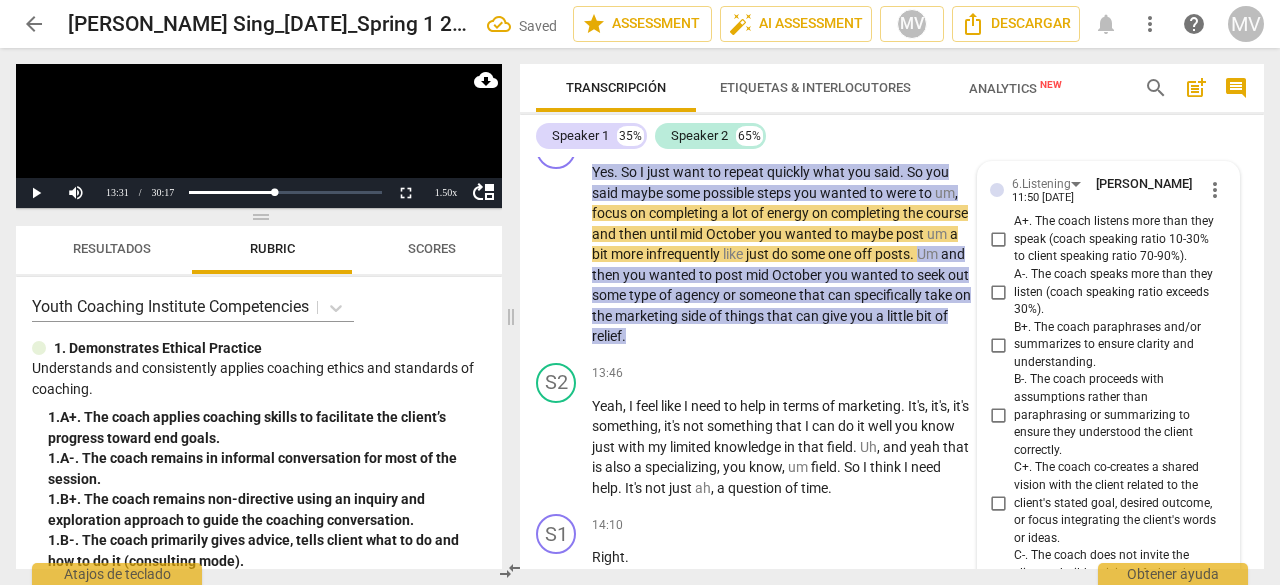 scroll, scrollTop: 7750, scrollLeft: 0, axis: vertical 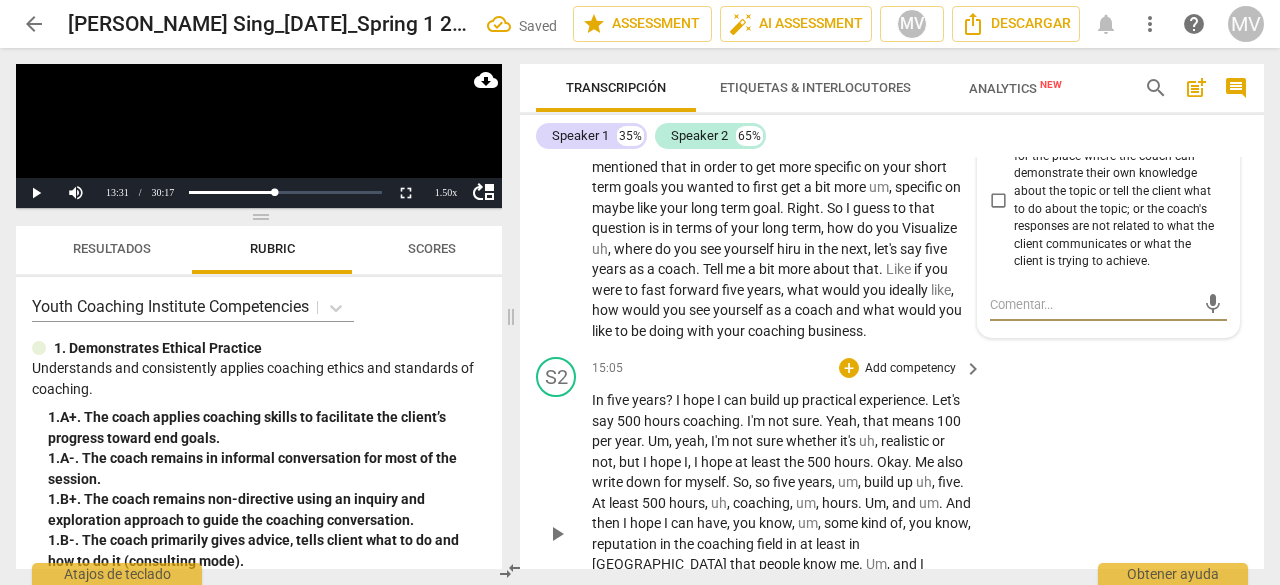 click on "S2 play_arrow pause 15:05 + Add competency keyboard_arrow_right [DATE] ?   I   hope   I   can   build   up   practical   experience .   Let's   say   500   hours   coaching .   I'm   not   sure .   Yeah ,   that   means   100   per   year .   Um ,   yeah ,   I'm   not   sure   whether   it's   uh ,   realistic   or   not ,   but   I   hope   I ,   I   hope   at   least   the   500   hours .   Okay .   Me   also   write   down   for   myself .   So ,   so   five   years ,   um ,   build   up   uh ,   five .   At   least   500   hours ,   uh ,   coaching ,   um ,   hours .   Um ,   and   um .   And   then   I   hope   I   can   have ,   you   know ,   um ,   some   kind   of ,   you   know ,   reputation   in   the   coaching   field   in   at   least   in   [GEOGRAPHIC_DATA]   that   people   know   me .   Um ,   and   I   wouldn't   uh ,   yeah ,   I   wouldn't   need .   Need   to   worry   about   clients .   Uh ,   that   means .   Yeah ,   I ,   I   don't   need   to .   By   the   end   of   the ,   the" at bounding box center [892, 517] 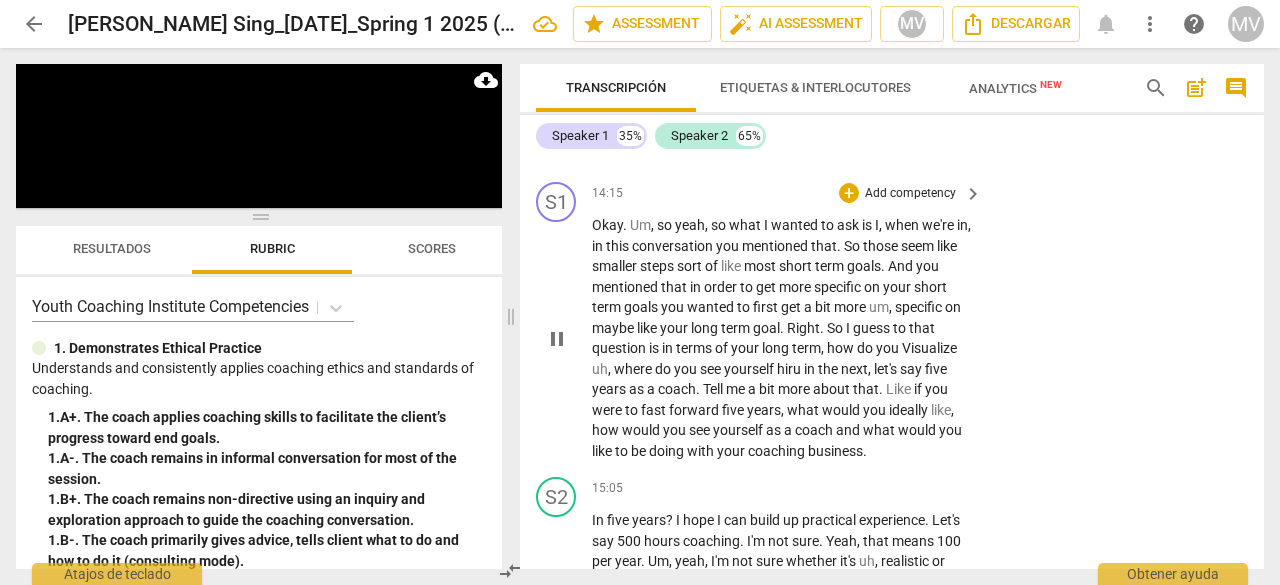 scroll, scrollTop: 7650, scrollLeft: 0, axis: vertical 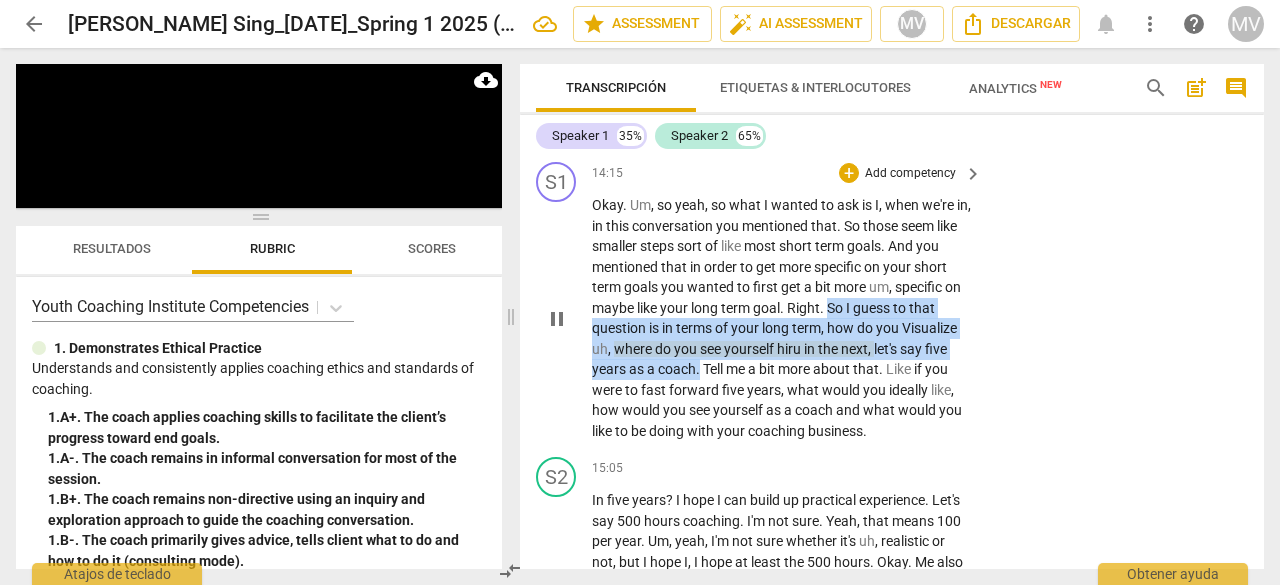 drag, startPoint x: 898, startPoint y: 366, endPoint x: 750, endPoint y: 430, distance: 161.24515 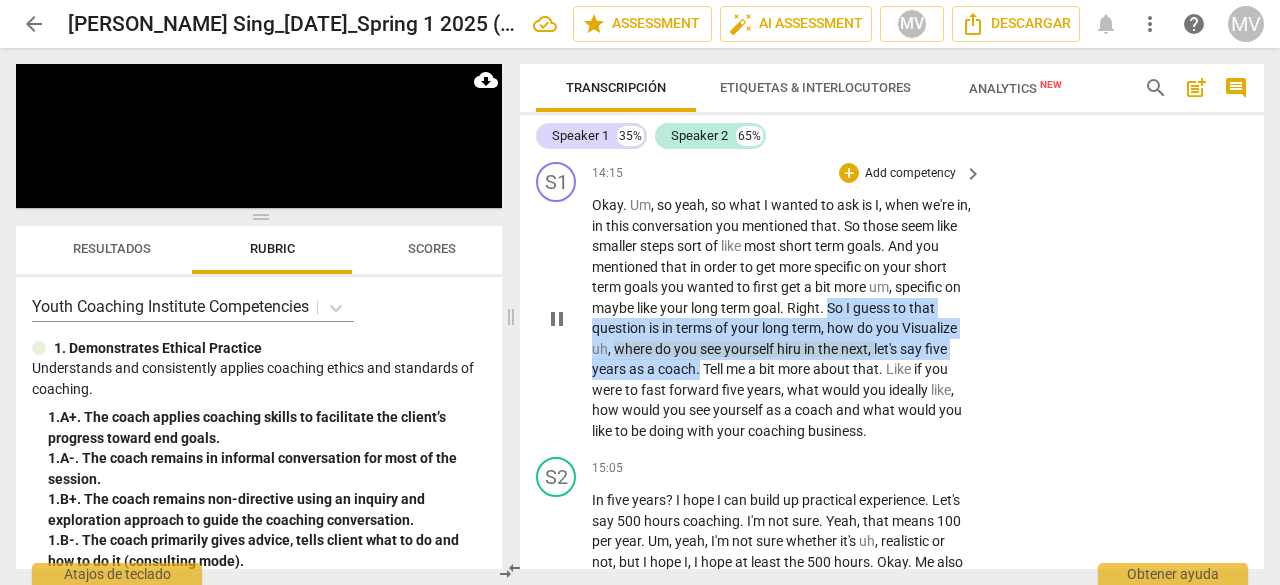 click on "Okay .   Um ,   so   yeah ,   so   what   I   wanted   to   ask   is   I ,   when   we're   in ,   in   this   conversation   you   mentioned   that .   So   those   seem   like   smaller   steps   sort   of   like   most   short   term   goals .   And   you   mentioned   that   in   order   to   get   more   specific   on   your   short   term   goals   you   wanted   to   first   get   a   bit   more   um ,   specific   on   maybe   like   your   long   term   goal .   Right .   So   I   guess   to   that   question   is   in   terms   of   your   long   term ,   how   do   you   Visualize   uh ,   where   do   you   see   yourself   hiru   in   the   next ,   let's   say   five   years   as   a   coach .   Tell   me   a   bit   more   about   that .   Like   if   you   were   to   fast   forward   five   years ,   what   would   you   ideally   like ,   how   would   you   see   yourself   as   a   coach   and   what   would   you   like   to   be   doing   with   your   coaching   business ." at bounding box center (782, 318) 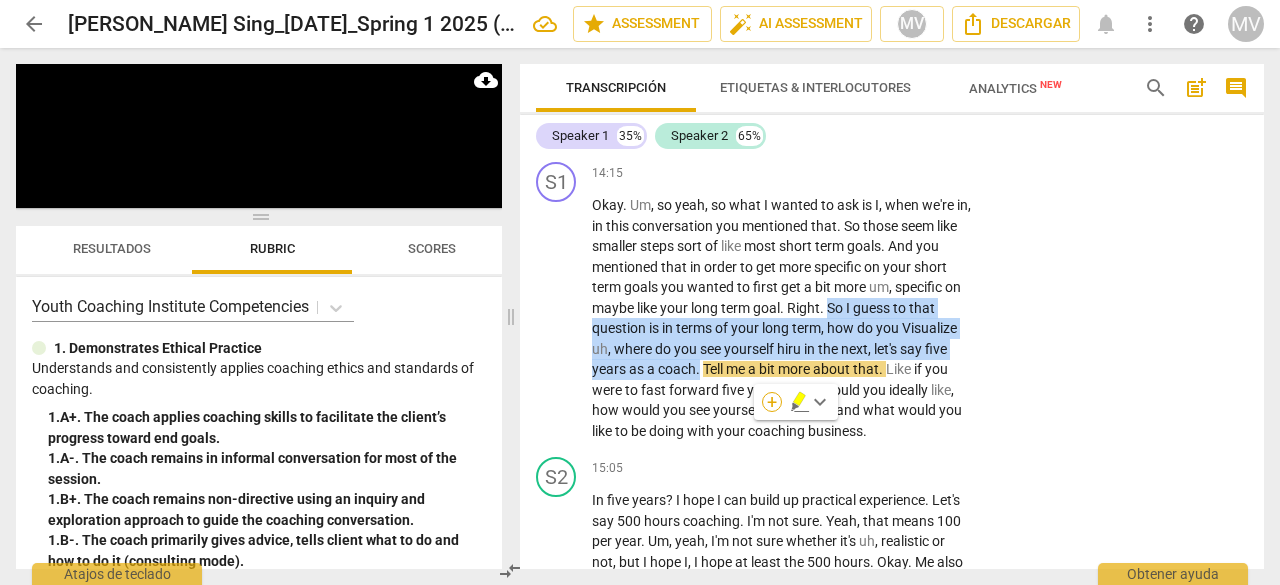 click on "+" at bounding box center (772, 402) 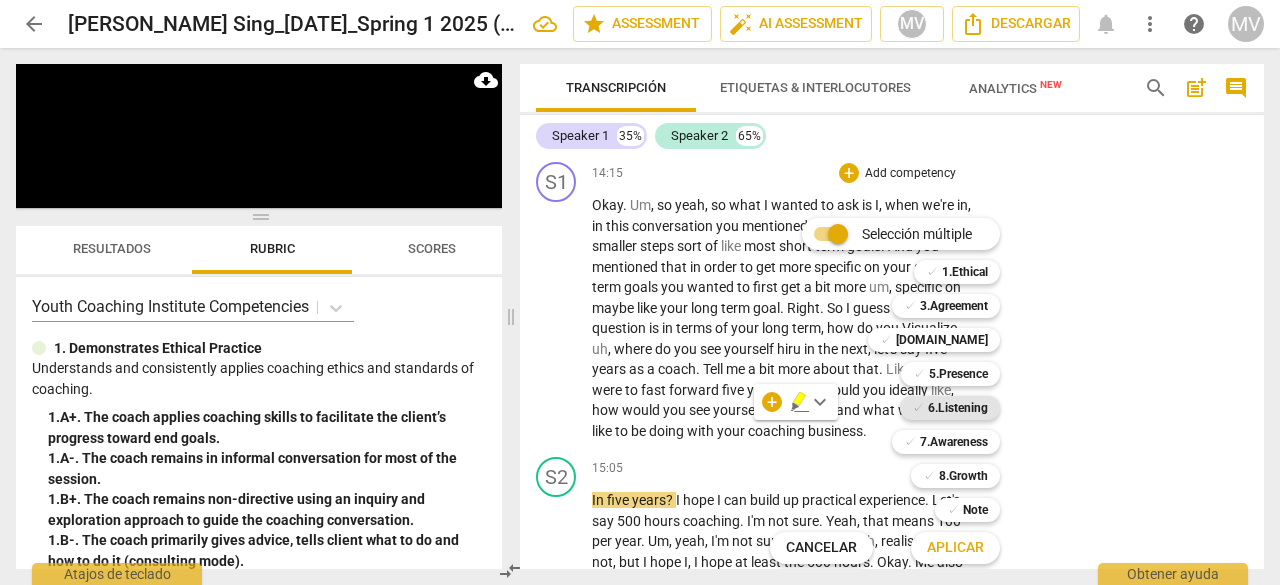 click on "6.Listening" at bounding box center [958, 408] 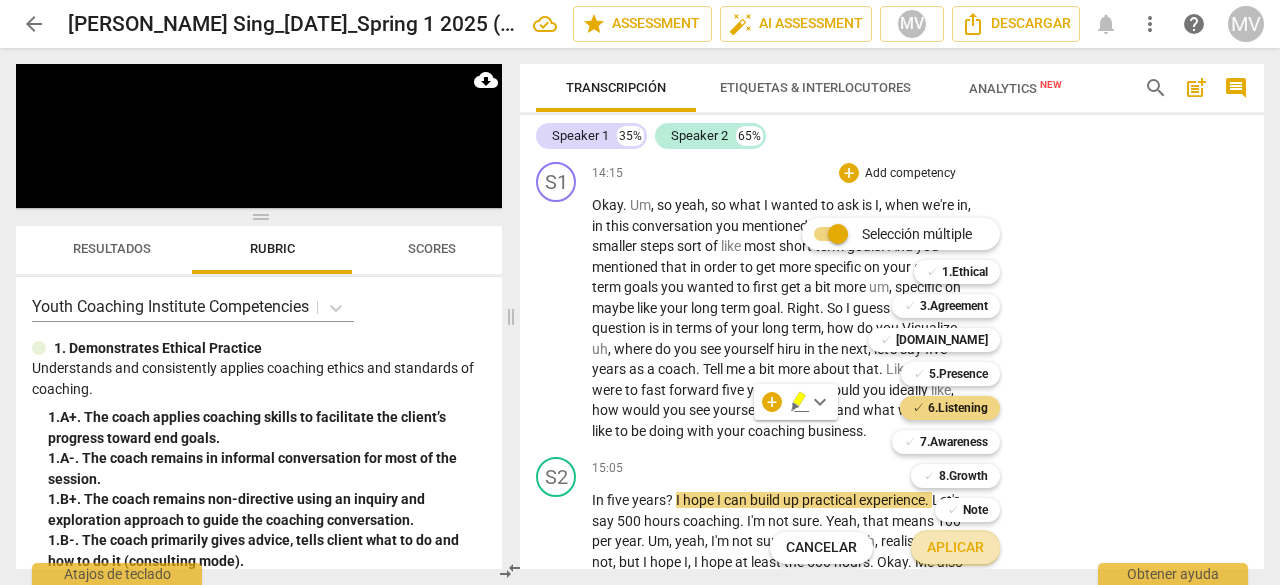 click on "Aplicar" at bounding box center [955, 548] 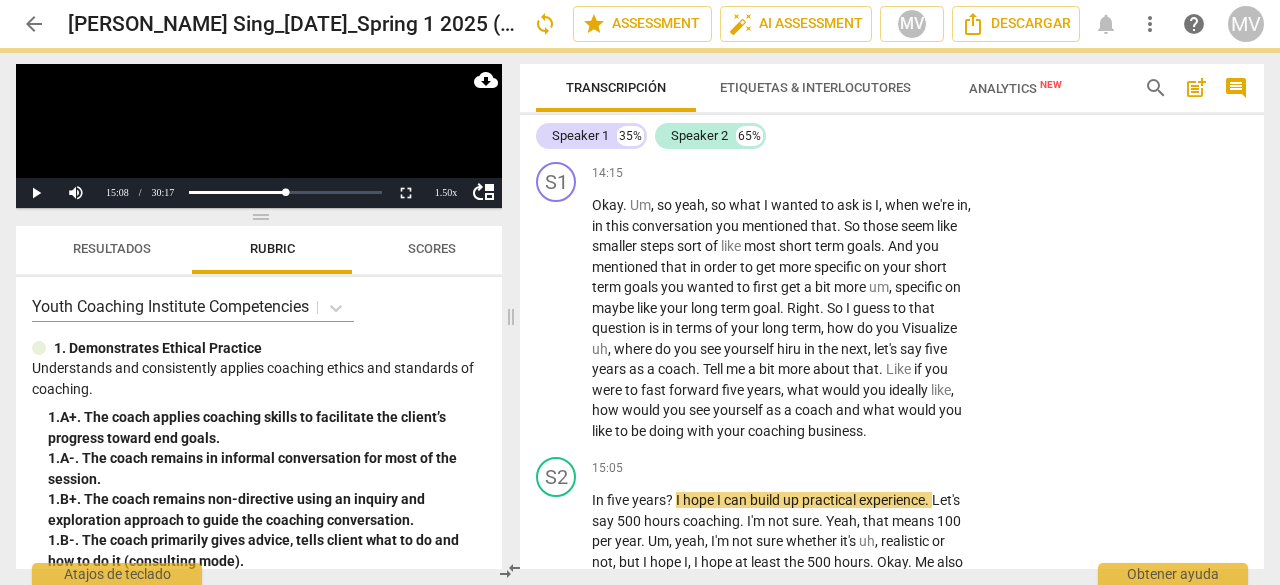 click on "S1 play_arrow pause 14:15 + Add competency keyboard_arrow_right Okay .   Um ,   so   yeah ,   so   what   I   wanted   to   ask   is   I ,   when   we're   in ,   in   this   conversation   you   mentioned   that .   So   those   seem   like   smaller   steps   sort   of   like   most   short   term   goals .   And   you   mentioned   that   in   order   to   get   more   specific   on   your   short   term   goals   you   wanted   to   first   get   a   bit   more   um ,   specific   on   maybe   like   your   long   term   goal .   Right .   So   I   guess   to   that   question   is   in   terms   of   your   long   term ,   how   do   you   Visualize   uh ,   where   do   you   see   yourself   hiru   in   the   next ,   let's   say   five   years   as   a   coach .   Tell   me   a   bit   more   about   that .   Like   if   you   were   to   fast   forward   five   years ,   what   would   you   ideally   like ,   how   would   you   see   yourself   as   a   coach   and   what   would   you   like   to" at bounding box center [892, 301] 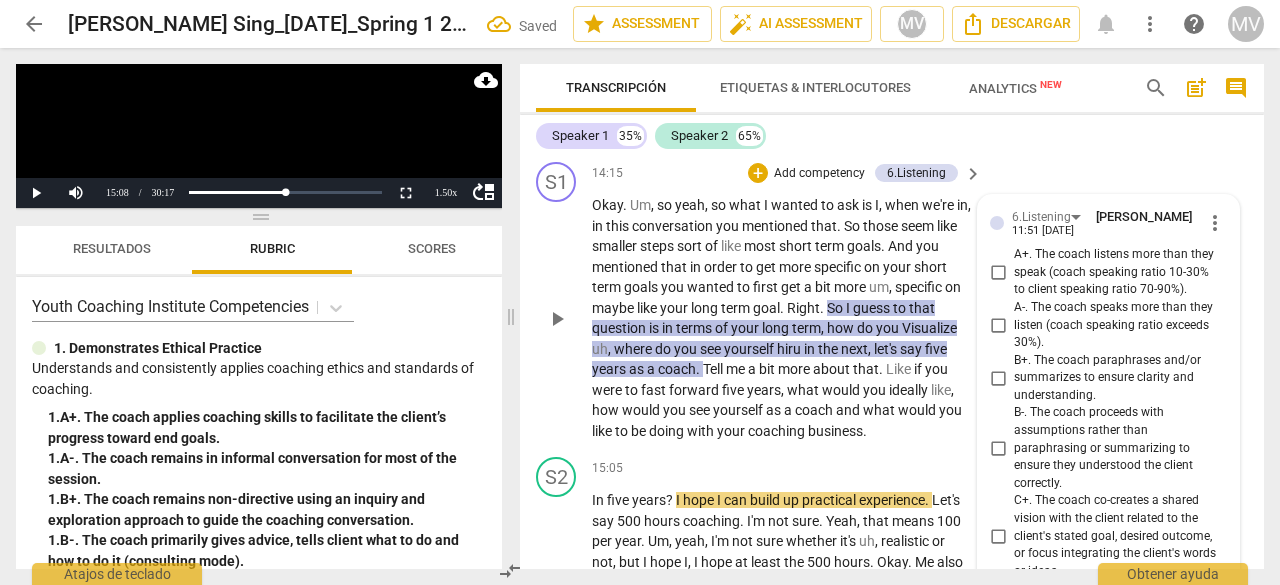 scroll, scrollTop: 8311, scrollLeft: 0, axis: vertical 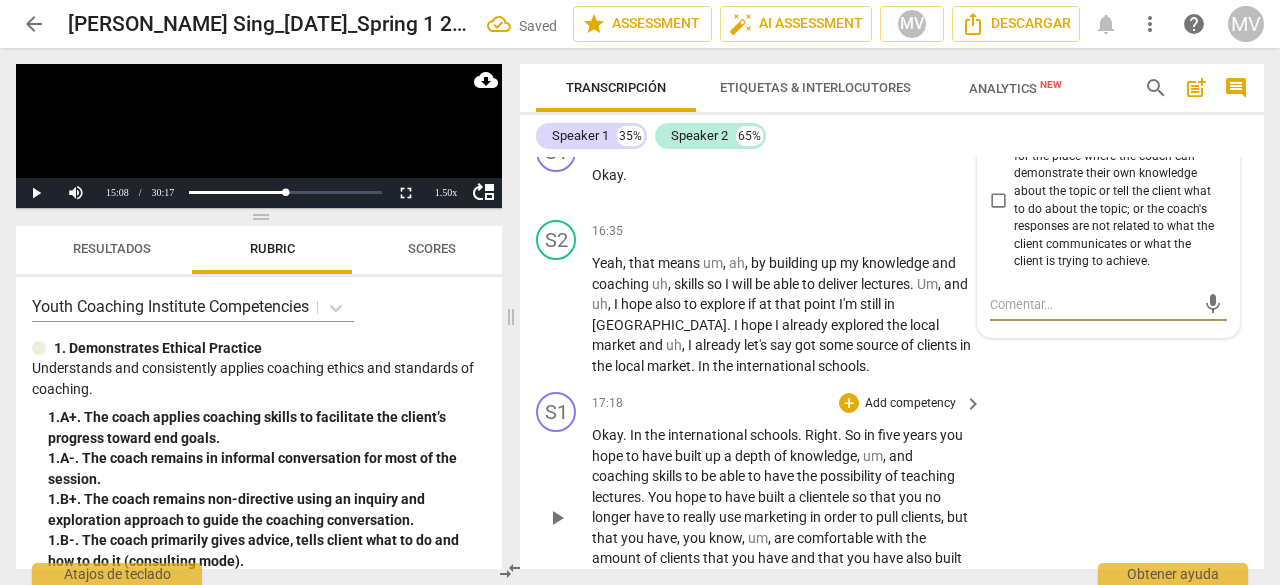 click on "S1 play_arrow pause 17:18 + Add competency keyboard_arrow_right Okay .   In   the   international   schools .   Right .   So   [DATE]   you   hope   to   have   built   up   a   depth   of   knowledge ,   um ,   and   coaching   skills   to   be   able   to   have   the   possibility   of   teaching   lectures .   You   hope   to   have   built   a   clientele   so   that   you   no   longer   have   to   really   use   marketing   in   order   to   pull   clients ,   but   that   you   have ,   you   know ,   um ,   are   comfortable   with   the   amount   of   clients   that   you   have   and   that   you   have   also   built   a   sort   of   established   a   brand   and   a   bit   of   a   reputation   you   said ." at bounding box center (892, 501) 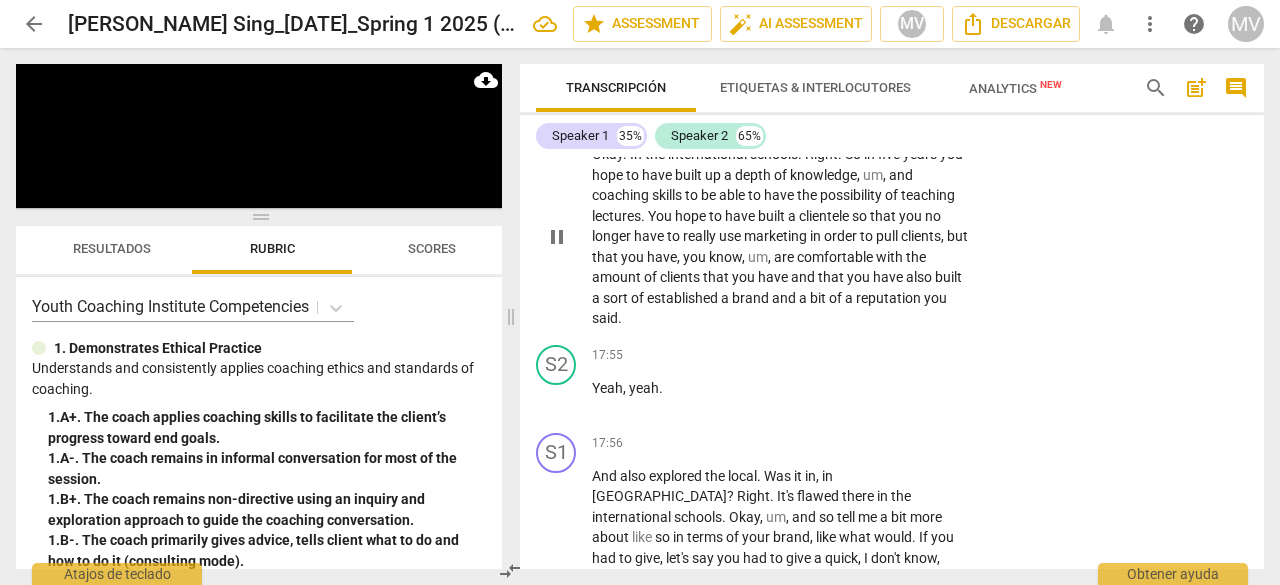 scroll, scrollTop: 8611, scrollLeft: 0, axis: vertical 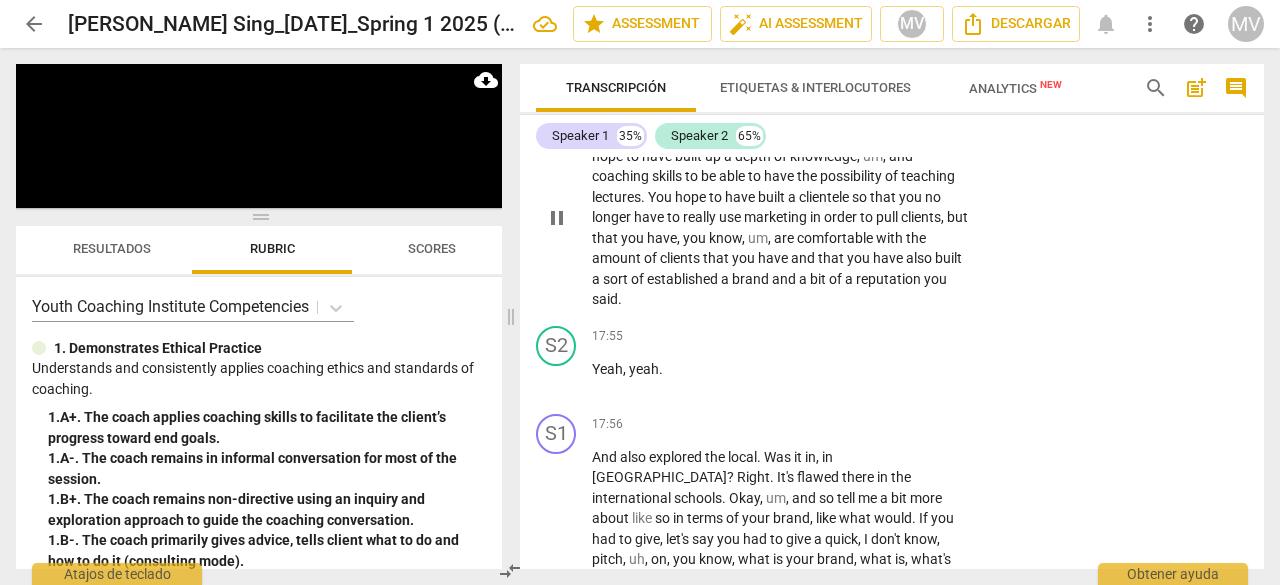 click on "S1 play_arrow pause 17:18 + Add competency keyboard_arrow_right Okay .   In   the   international   schools .   Right .   So   [DATE]   you   hope   to   have   built   up   a   depth   of   knowledge ,   um ,   and   coaching   skills   to   be   able   to   have   the   possibility   of   teaching   lectures .   You   hope   to   have   built   a   clientele   so   that   you   no   longer   have   to   really   use   marketing   in   order   to   pull   clients ,   but   that   you   have ,   you   know ,   um ,   are   comfortable   with   the   amount   of   clients   that   you   have   and   that   you   have   also   built   a   sort   of   established   a   brand   and   a   bit   of   a   reputation   you   said ." at bounding box center (892, 201) 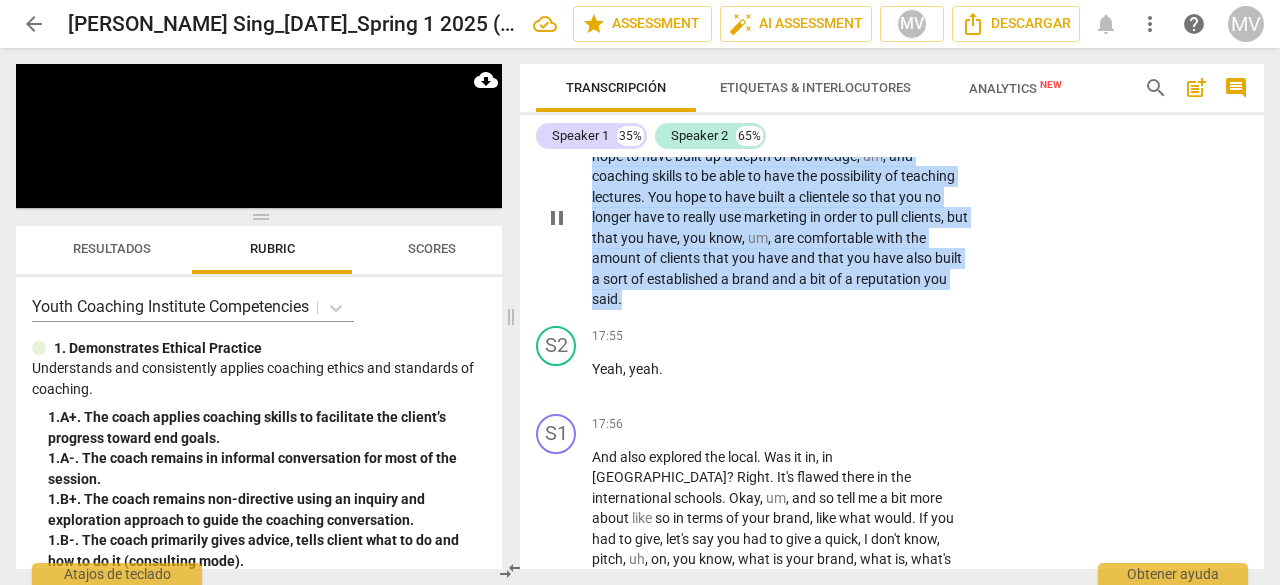 drag, startPoint x: 592, startPoint y: 196, endPoint x: 636, endPoint y: 376, distance: 185.29976 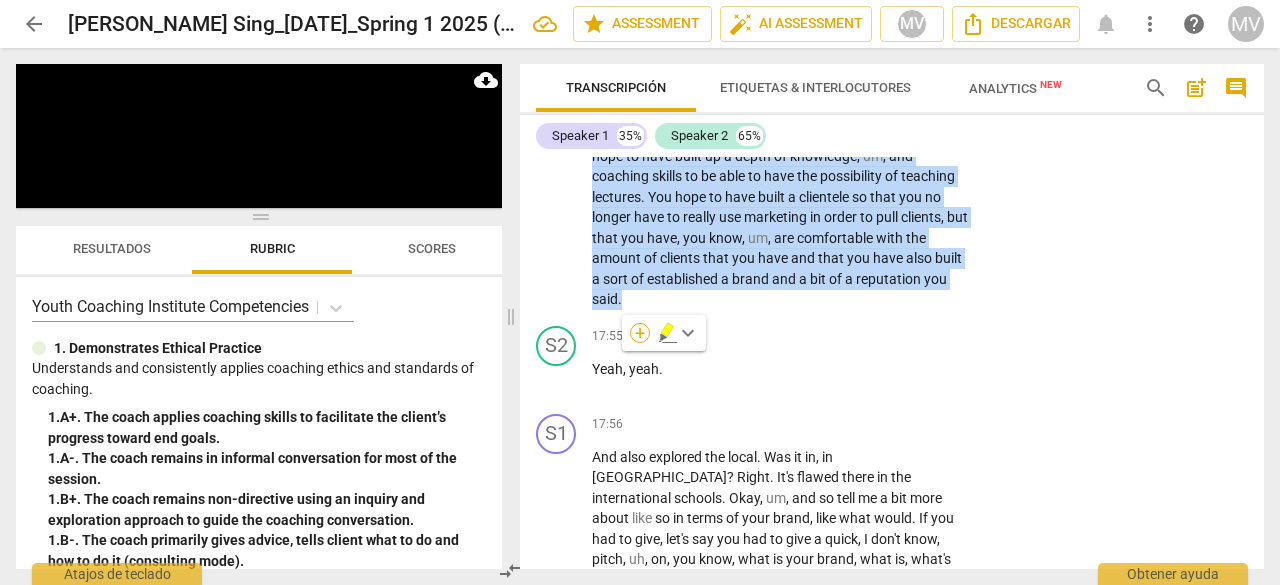 click on "+" at bounding box center [640, 333] 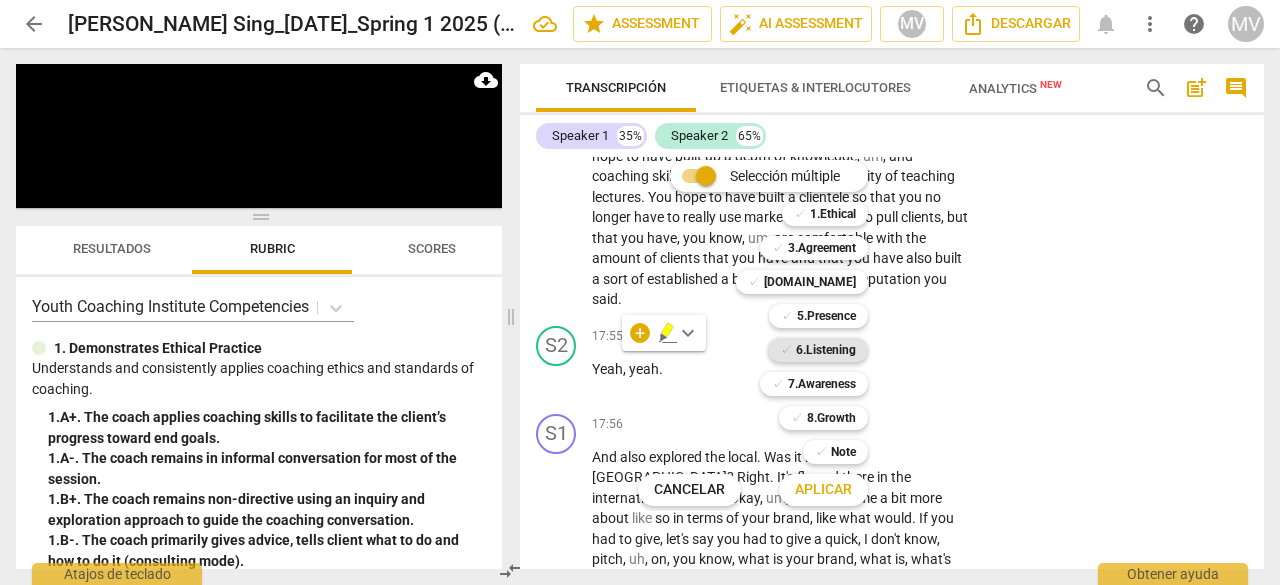 click on "6.Listening" at bounding box center [826, 350] 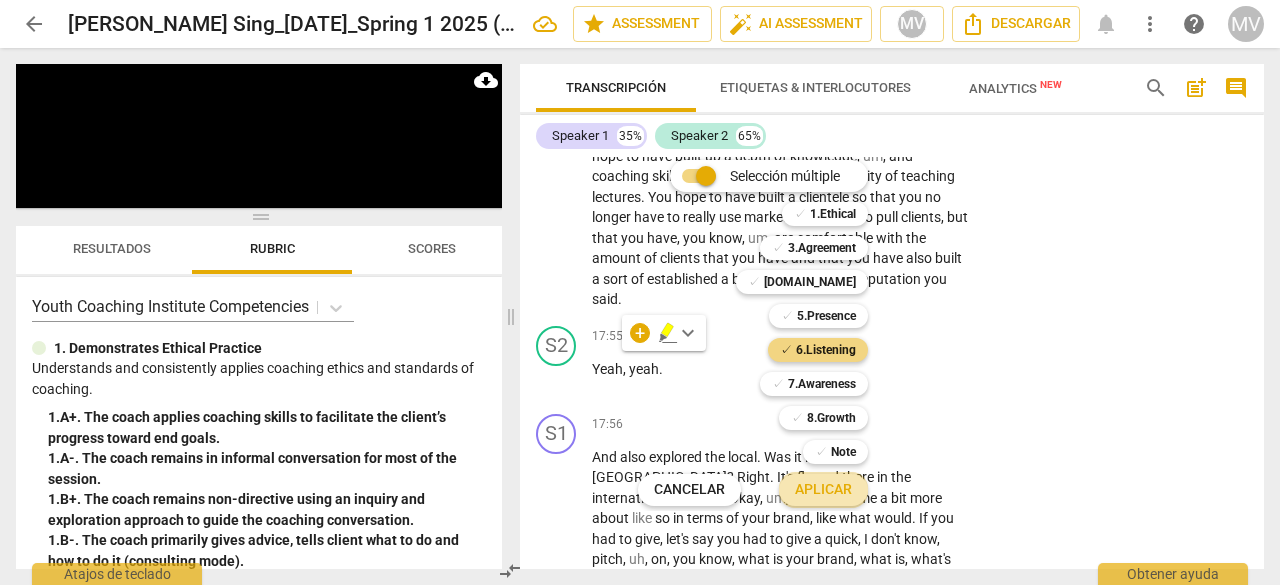 drag, startPoint x: 825, startPoint y: 495, endPoint x: 930, endPoint y: 473, distance: 107.28001 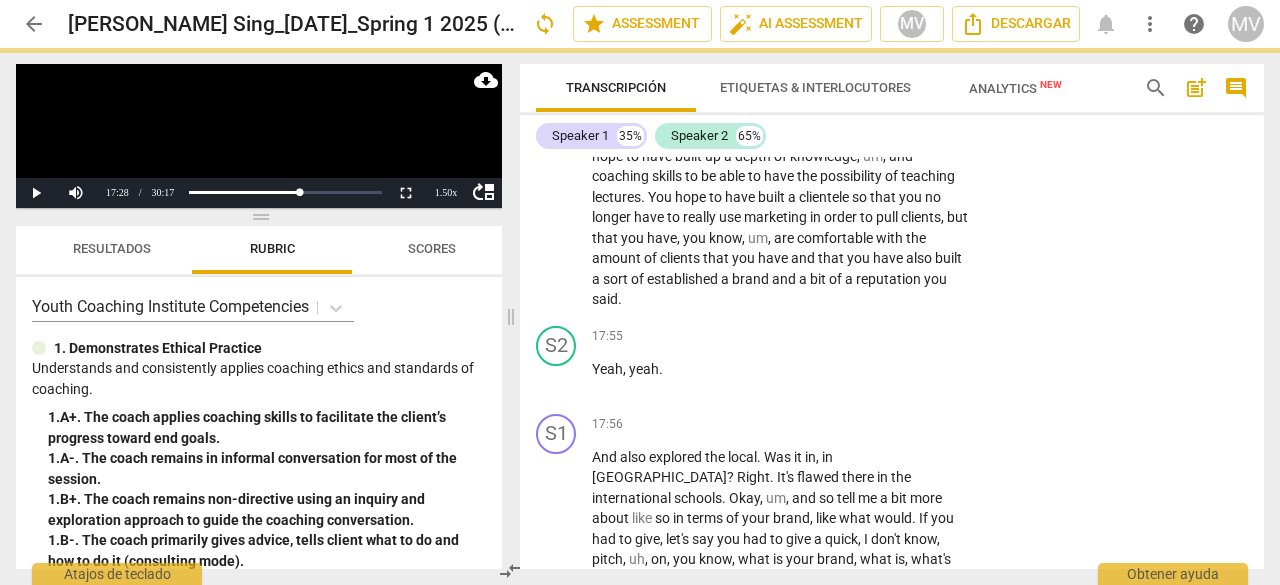 click on "S2 play_arrow pause 17:55 + Add competency keyboard_arrow_right Yeah ,   yeah ." at bounding box center [892, 362] 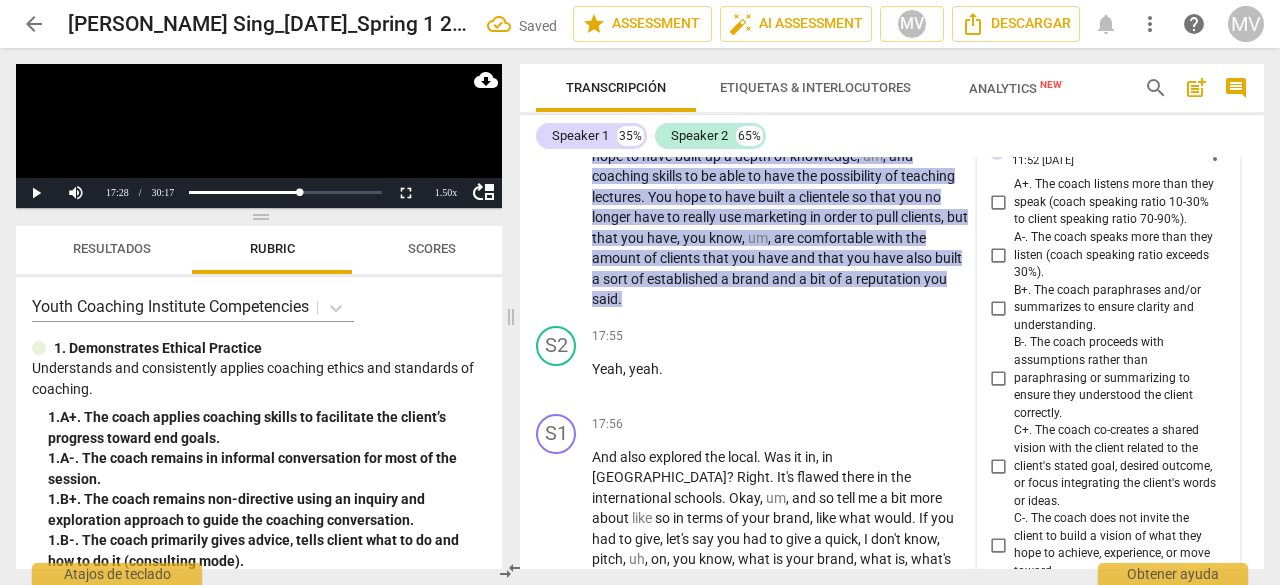 scroll, scrollTop: 9202, scrollLeft: 0, axis: vertical 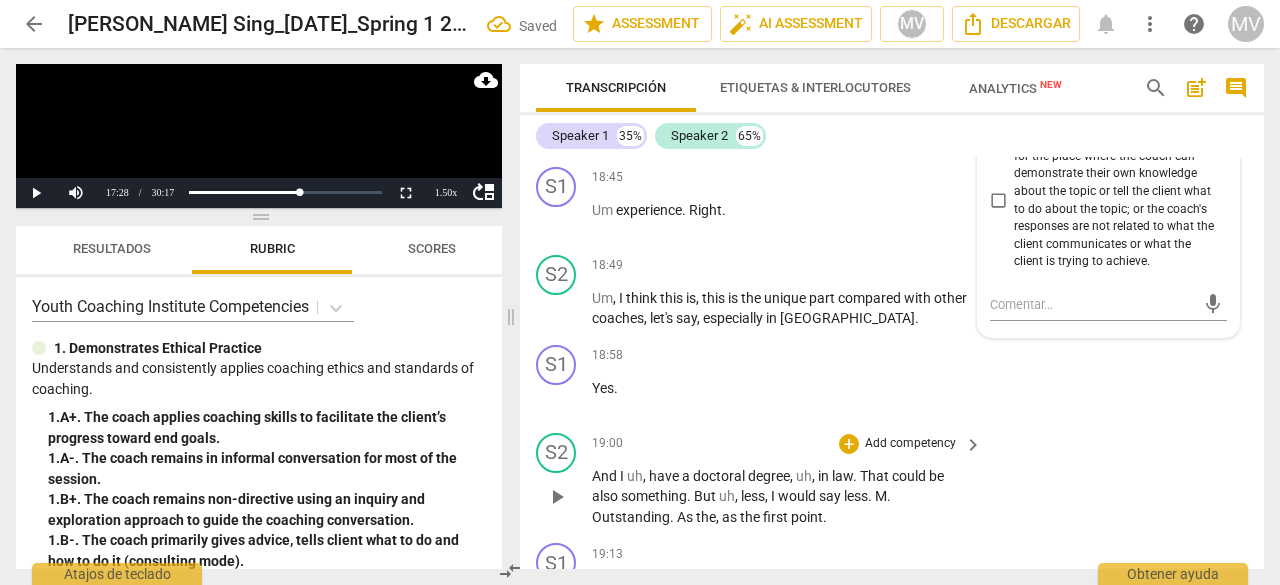 click on "S2 play_arrow pause 19:00 + Add competency keyboard_arrow_right And   I   uh ,   have   a   doctoral   degree ,   uh ,   in   law .   That   could   be   also   something .   But   uh ,   less ,   I   would   say   less .   M .   Outstanding .   As   the ,   as   the   first   point ." at bounding box center [892, 480] 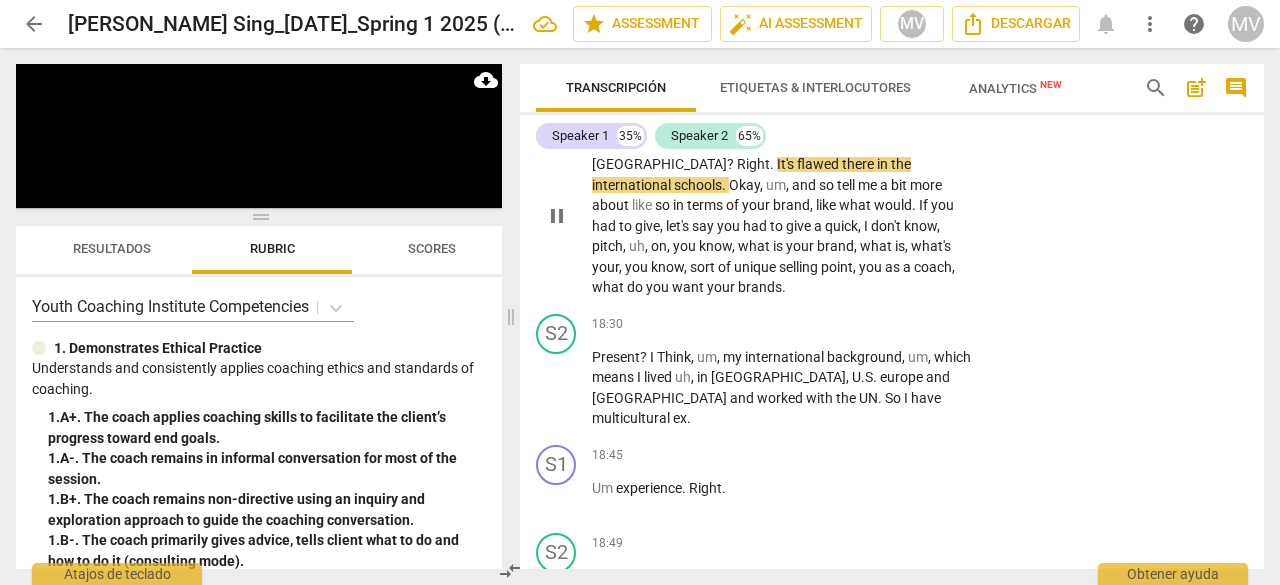 scroll, scrollTop: 8942, scrollLeft: 0, axis: vertical 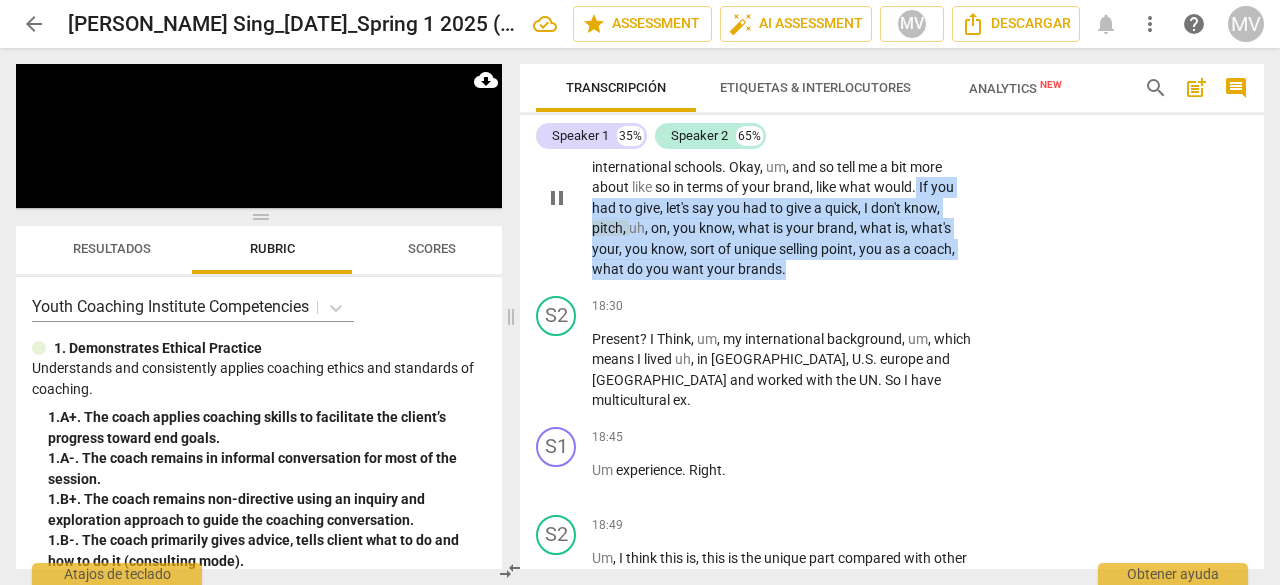 drag, startPoint x: 668, startPoint y: 247, endPoint x: 936, endPoint y: 306, distance: 274.41757 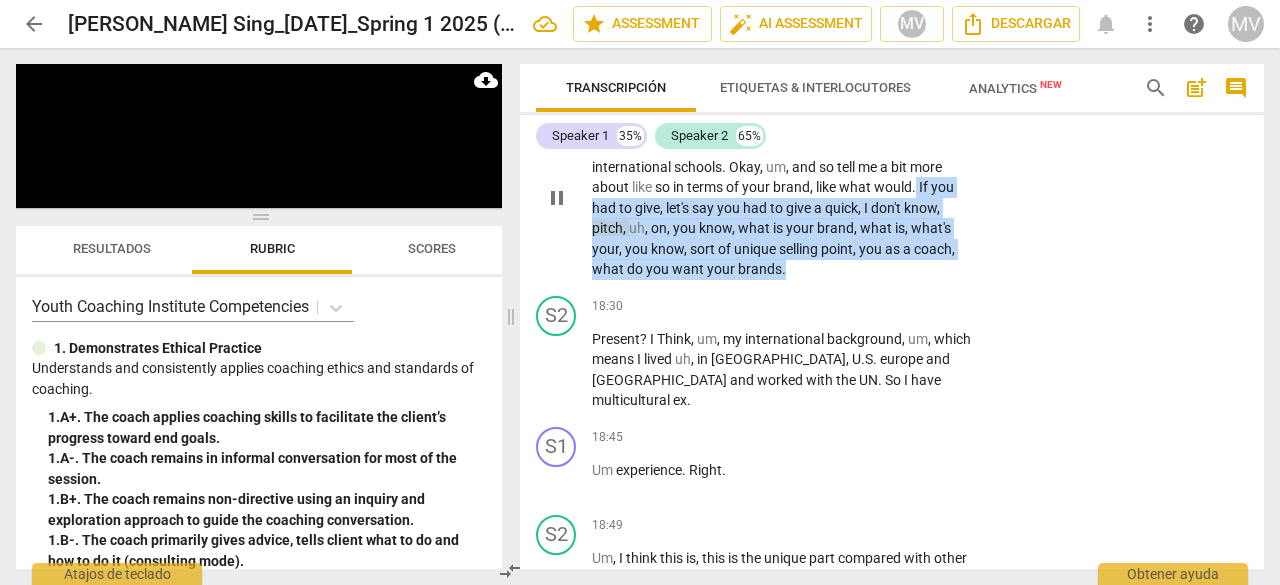 click on "And   also   explored   the   local .   Was   it   in ,   in   [GEOGRAPHIC_DATA] ?   Right .   It's   flawed   there   in   the   international   schools .   Okay ,   um ,   and   so   tell   me   a   bit   more   about   like   so   in   terms   of   your   brand ,   like   what   would .   If   you   had   to   give ,   let's   say   you   had   to   give   a   quick ,   I   don't   know ,   pitch ,   uh ,   on ,   you   know ,   what   is   your   brand ,   what   is ,   what's   your ,   you   know ,   sort   of   unique   selling   point ,   you   as   a   coach ,   what   do   you   want   your   brands ." at bounding box center [782, 198] 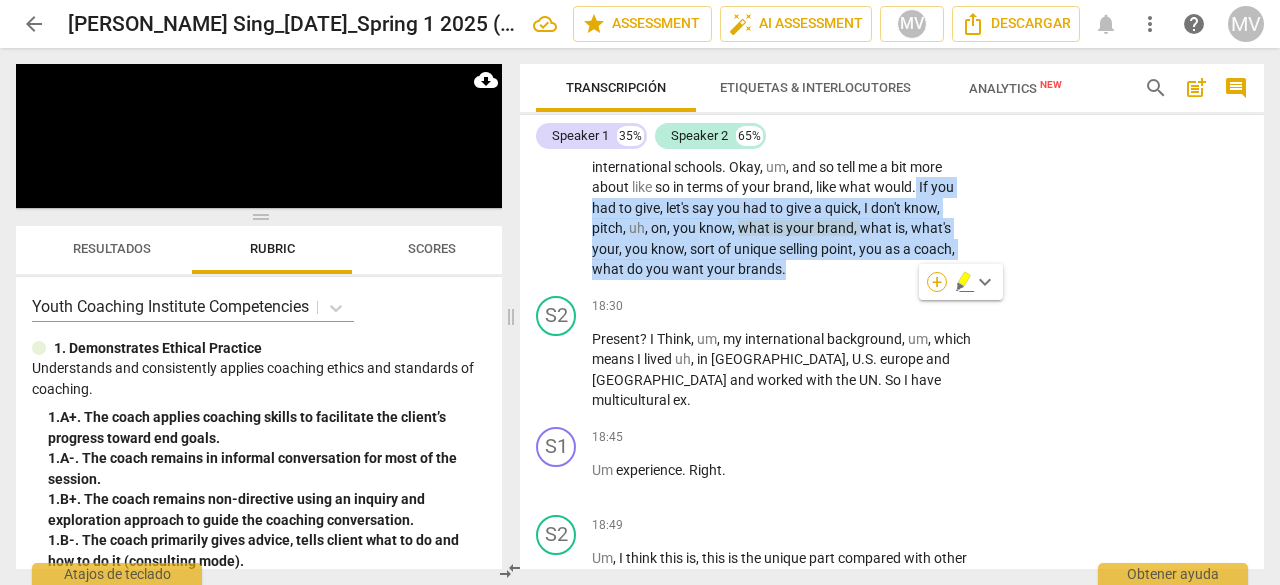 click on "+" at bounding box center [937, 282] 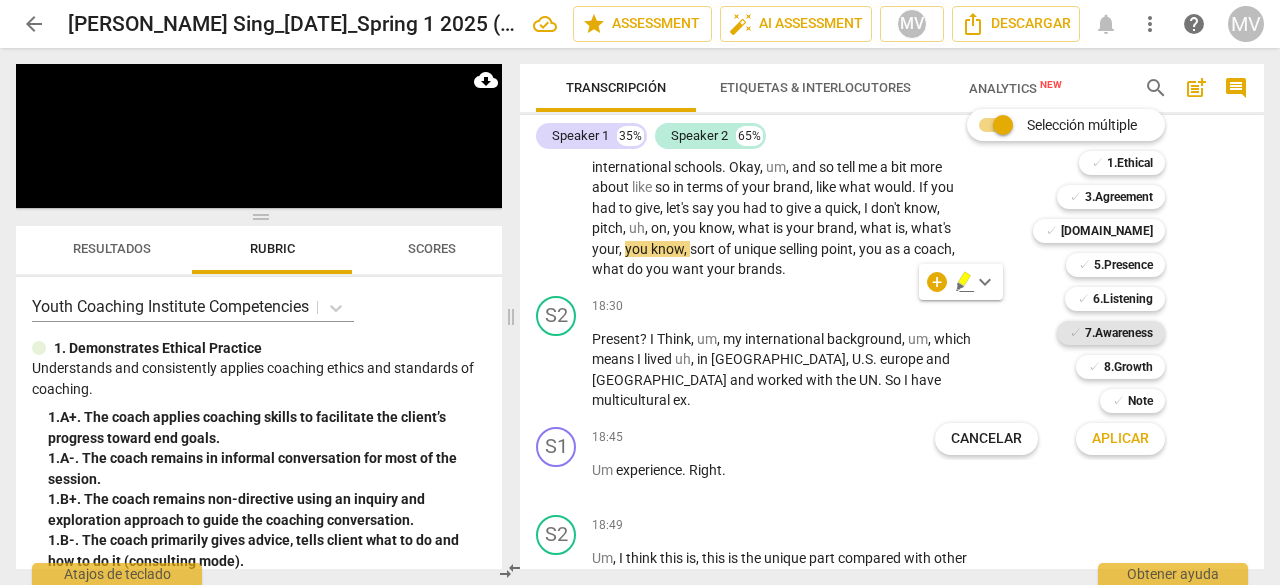 click on "7.Awareness" at bounding box center (1119, 333) 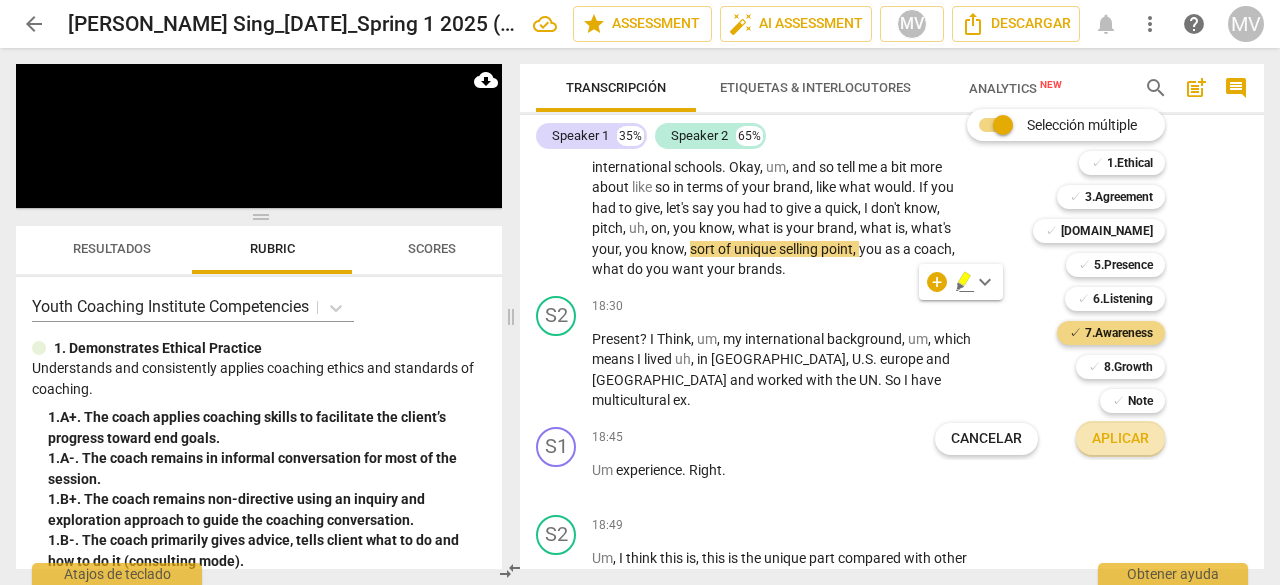 click on "Aplicar" at bounding box center [1120, 439] 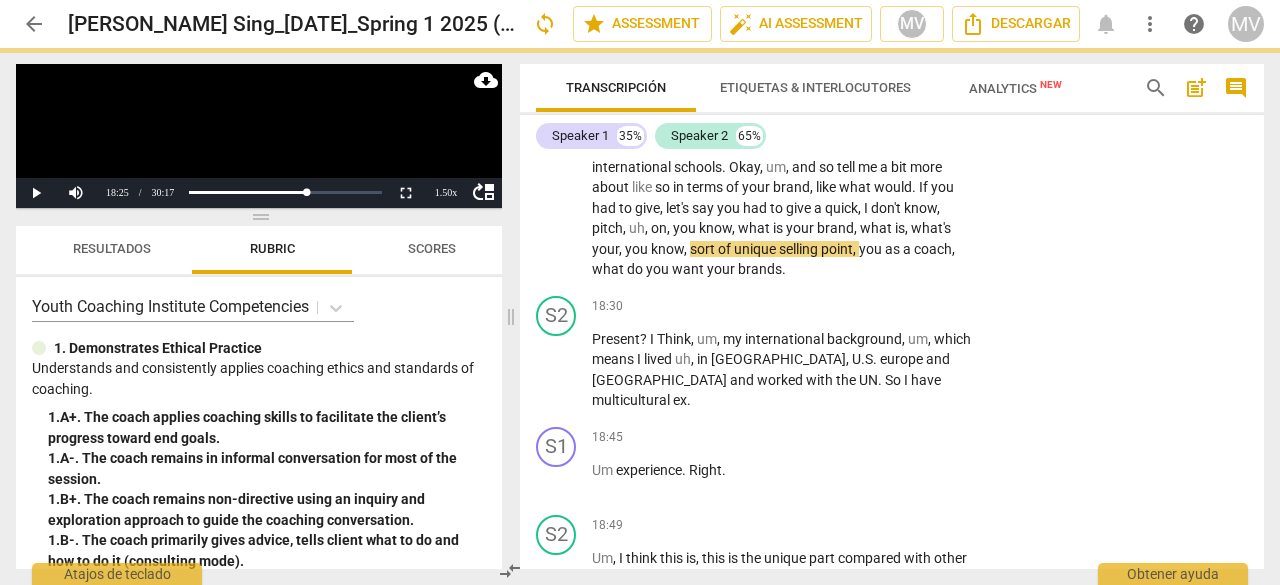 click at bounding box center [640, 292] 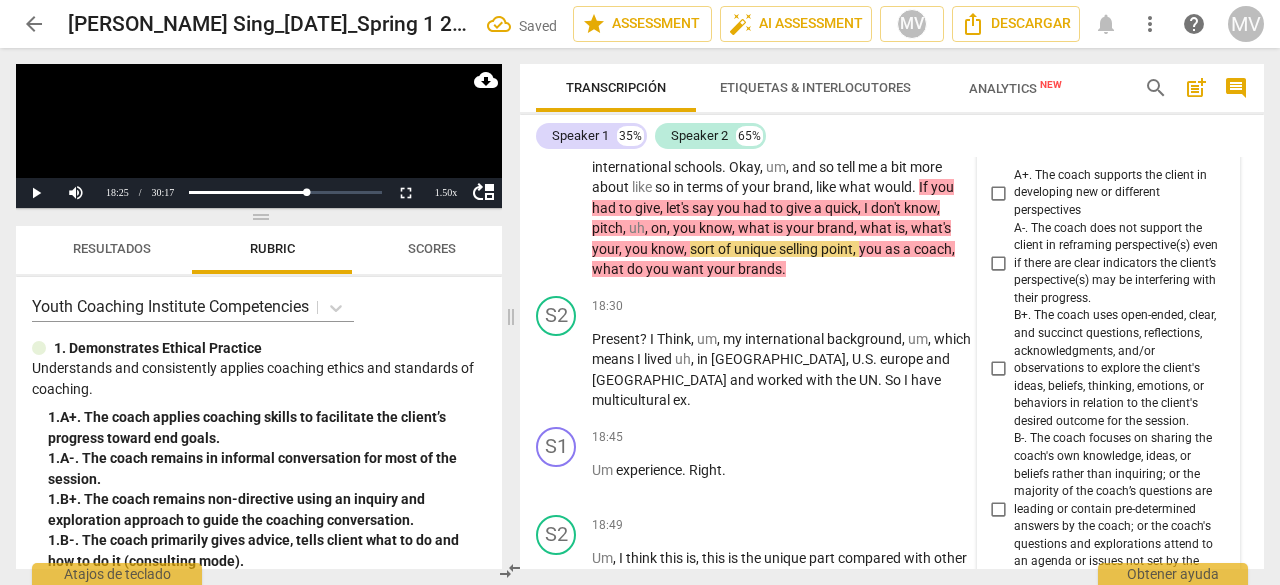 scroll, scrollTop: 9453, scrollLeft: 0, axis: vertical 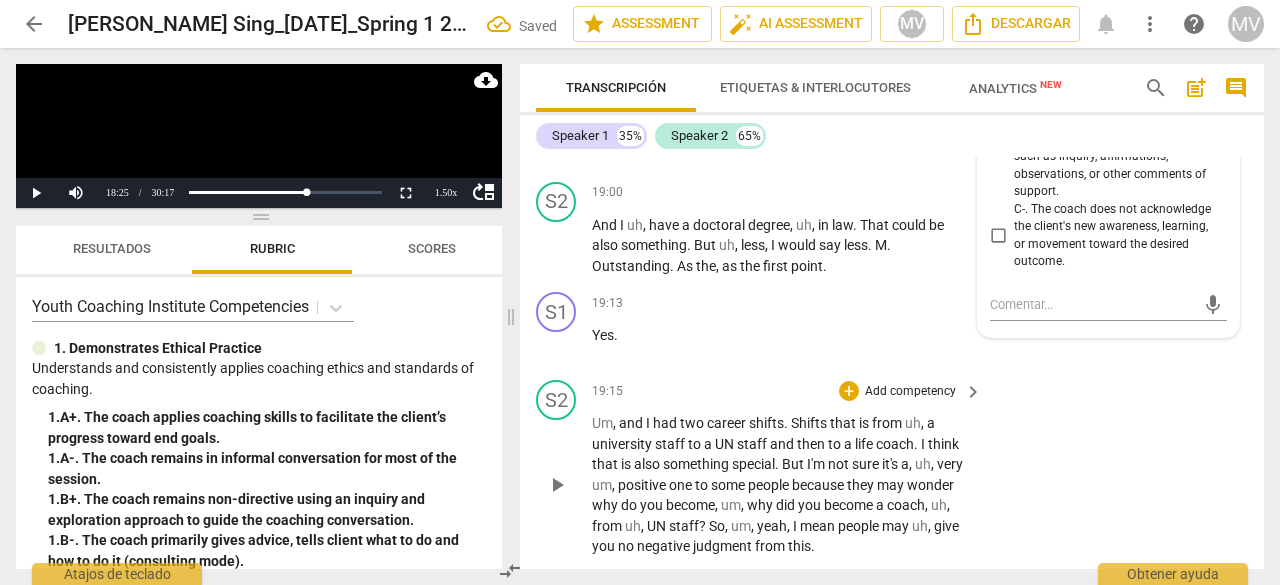 click on "S2 play_arrow pause 19:15 + Add competency keyboard_arrow_right Um ,   and   I   had   two   career   shifts .   Shifts   that   is   from   uh ,   a   university   staff   to   a   UN   staff   and   then   to   a   life   coach .   I   think   that   is   also   something   special .   But   I'm   not   sure   it's   a ,   uh ,   very   um ,   positive   one   to   some   people   because   they   may   wonder   why   do   you   become ,   um ,   why   did   you   become   a   coach ,   uh ,   from   uh ,   UN   staff ?   So ,   um ,   yeah ,   I   mean   people   may   uh ,   give   you   no   negative   judgment   from   this ." at bounding box center (892, 468) 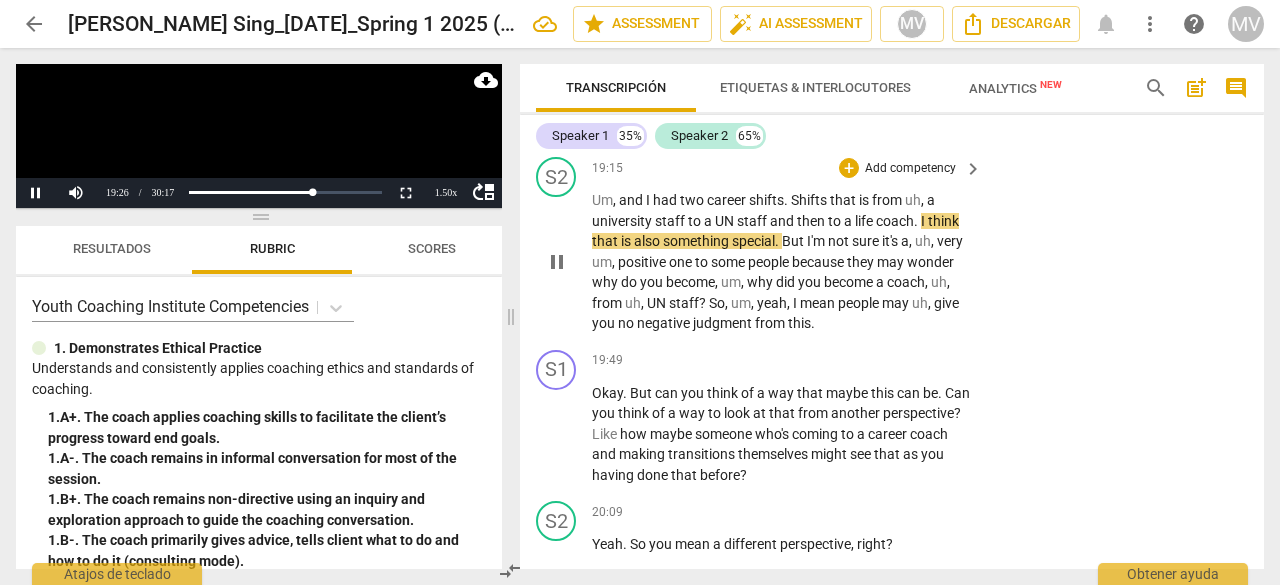 scroll, scrollTop: 9630, scrollLeft: 0, axis: vertical 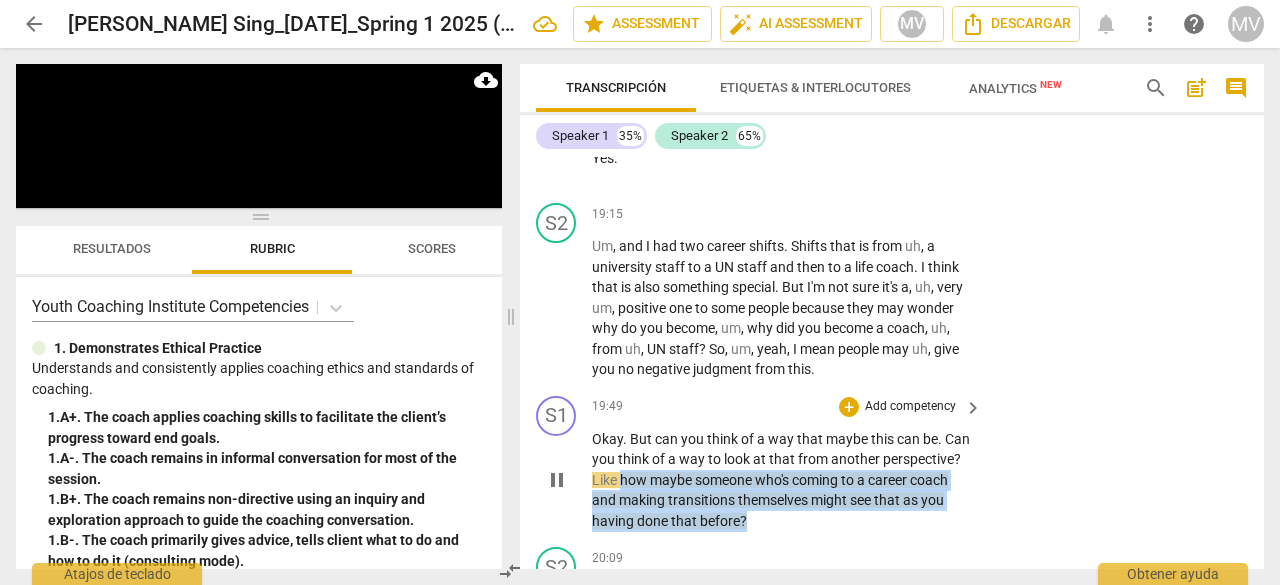 drag, startPoint x: 623, startPoint y: 495, endPoint x: 768, endPoint y: 535, distance: 150.41609 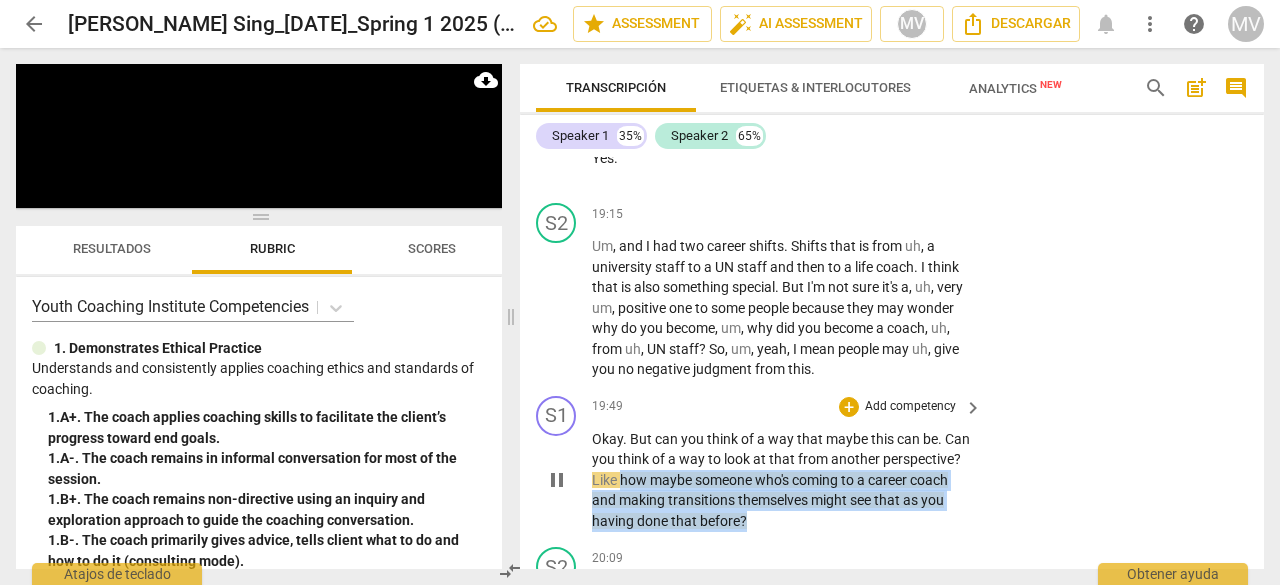 click on "Okay .   But   can   you   think   of   a   way   that   maybe   this   can   be .   Can   you   think   of   a   way   to   look   at   that   from   another   perspective ?   Like   how   maybe   someone   who's   coming   to   a   career   coach   and   making   transitions   themselves   might   see   that   as   you   having   done   that   before ?" at bounding box center (782, 480) 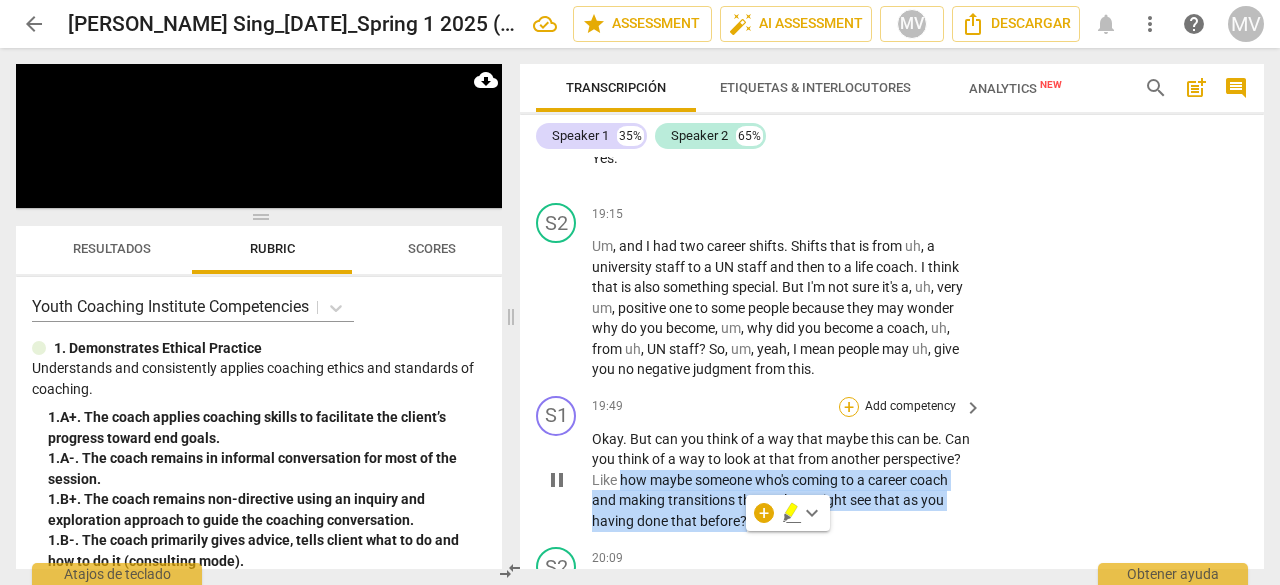 click on "+" at bounding box center (849, 407) 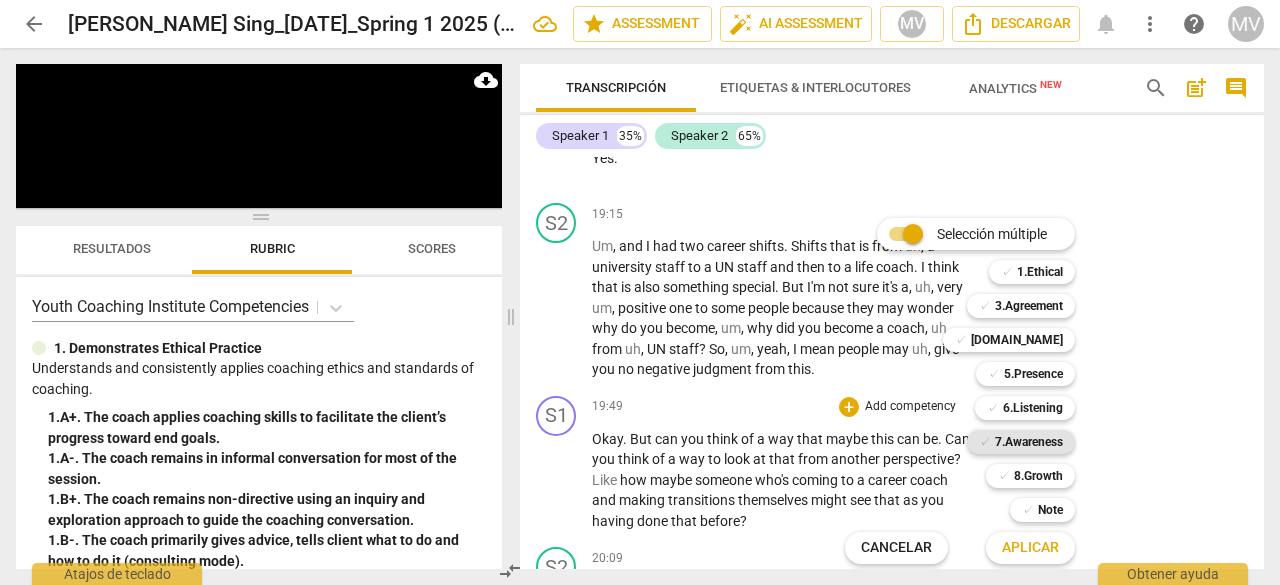 click on "7.Awareness" at bounding box center (1029, 442) 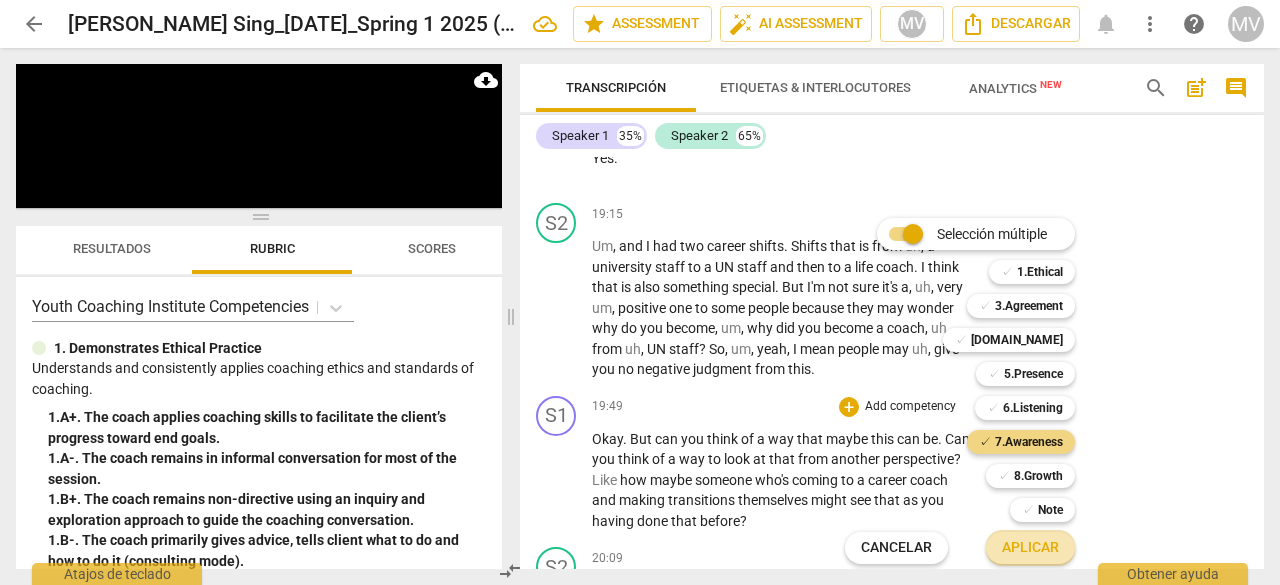 drag, startPoint x: 1046, startPoint y: 543, endPoint x: 1131, endPoint y: 458, distance: 120.20815 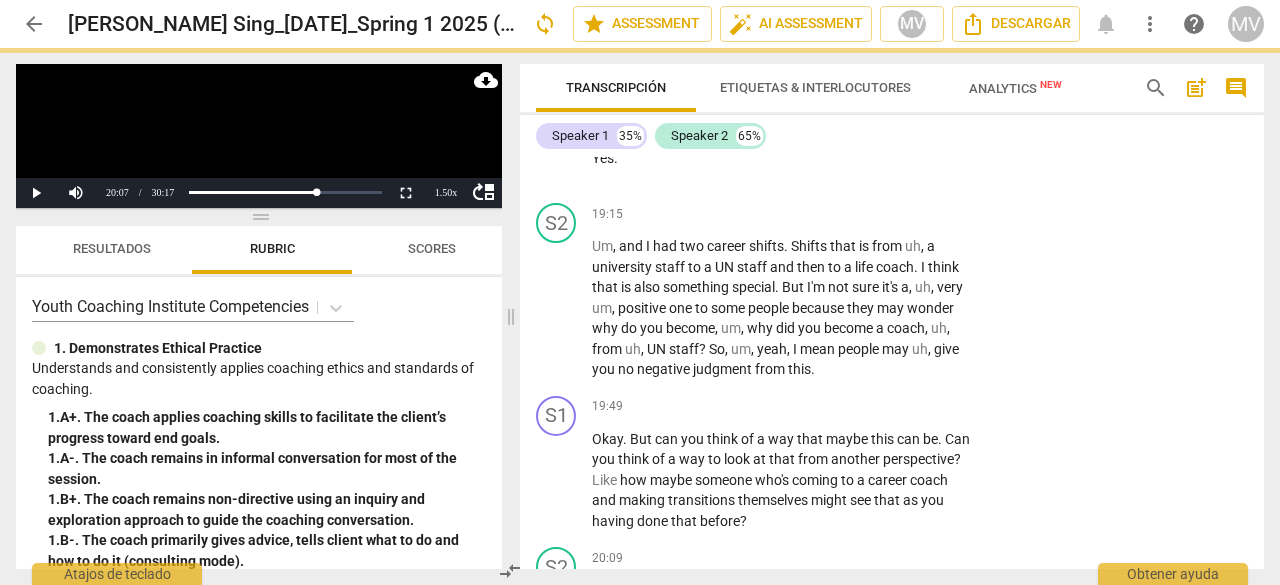 click at bounding box center (640, 292) 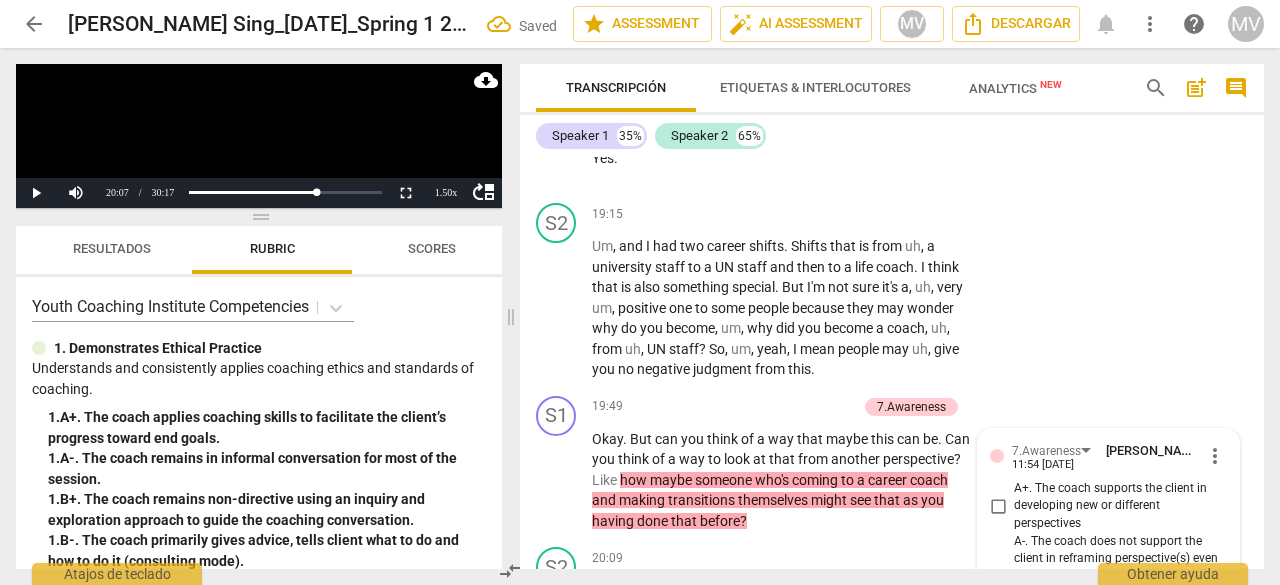 scroll, scrollTop: 10413, scrollLeft: 0, axis: vertical 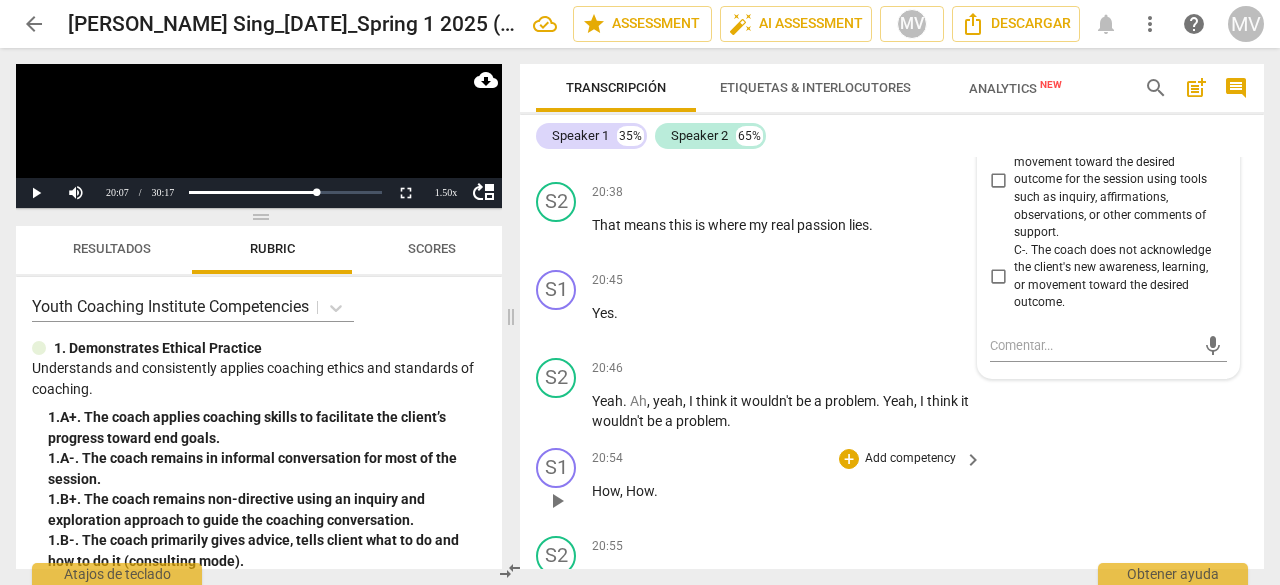 click on "S1 play_arrow pause 20:54 + Add competency keyboard_arrow_right How ,   How ." at bounding box center (892, 484) 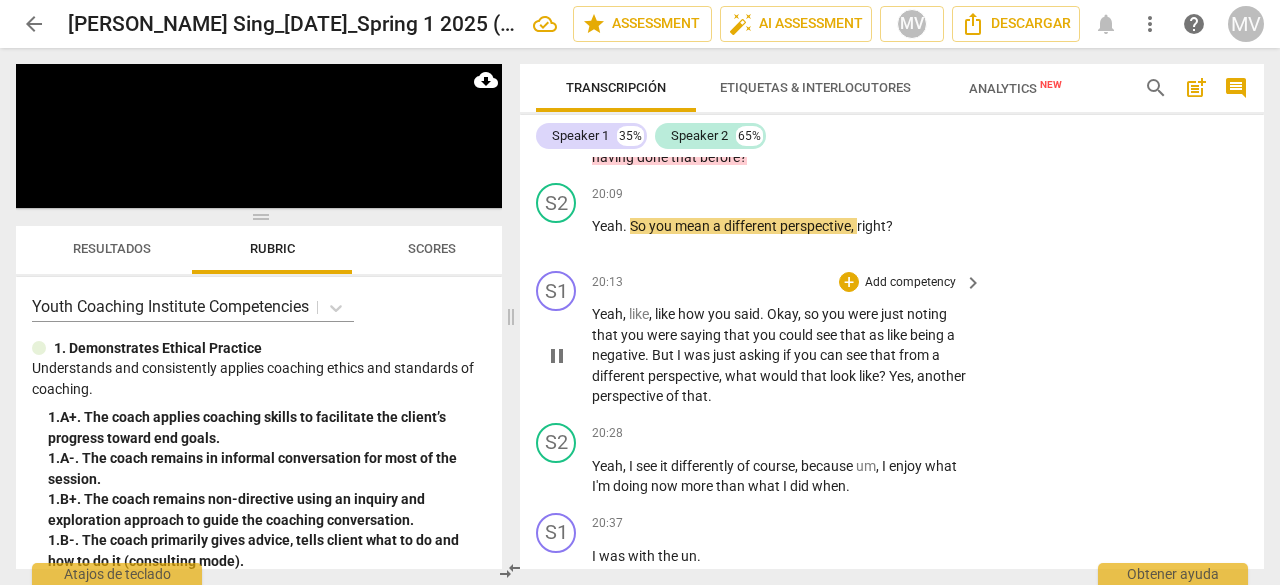scroll, scrollTop: 10013, scrollLeft: 0, axis: vertical 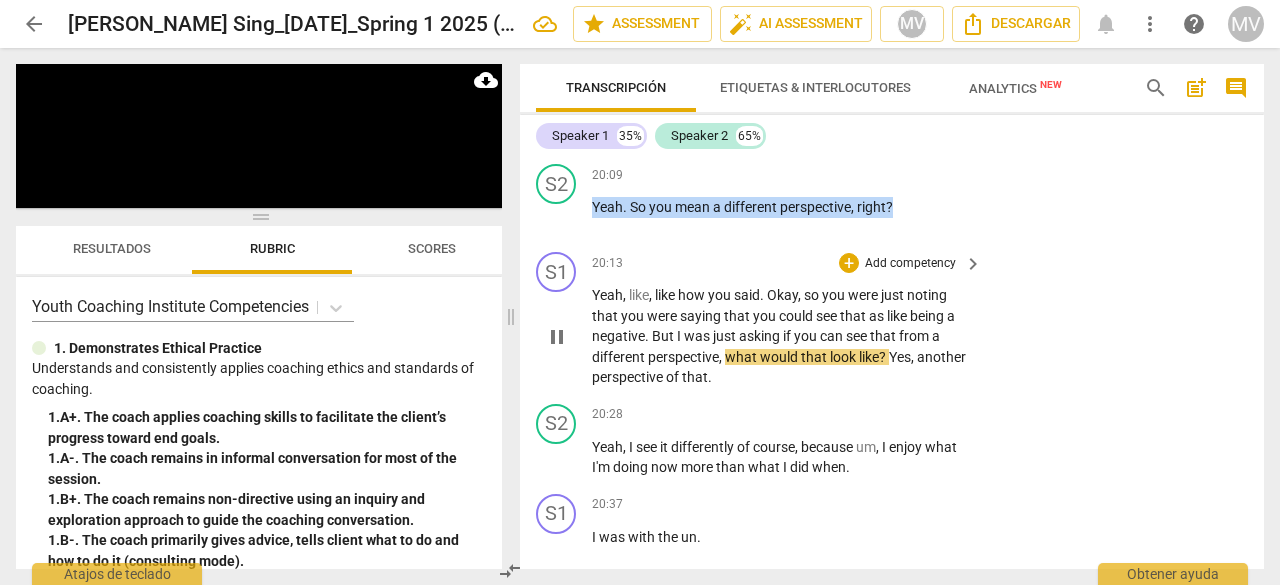 drag, startPoint x: 594, startPoint y: 225, endPoint x: 909, endPoint y: 277, distance: 319.2632 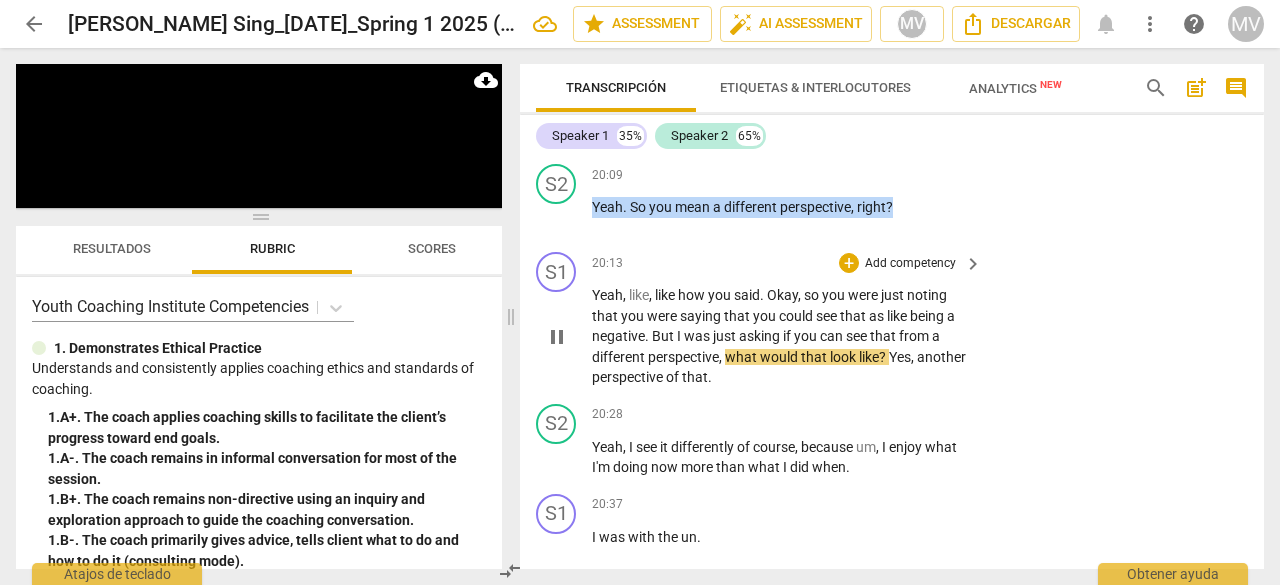 click on "S1 play_arrow pause 00:03 + Add competency keyboard_arrow_right Okay .   Hi   [PERSON_NAME] ,   how   are   you   [DATE] ? S2 play_arrow pause 00:06 + Add competency keyboard_arrow_right Um ,   I'm   good ,   thank   you .   So   it's   uh ,   in   the   afternoon .   Six ,   uh ,   30   now . S1 play_arrow pause 00:12 + Add competency keyboard_arrow_right Okay . S2 play_arrow pause 00:13 + Add competency keyboard_arrow_right Yeah ,   yeah ,   close   to   the   end   of   the   day . S1 play_arrow pause 00:17 + Add competency 3.Agreement keyboard_arrow_right Yeah .   Um ,   oh ,   it's   only   lunchtime   by   me ,   so .   Okay .   So   what   would   you   like   to   work   on   or   ah ,   what's   your   goal   for   our   session   [DATE] ? 3.Agreement [PERSON_NAME] 11:39 [DATE] S2 play_arrow pause 00:27 + Add competency keyboard_arrow_right Um ,   I'd   like   to   talk   about   um ,   um ,   the   coaching   business   I   started   not   long   ago   and   I   now   I   feel   a   bit   anxious" at bounding box center [892, 363] 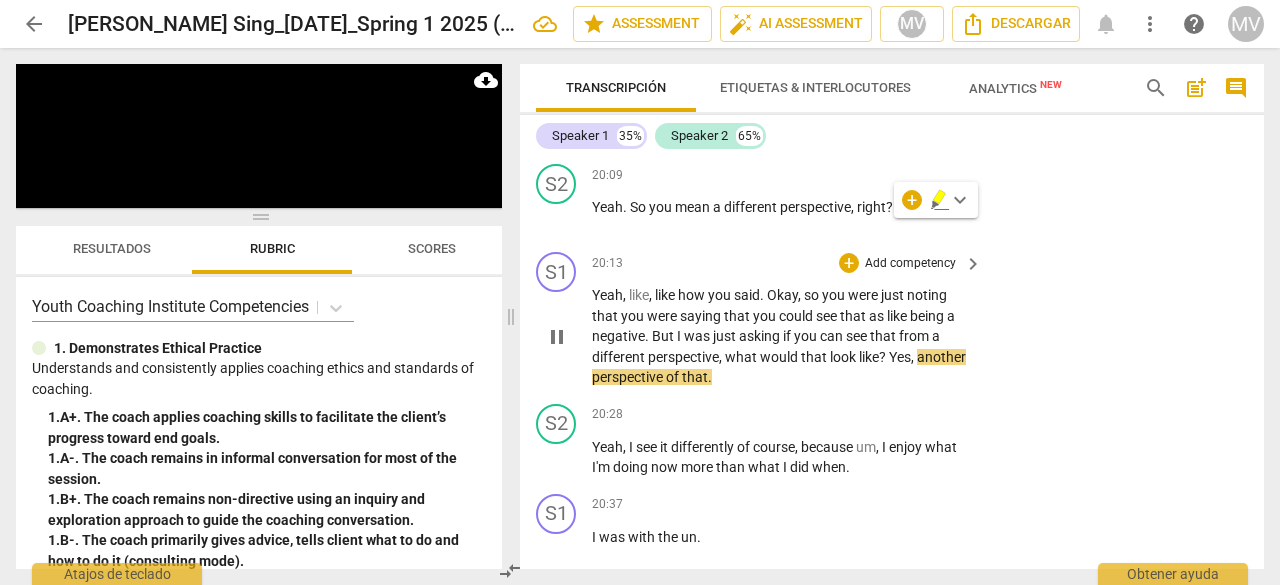 click on "S1 play_arrow pause 20:13 + Add competency keyboard_arrow_right Yeah ,   like ,   like   how   you   said .   Okay ,   so   you   were   just   noting   that   you   were   saying   that   you   could   see   that   as   like   being   a   negative .   But   I   was   just   asking   if   you   can   see   that   from   a   different   perspective ,   what   would   that   look   like ?   Yes ,   another   perspective   of   that ." at bounding box center (892, 320) 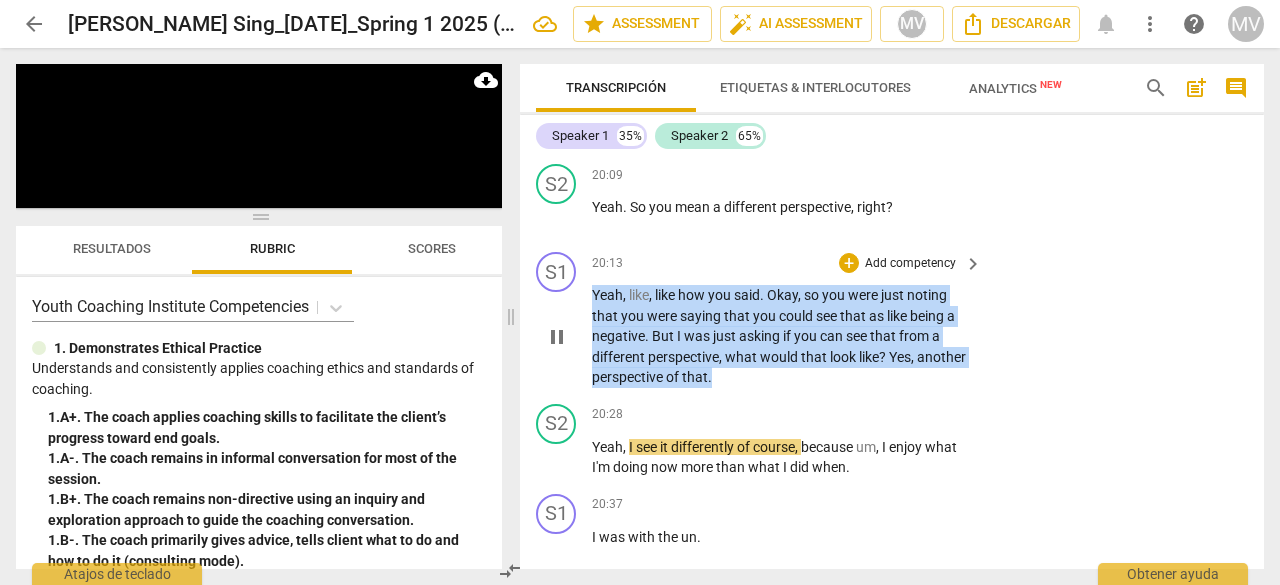 drag, startPoint x: 592, startPoint y: 316, endPoint x: 726, endPoint y: 387, distance: 151.64761 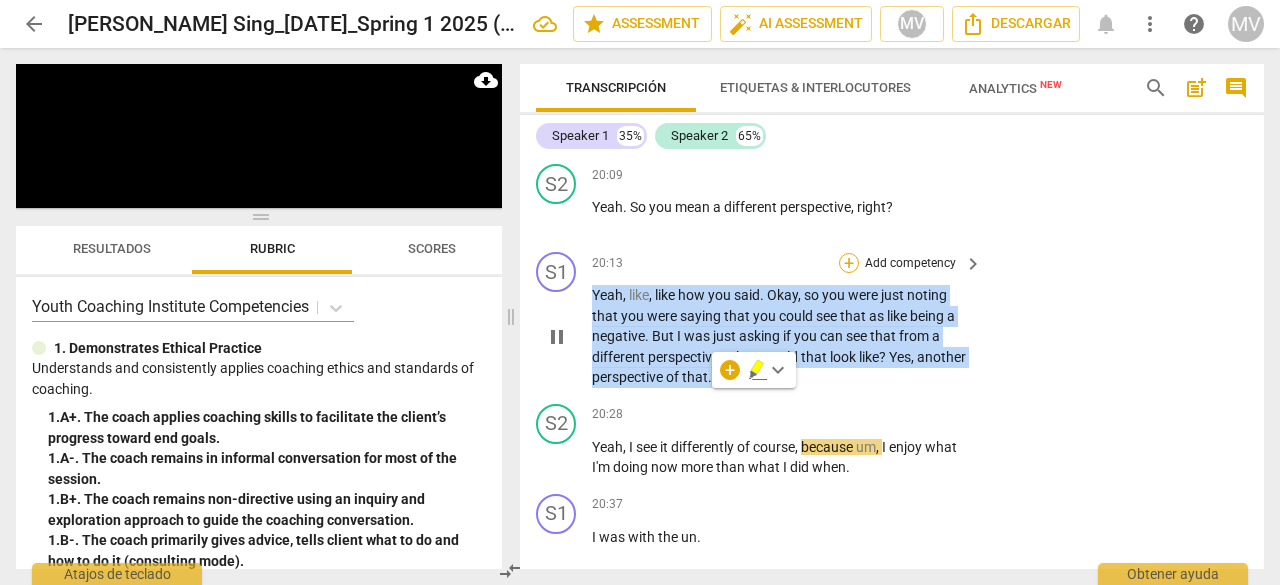 click on "+" at bounding box center (849, 263) 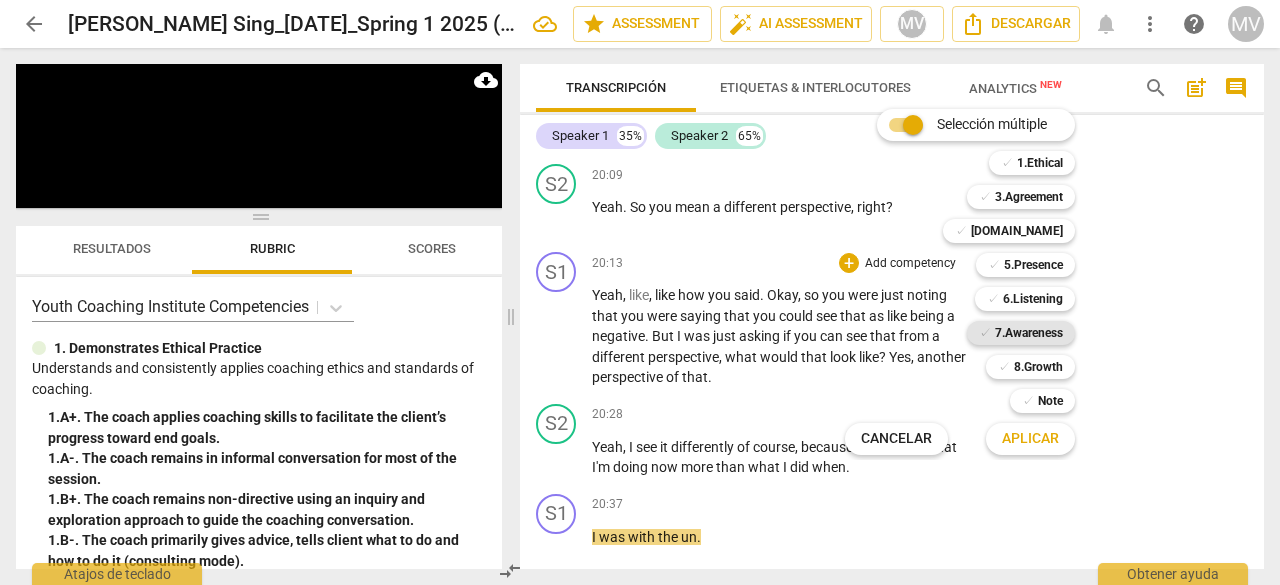 click on "7.Awareness" at bounding box center [1029, 333] 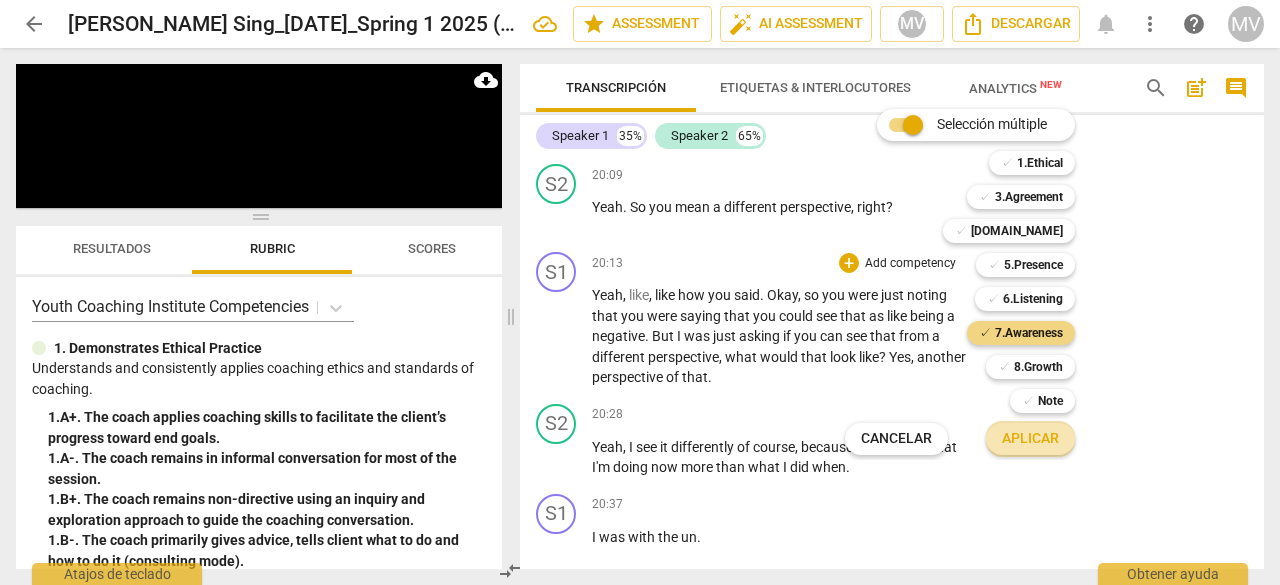 click on "Aplicar" at bounding box center (1030, 439) 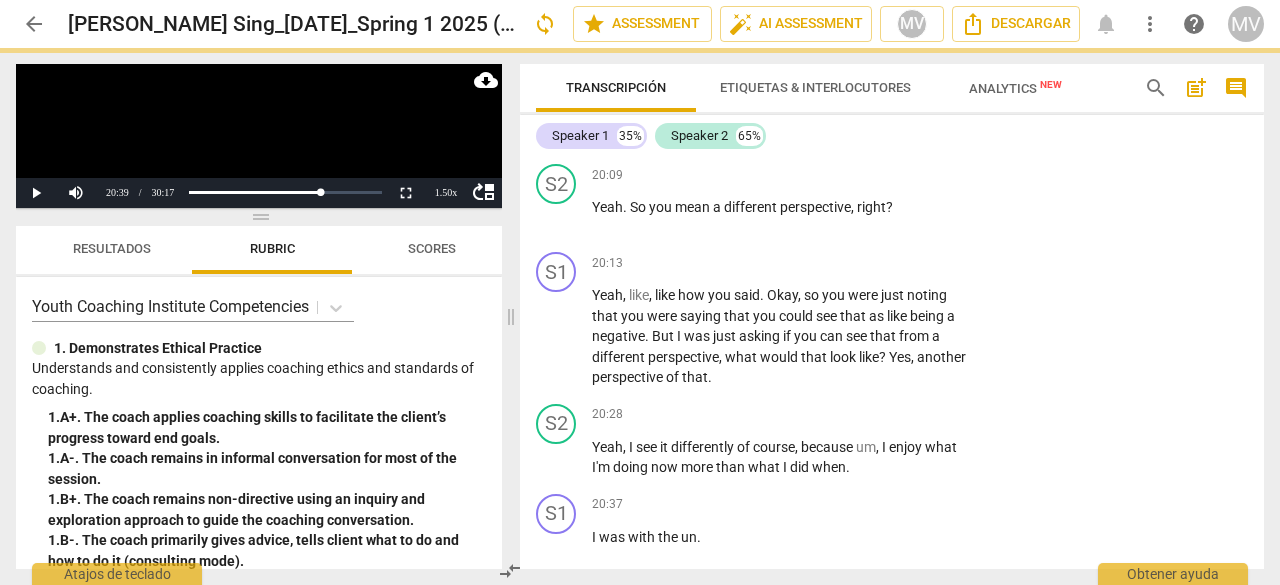 scroll, scrollTop: 10490, scrollLeft: 0, axis: vertical 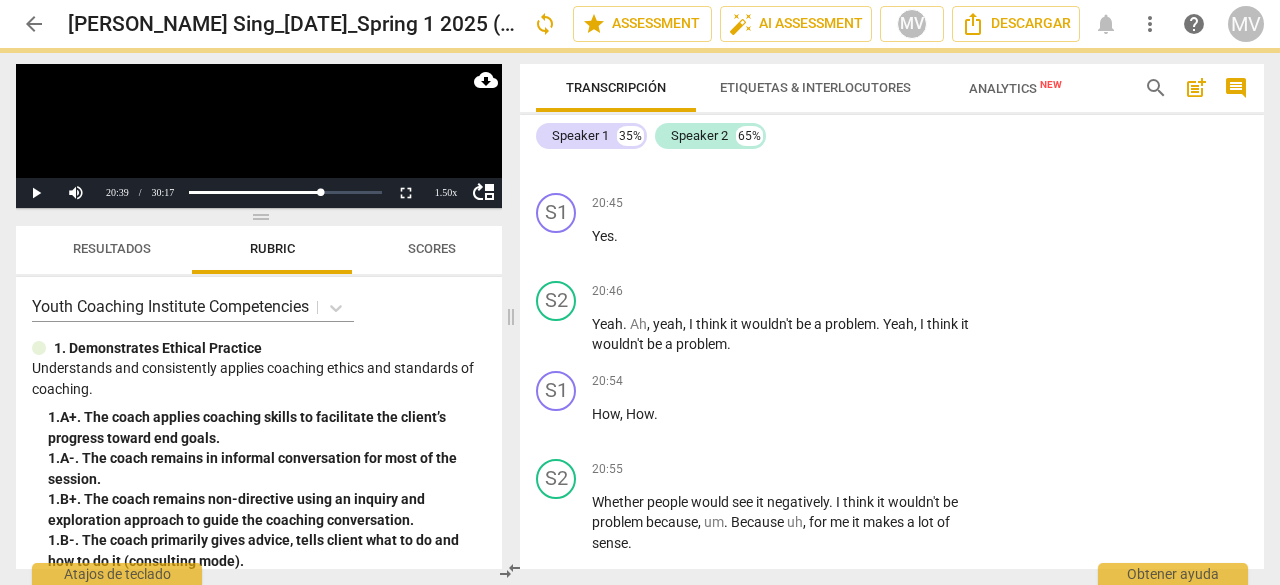 click at bounding box center [640, 292] 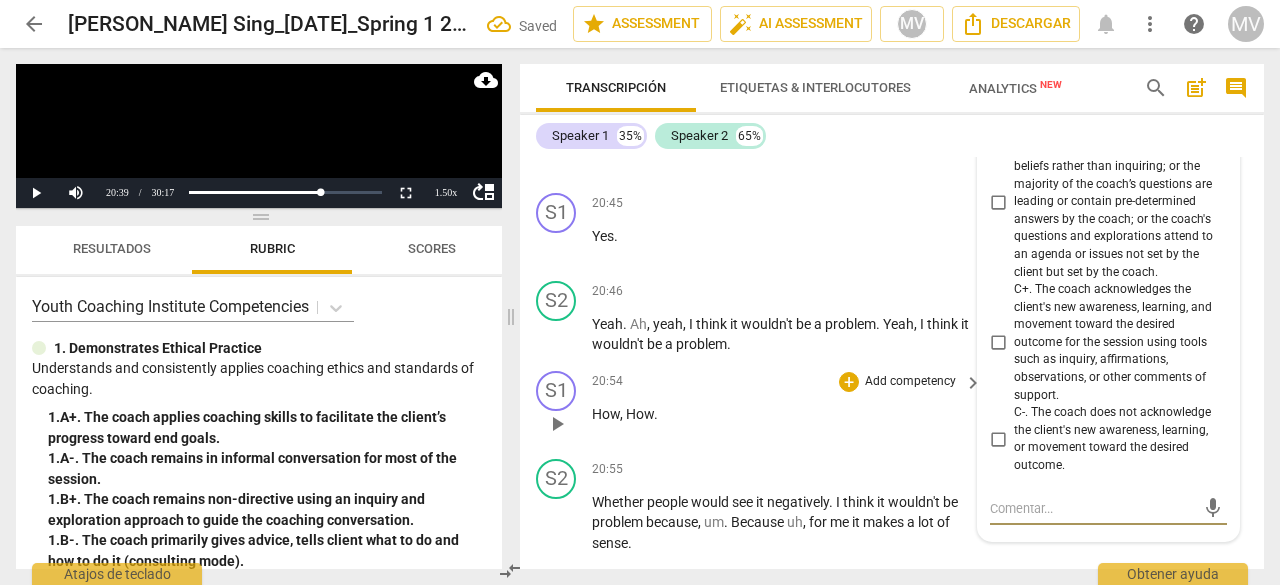 click on "How ,   How ." at bounding box center (782, 414) 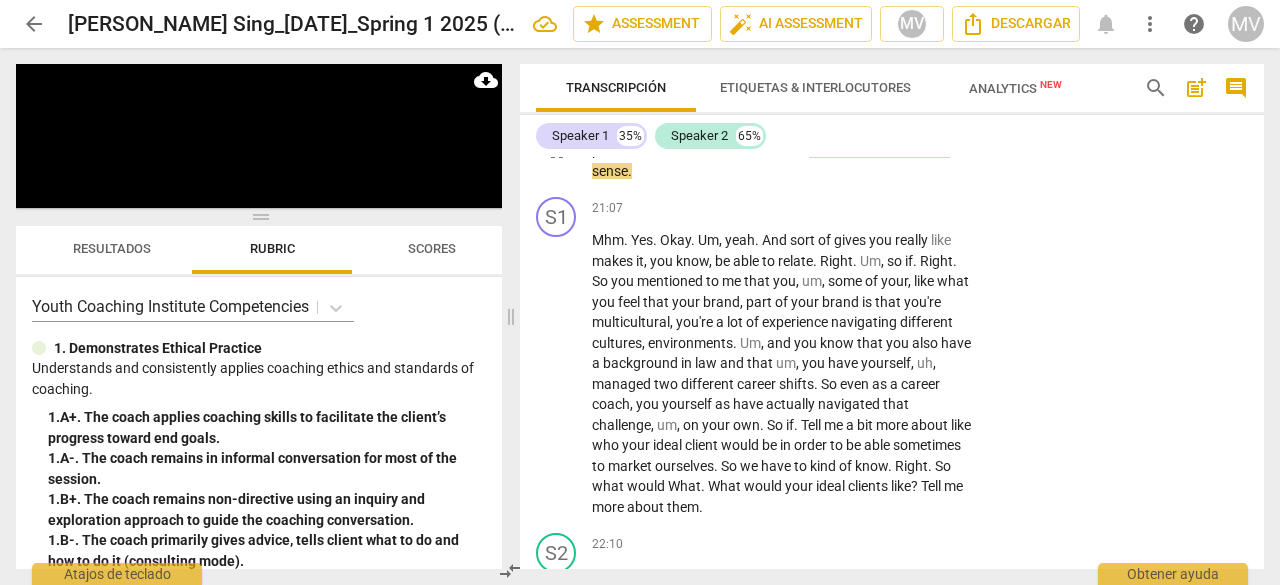 scroll, scrollTop: 10890, scrollLeft: 0, axis: vertical 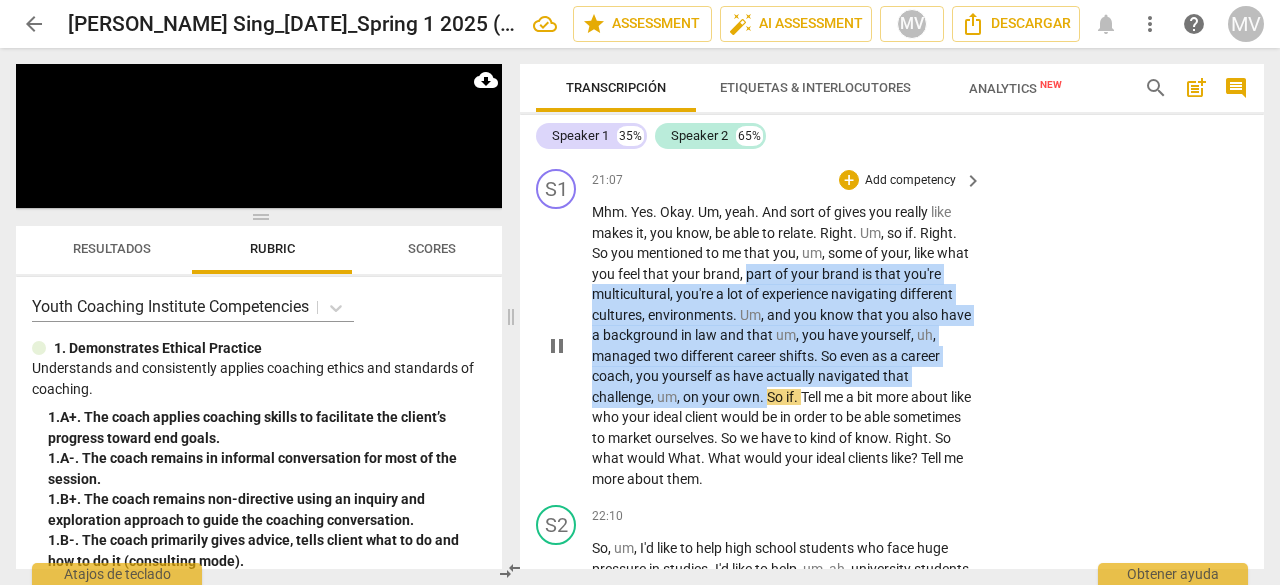 drag, startPoint x: 776, startPoint y: 295, endPoint x: 766, endPoint y: 415, distance: 120.41595 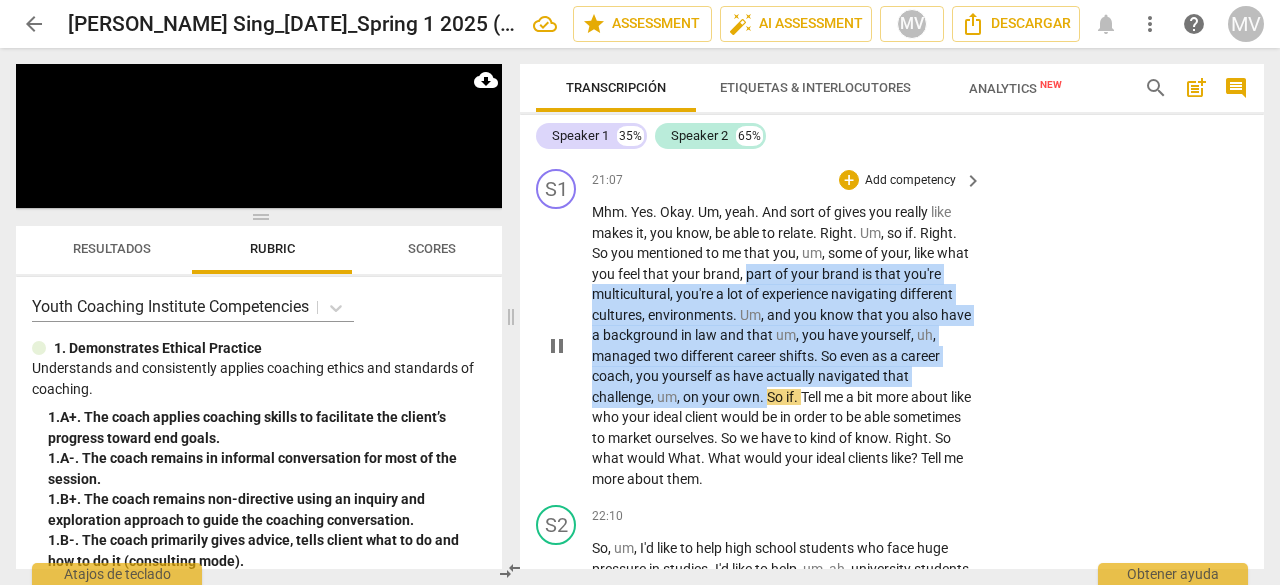 click on "Mhm .   Yes .   Okay .   Um ,   yeah .   And   sort   of   gives   you   really   like   makes   it ,   you   know ,   be   able   to   relate .   Right .   Um ,   so   if .   Right .   So   you   mentioned   to   me   that   you ,   um ,   some   of   your ,   like   what   you   feel   that   your   brand ,   part   of   your   brand   is   that   you're   multicultural ,   you're   a   lot   of   experience   navigating   different   cultures ,   environments .   Um ,   and   you   know   that   you   also   have   a   background   in   law   and   that   um ,   you   have   yourself ,   uh ,   managed   two   different   career   shifts .   So   even   as   a   career   coach ,   you   yourself   as   have   actually   navigated   that   challenge ,   um ,   on   your   own .   So   if .   Tell   me   a   bit   more   about   like   who   your   ideal   client   would   be   in   order   to   be   able   sometimes   to   market   ourselves .   So   we   have   to   kind   of   know .   Right .   So   what" at bounding box center [782, 345] 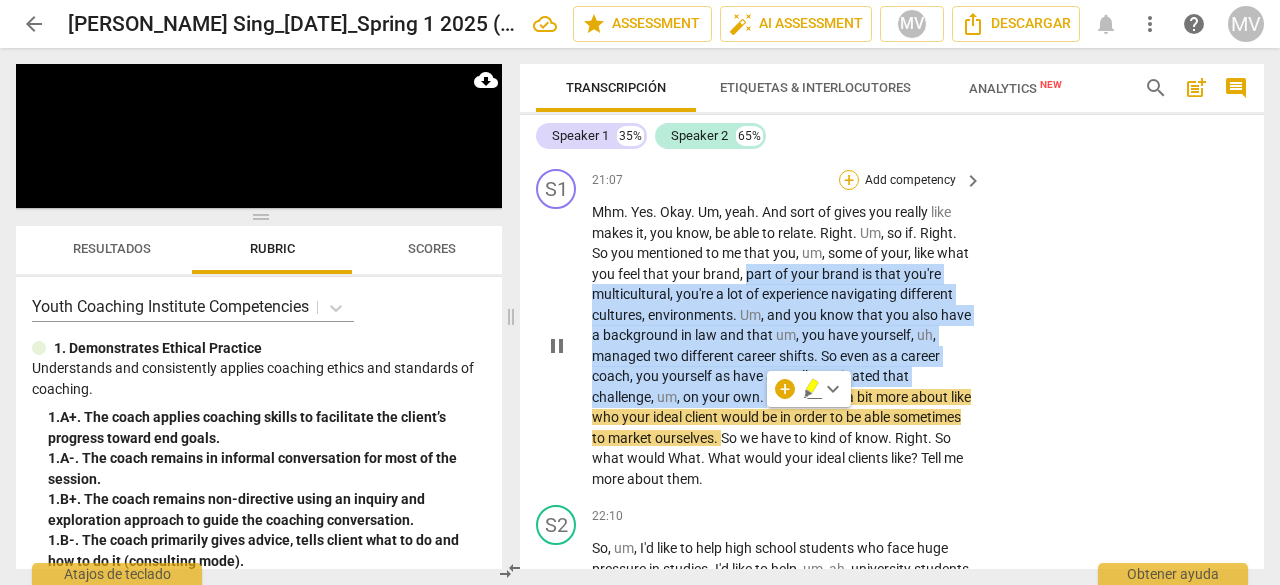 click on "+" at bounding box center [849, 180] 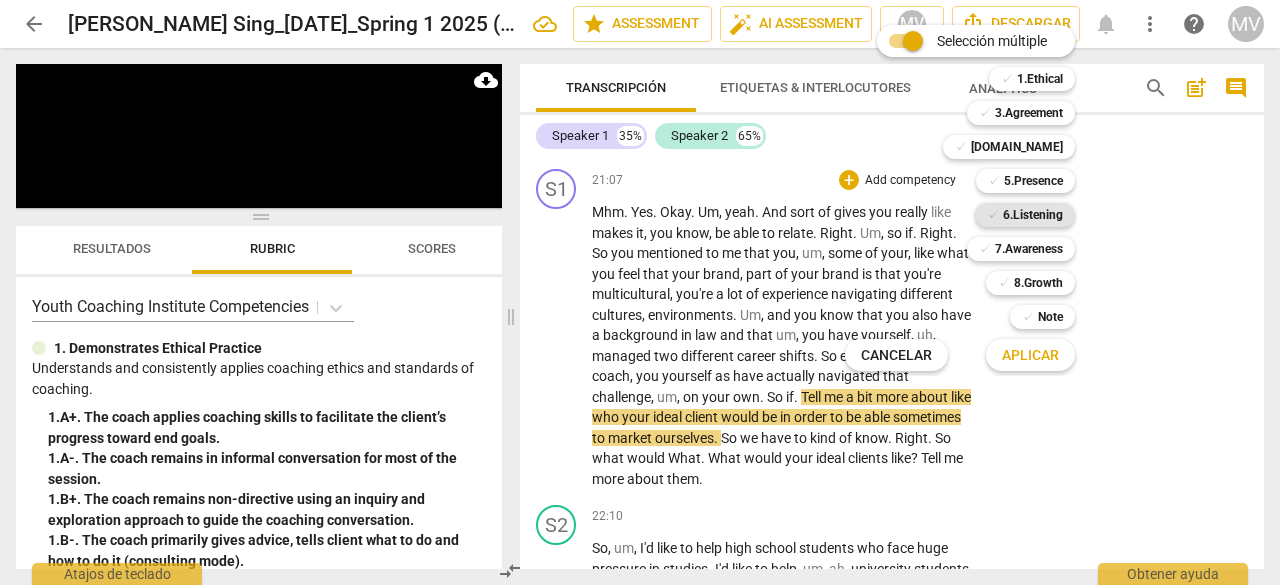 click on "6.Listening" at bounding box center [1033, 215] 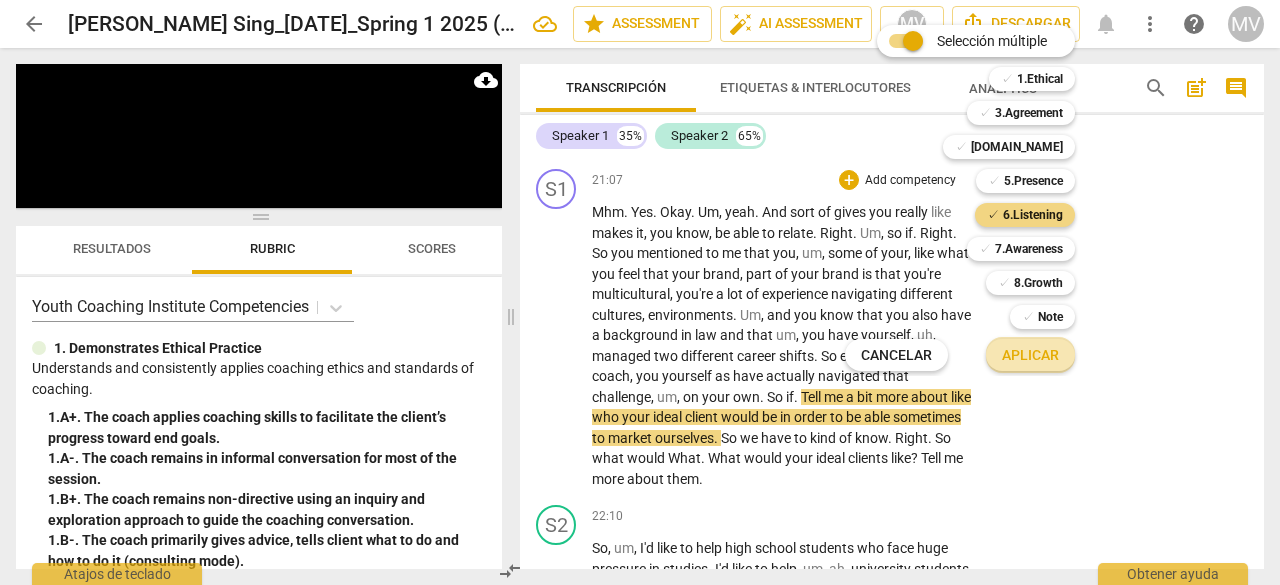 click on "Aplicar" at bounding box center (1030, 355) 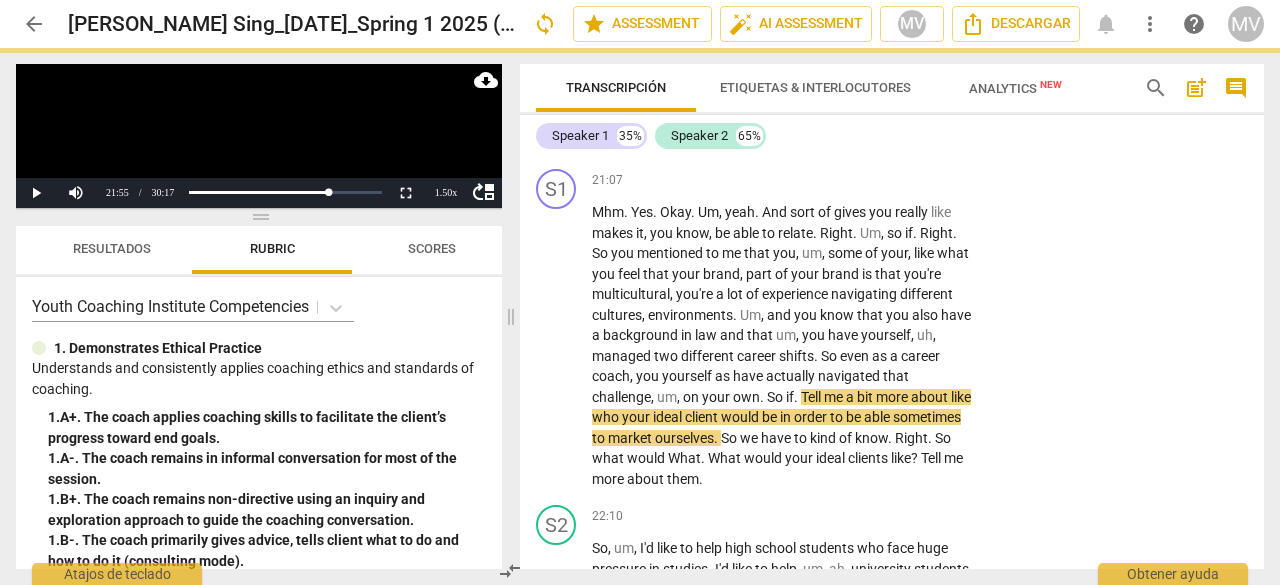 click at bounding box center [640, 292] 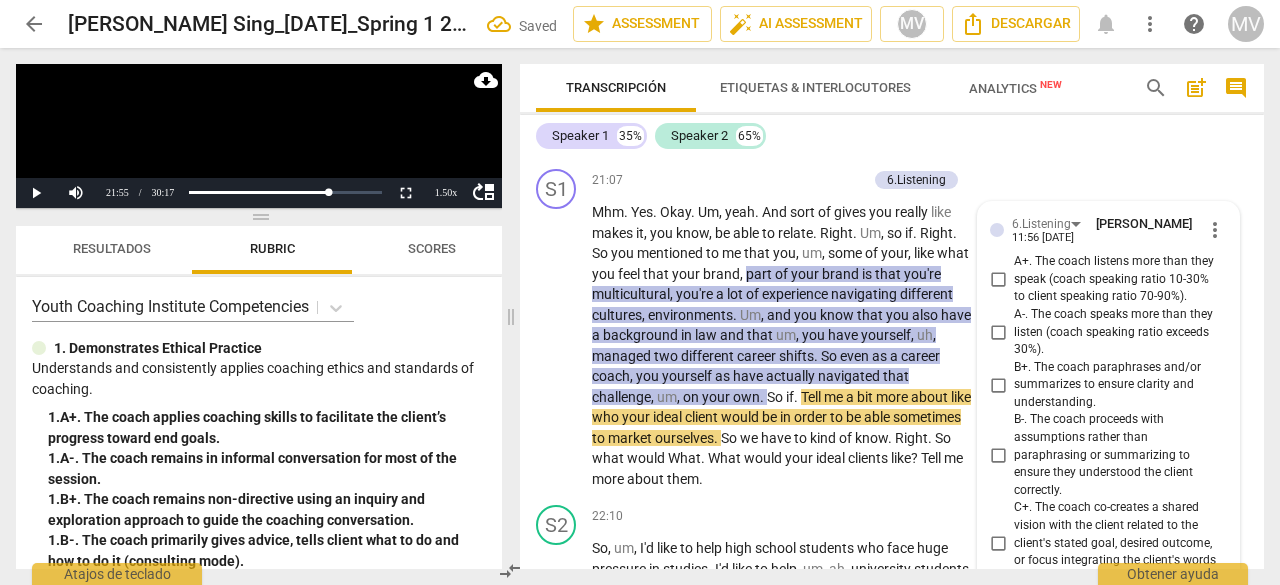 scroll, scrollTop: 11517, scrollLeft: 0, axis: vertical 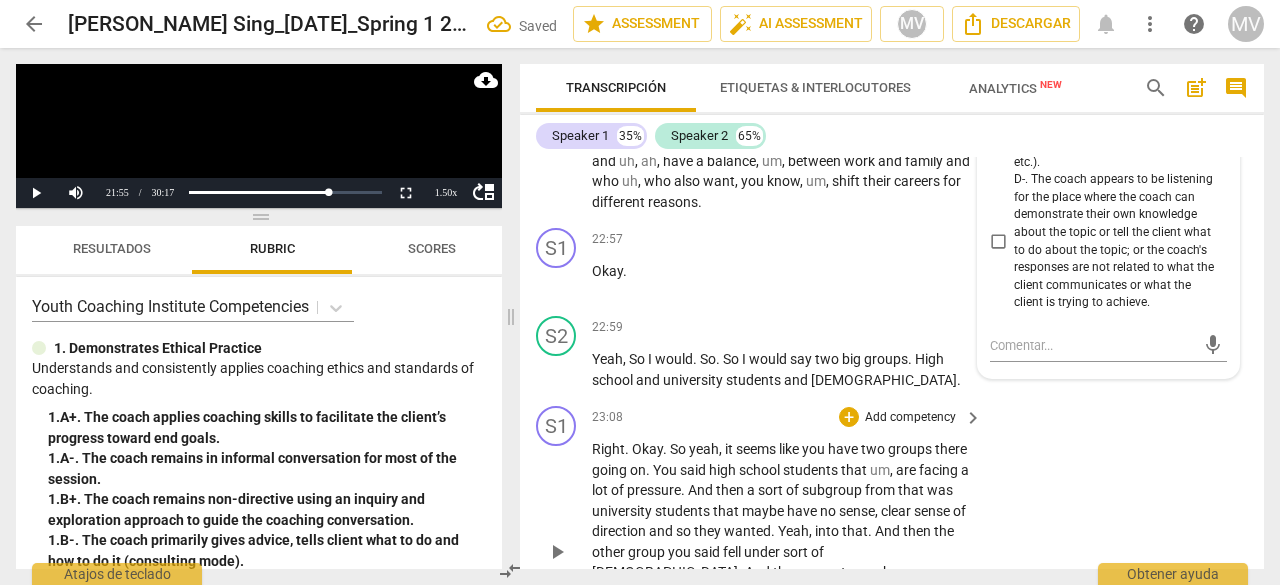 click on "S1 play_arrow pause 23:08 + Add competency keyboard_arrow_right Right .   Okay .   So   yeah ,   it   seems   like   you   have   two   groups   there   going   on .   You   said   high   school   students   that   um ,   are   facing   a   lot   of   pressure .   And   then   a   sort   of   subgroup   from   that   was   university   students   that   maybe   have   no   sense ,   clear   sense   of   direction   and   so   they   wanted .   Yeah ,   into   that .   And   then   the   other   group   you   said   fell   under   sort   of   [DEMOGRAPHIC_DATA] .   And   there   were   two   subgroups ,   one   you   mentioned   being   um ,   women   who   wanted   to   have   like   work   life   balance .   And   um .   And   then   the   second   group .   What   did   you   say ?   And   then   you   said   the   second   group   was   people   facing   career   shifts ." at bounding box center [892, 535] 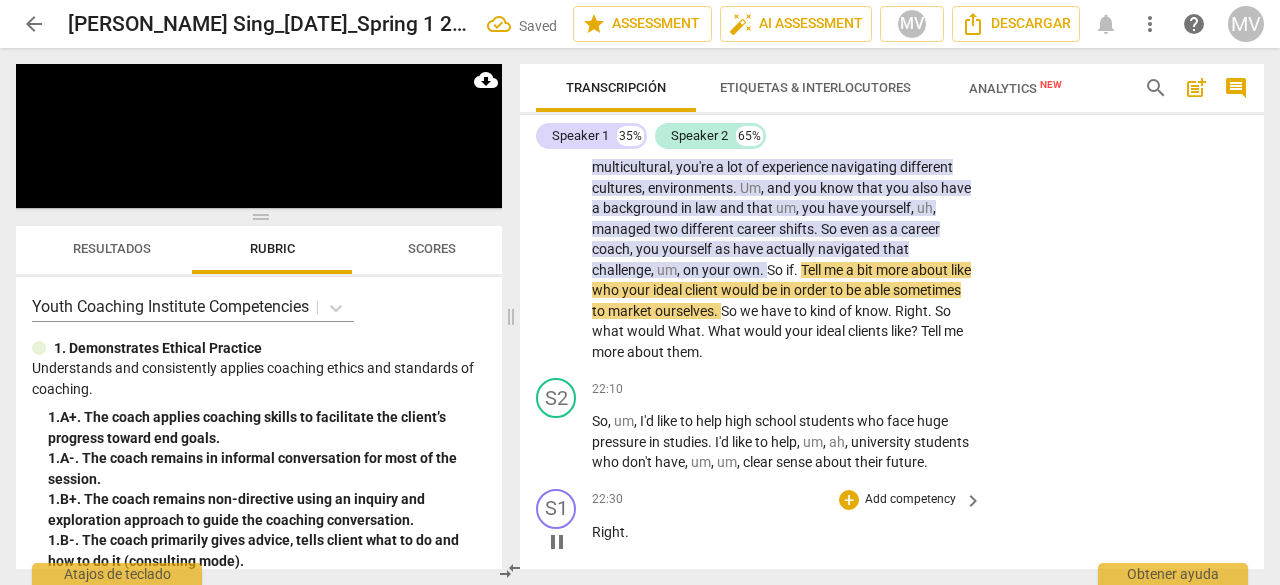 scroll, scrollTop: 10917, scrollLeft: 0, axis: vertical 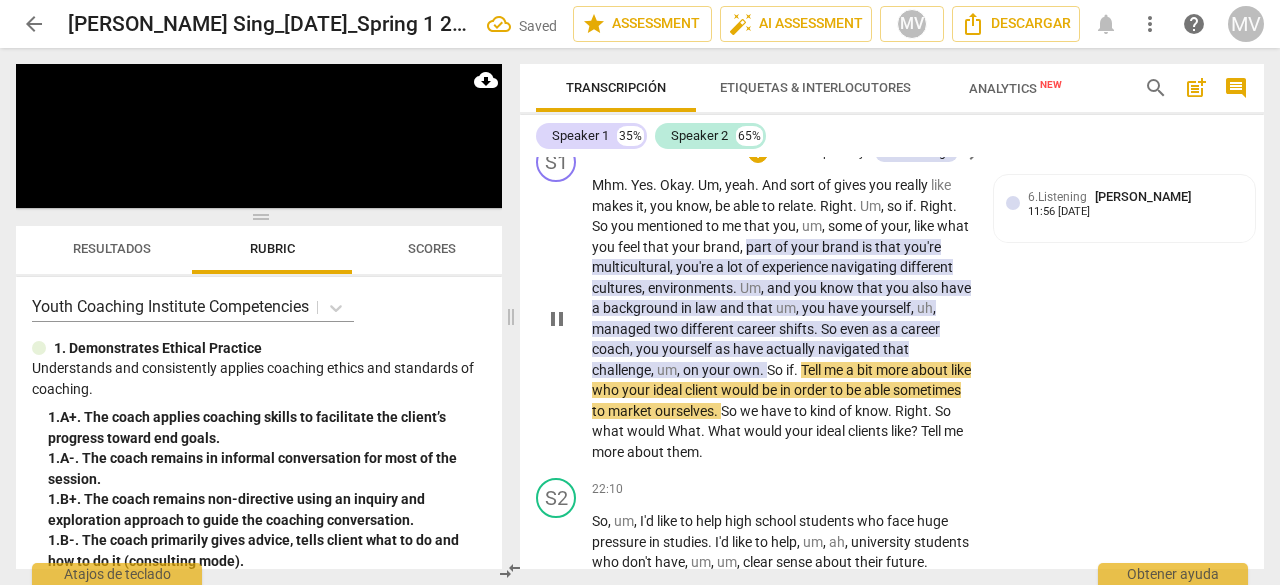 click on "Tell" at bounding box center (812, 370) 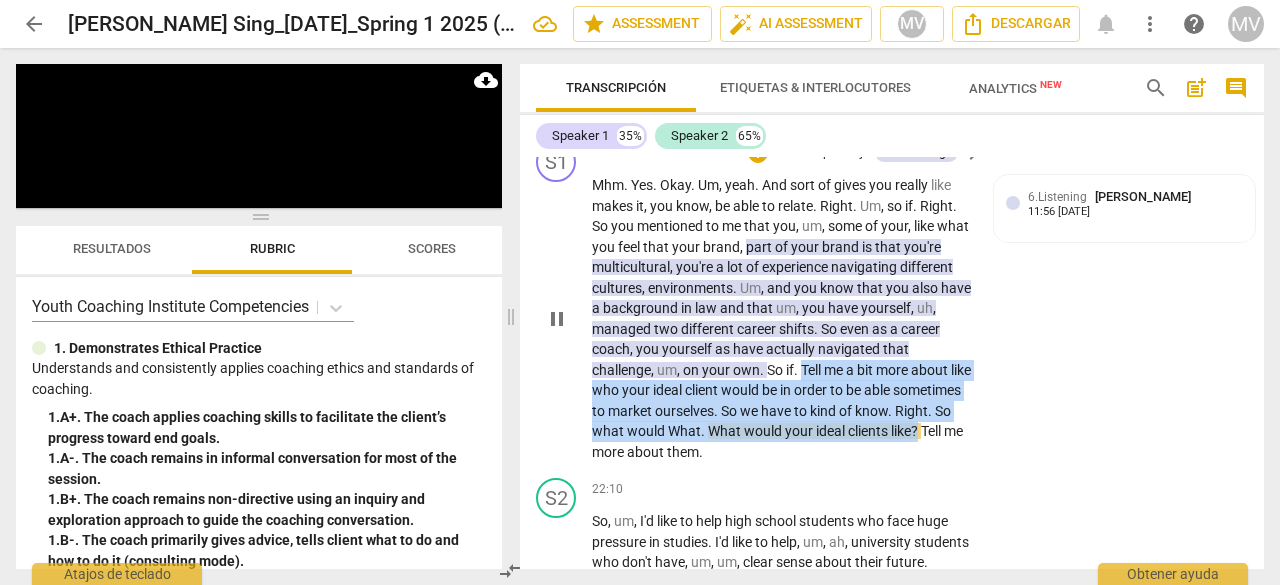 drag, startPoint x: 805, startPoint y: 392, endPoint x: 620, endPoint y: 468, distance: 200.0025 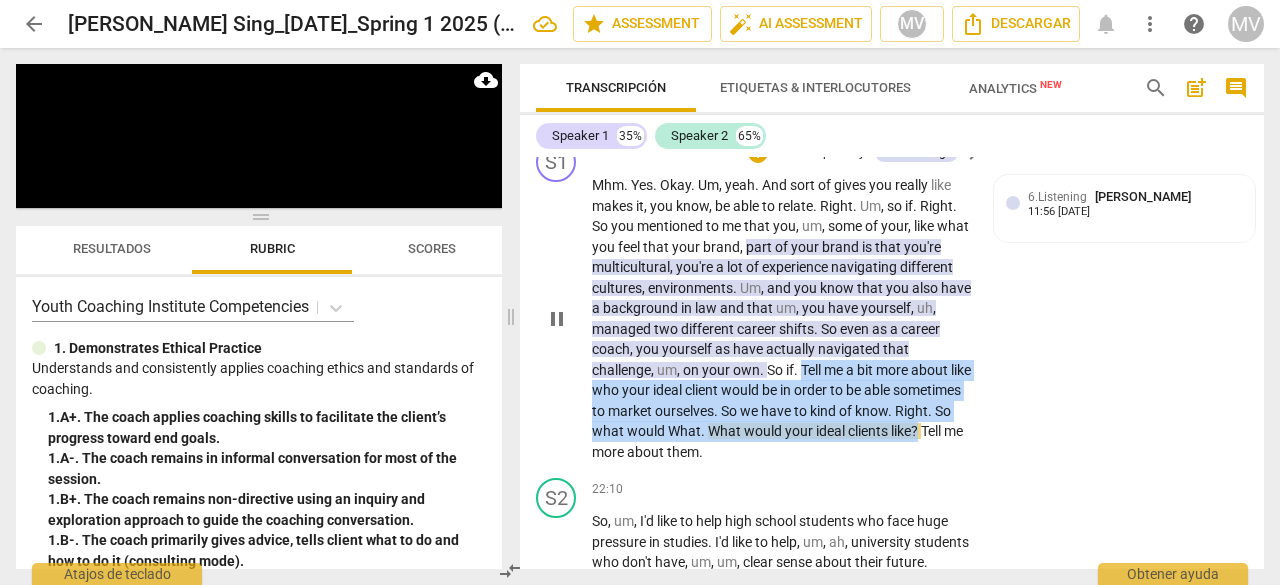 click on "Mhm .   Yes .   Okay .   Um ,   yeah .   And   sort   of   gives   you   really   like   makes   it ,   you   know ,   be   able   to   relate .   Right .   Um ,   so   if .   Right .   So   you   mentioned   to   me   that   you ,   um ,   some   of   your ,   like   what   you   feel   that   your   brand ,   part   of   your   brand   is   that   you're   multicultural ,   you're   a   lot   of   experience   navigating   different   cultures ,   environments .   Um ,   and   you   know   that   you   also   have   a   background   in   law   and   that   um ,   you   have   yourself ,   uh ,   managed   two   different   career   shifts .   So   even   as   a   career   coach ,   you   yourself   as   have   actually   navigated   that   challenge ,   um ,   on   your   own .   So   if .   Tell   me   a   bit   more   about   like   who   your   ideal   client   would   be   in   order   to   be   able   sometimes   to   market   ourselves .   So   we   have   to   kind   of   know .   Right .   So   what" at bounding box center (782, 318) 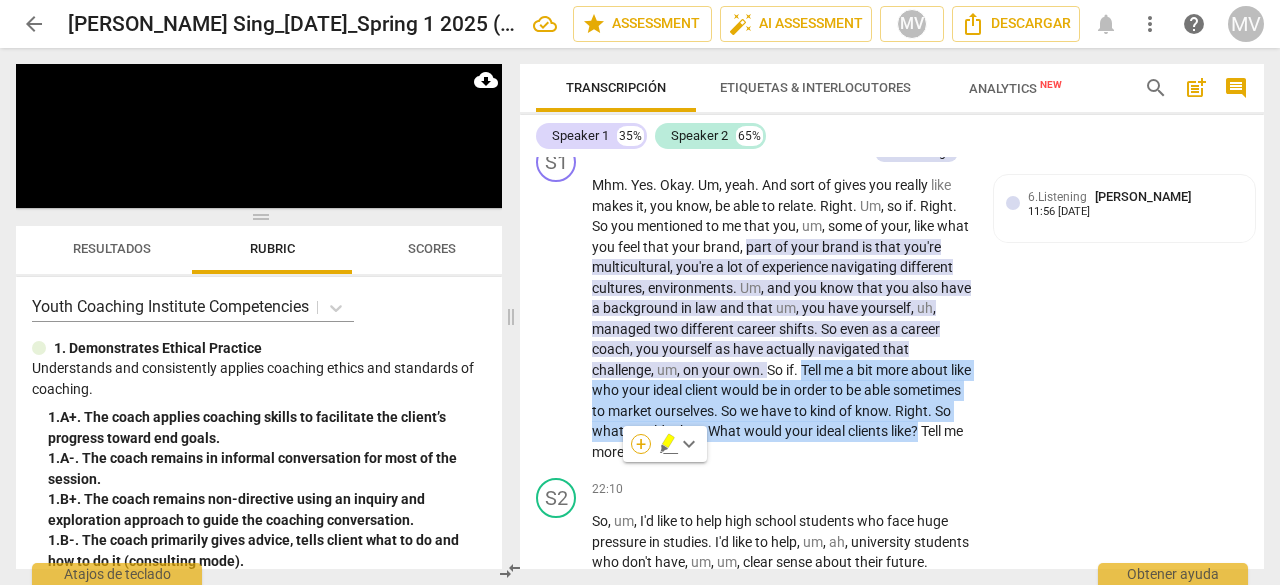 click on "+" at bounding box center (641, 444) 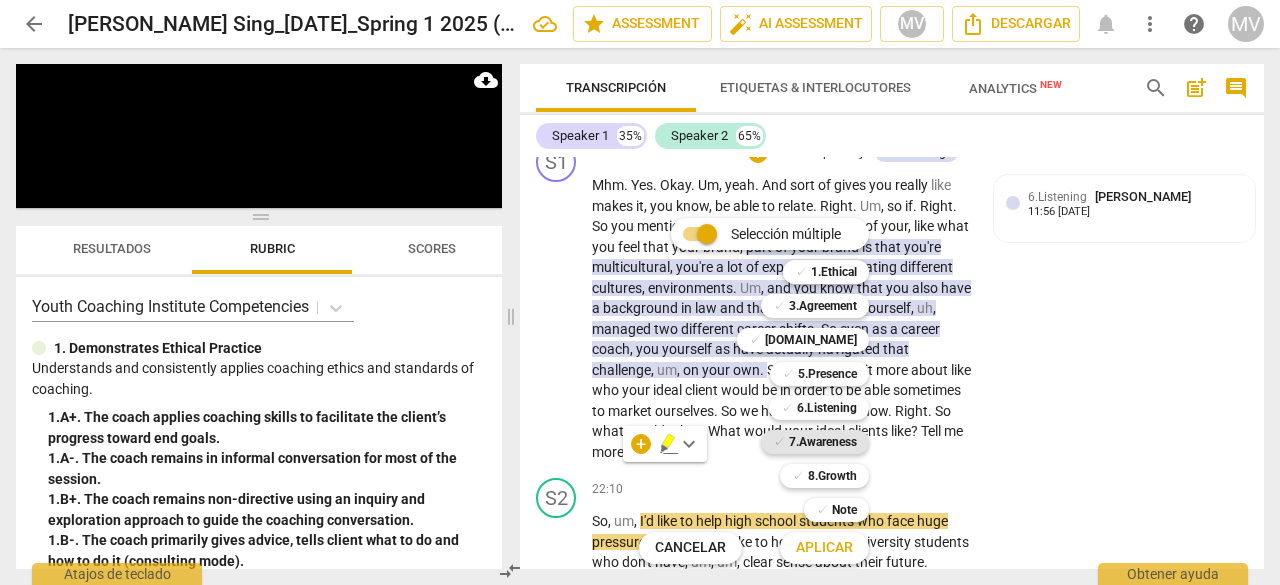 click on "7.Awareness" at bounding box center (823, 442) 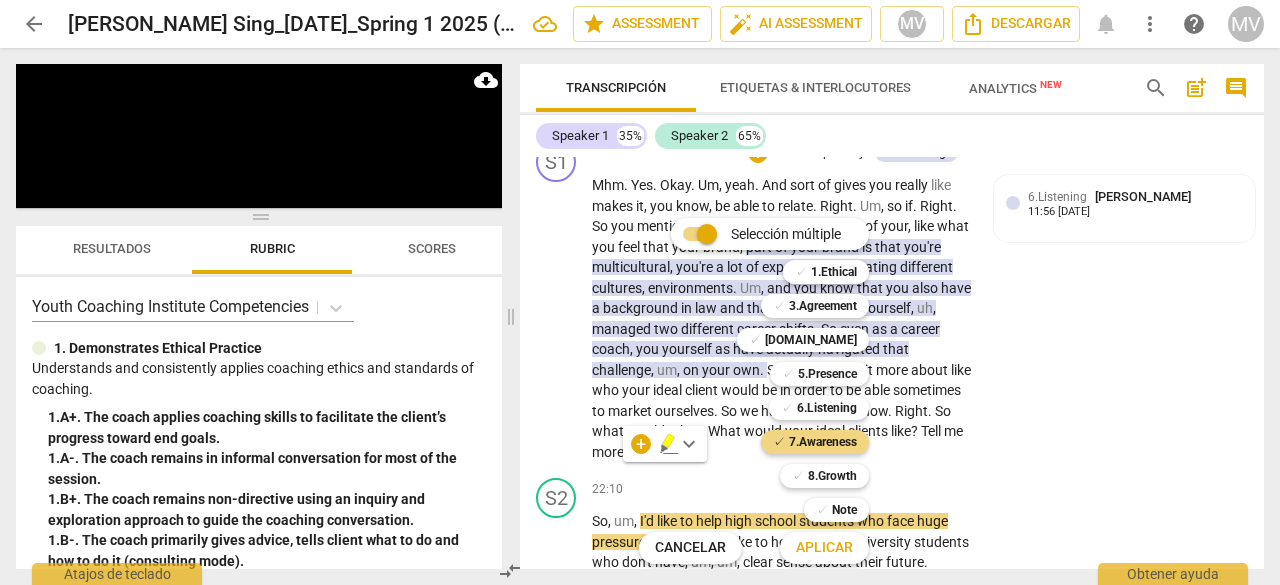click on "Aplicar" at bounding box center (824, 548) 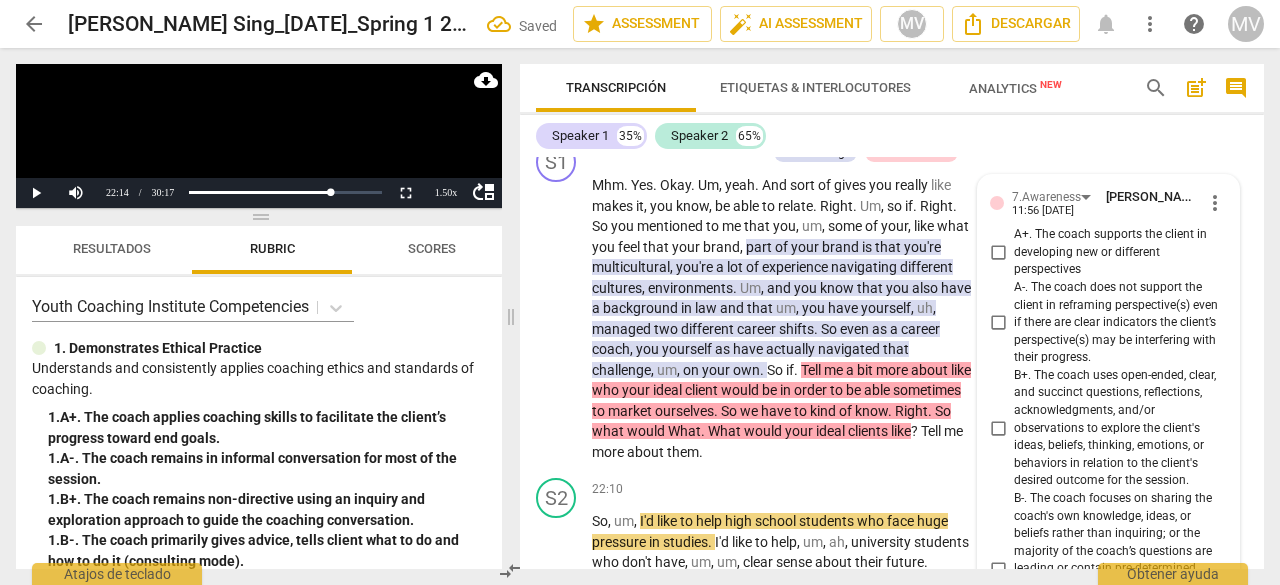 scroll, scrollTop: 11447, scrollLeft: 0, axis: vertical 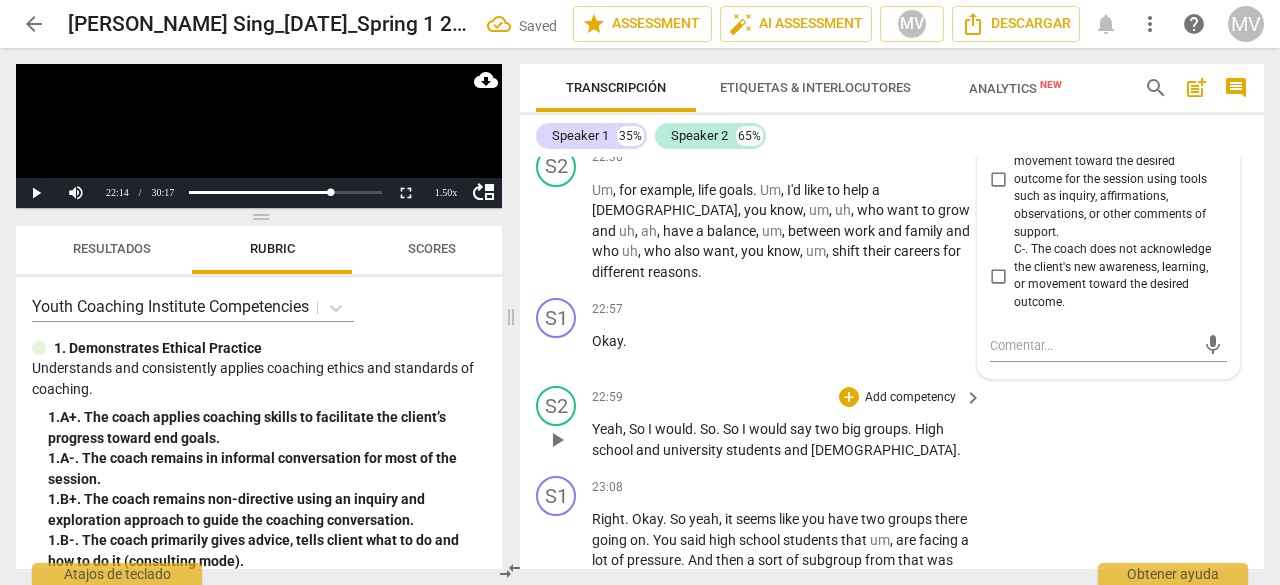 click on "S2 play_arrow pause 22:59 + Add competency keyboard_arrow_right Yeah ,   So   I   would .   So .   So   I   would   say   two   big   groups .   High   school   and   university   students   and   [DEMOGRAPHIC_DATA] ." at bounding box center [892, 423] 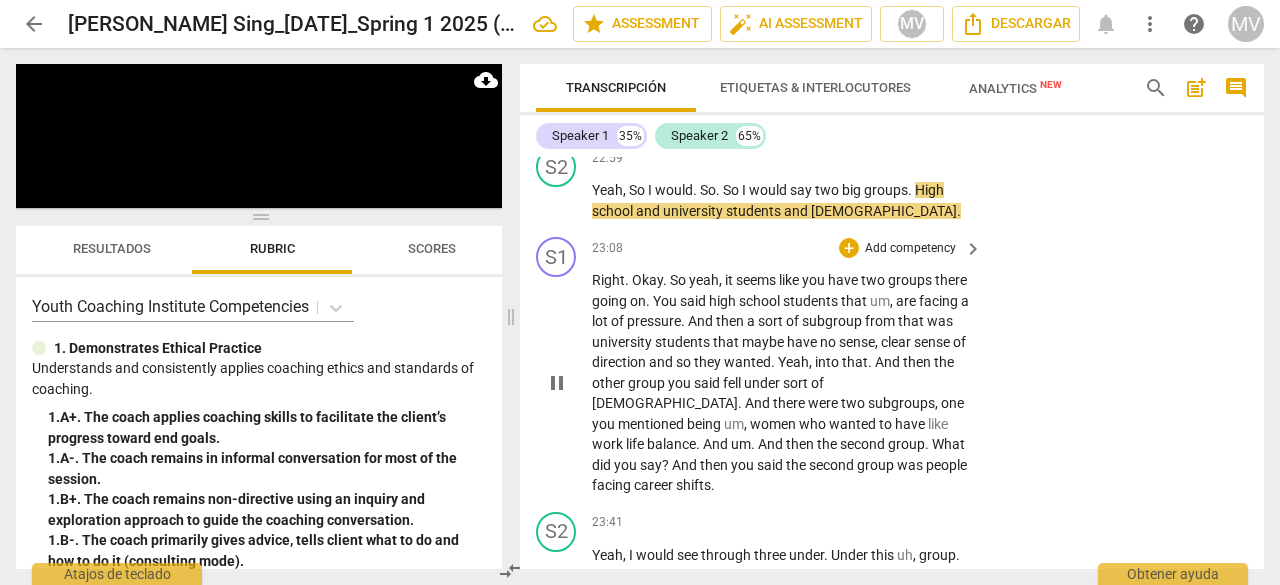 scroll, scrollTop: 11747, scrollLeft: 0, axis: vertical 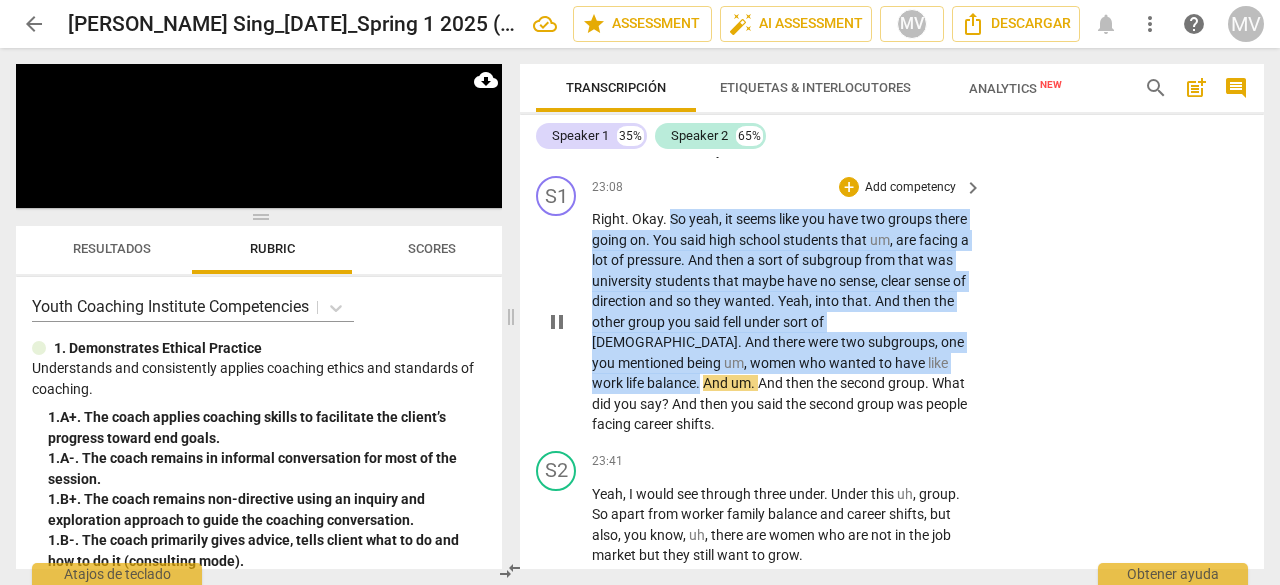 drag, startPoint x: 668, startPoint y: 238, endPoint x: 930, endPoint y: 372, distance: 294.27878 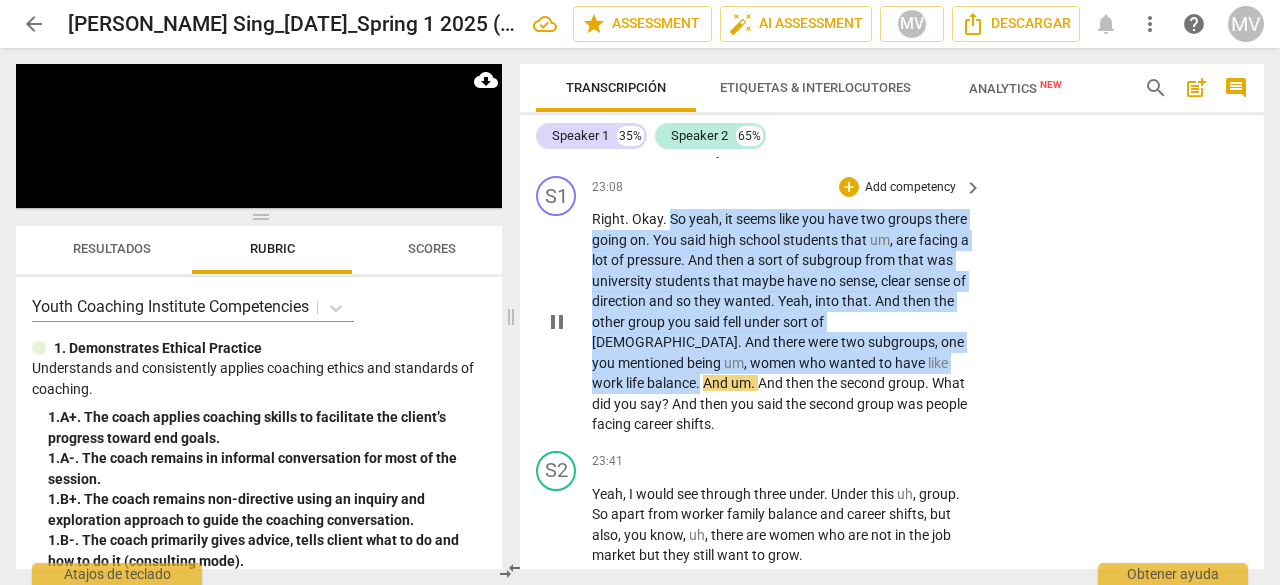 click on "Right .   Okay .   So   yeah ,   it   seems   like   you   have   two   groups   there   going   on .   You   said   high   school   students   that   um ,   are   facing   a   lot   of   pressure .   And   then   a   sort   of   subgroup   from   that   was   university   students   that   maybe   have   no   sense ,   clear   sense   of   direction   and   so   they   wanted .   Yeah ,   into   that .   And   then   the   other   group   you   said   fell   under   sort   of   [DEMOGRAPHIC_DATA] .   And   there   were   two   subgroups ,   one   you   mentioned   being   um ,   women   who   wanted   to   have   like   work   life   balance .   And   um .   And   then   the   second   group .   What   did   you   say ?   And   then   you   said   the   second   group   was   people   facing   career   shifts ." at bounding box center [782, 322] 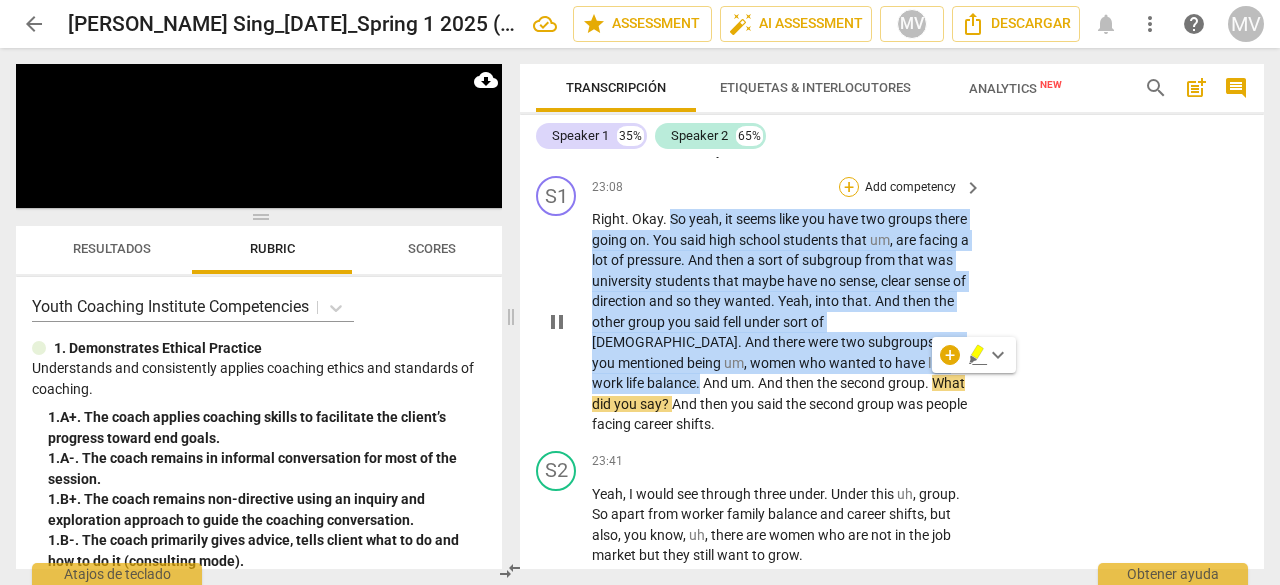 click on "+" at bounding box center [849, 187] 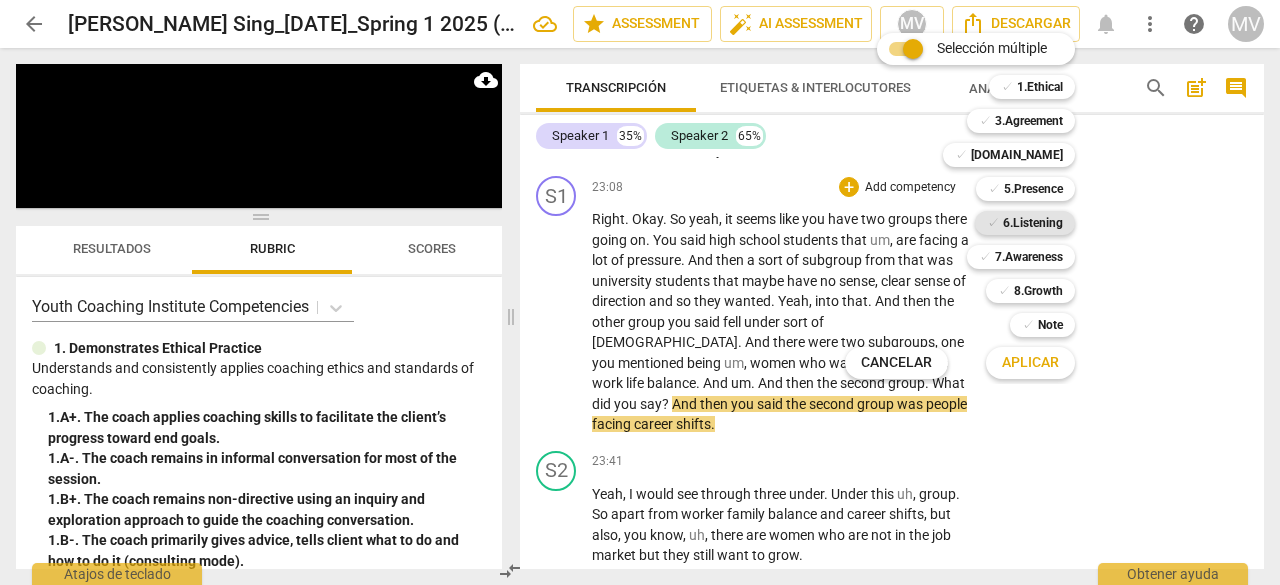 click on "6.Listening" at bounding box center [1033, 223] 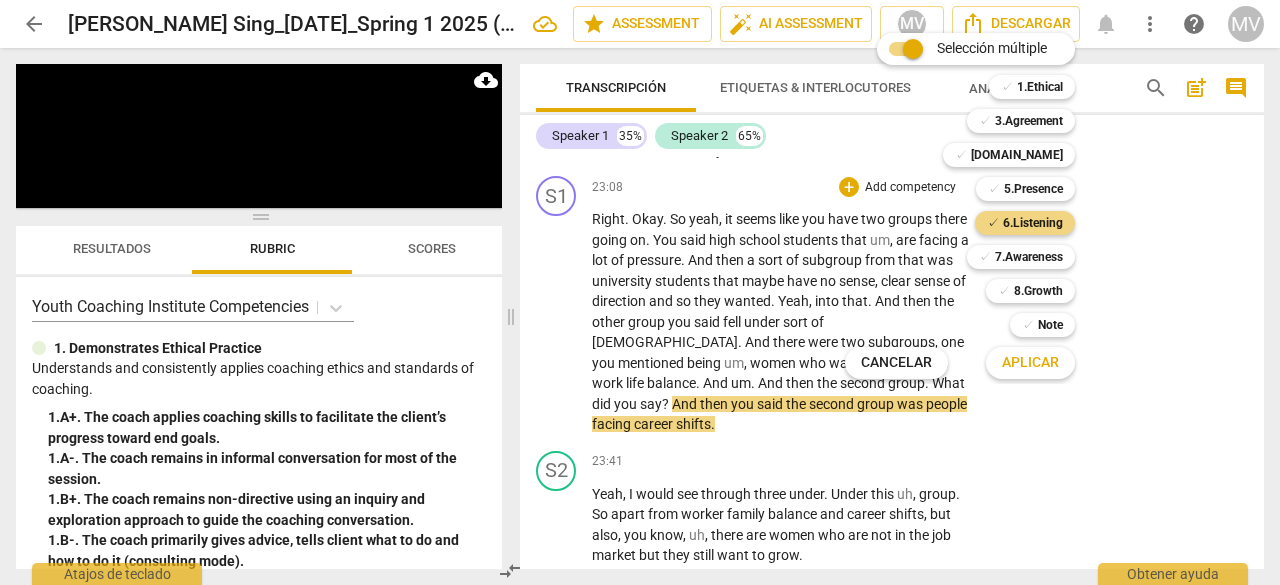click on "Aplicar" at bounding box center (1030, 363) 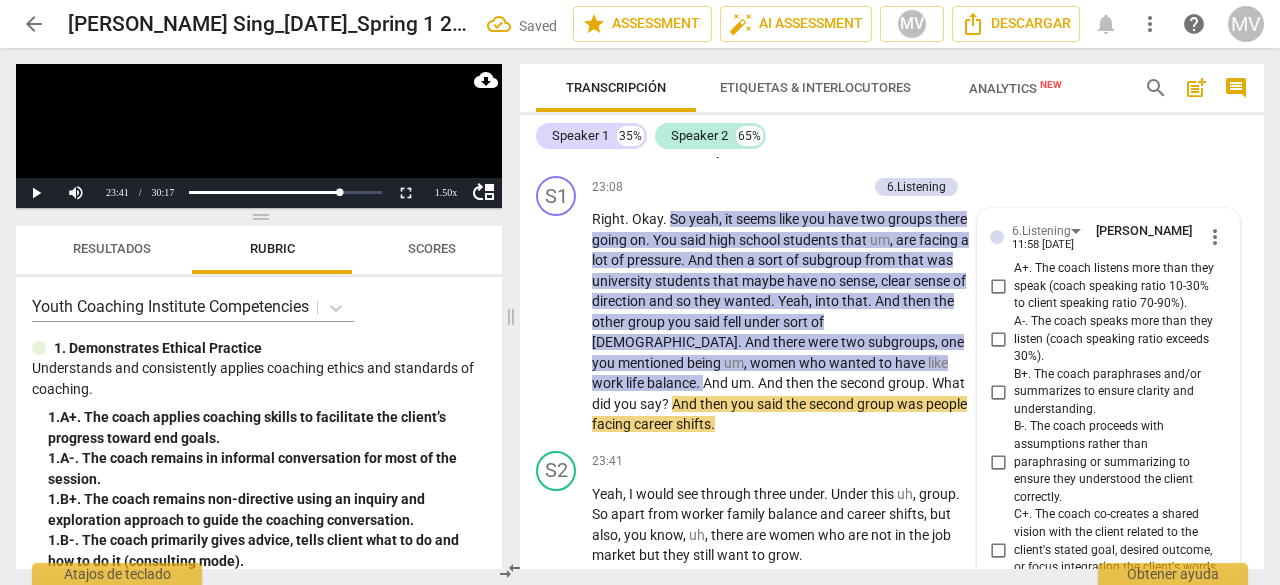scroll, scrollTop: 12381, scrollLeft: 0, axis: vertical 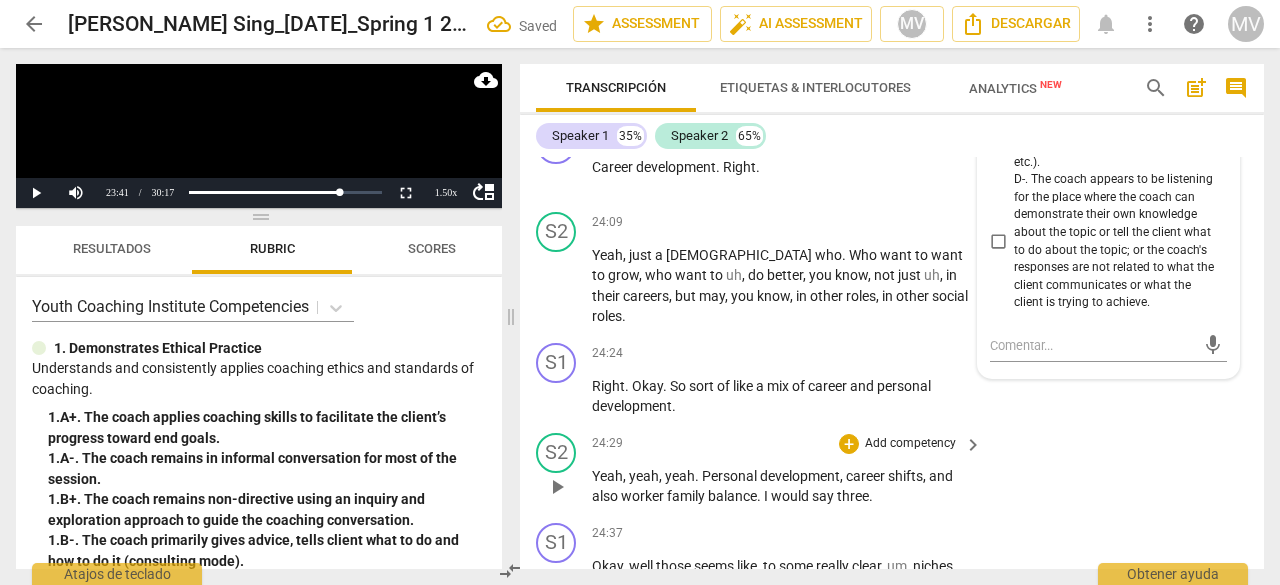 click on "S2 play_arrow pause 24:29 + Add competency keyboard_arrow_right Yeah ,   yeah ,   yeah .   Personal   development ,   career   shifts ,   and   also   worker   family   balance .   I   would   say   three ." at bounding box center (892, 470) 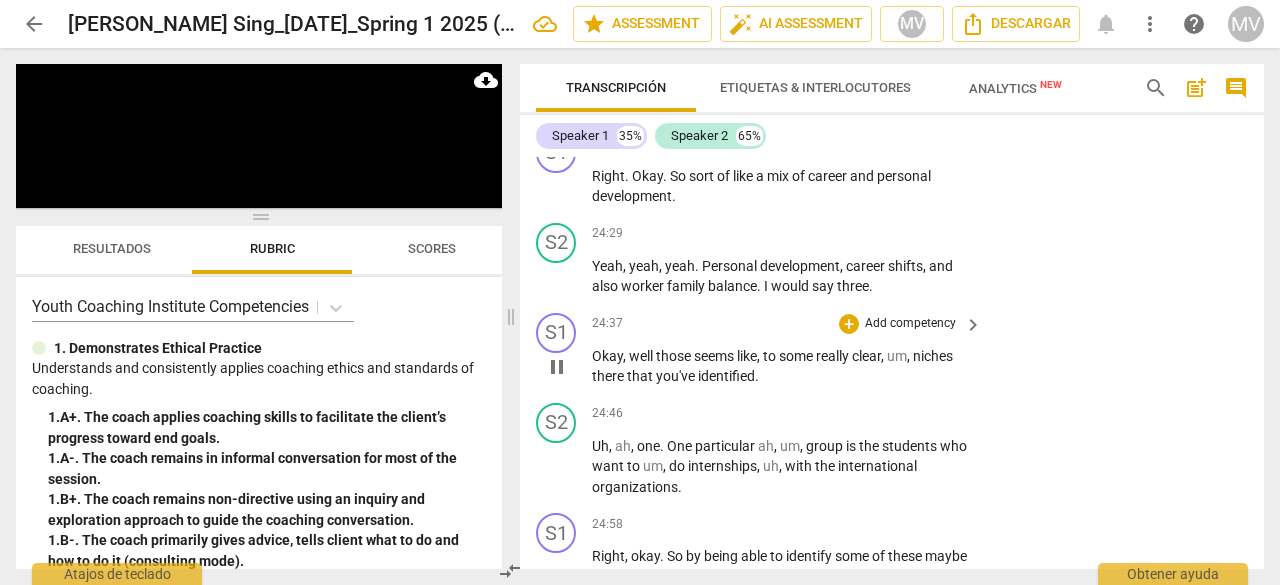 scroll, scrollTop: 12581, scrollLeft: 0, axis: vertical 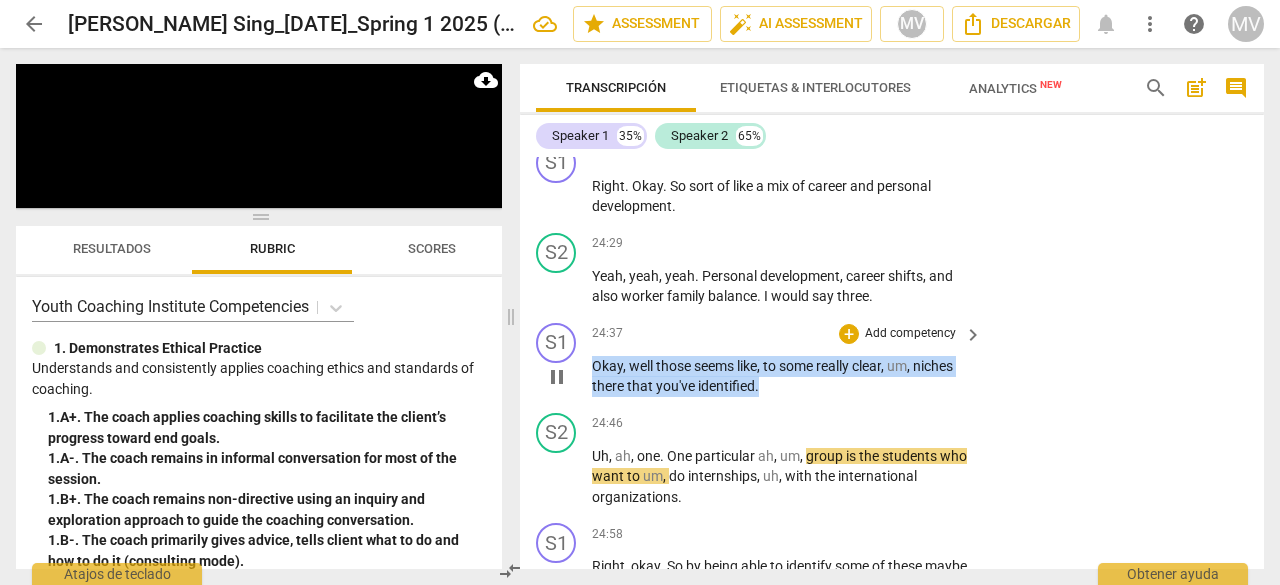 drag, startPoint x: 592, startPoint y: 342, endPoint x: 769, endPoint y: 361, distance: 178.01685 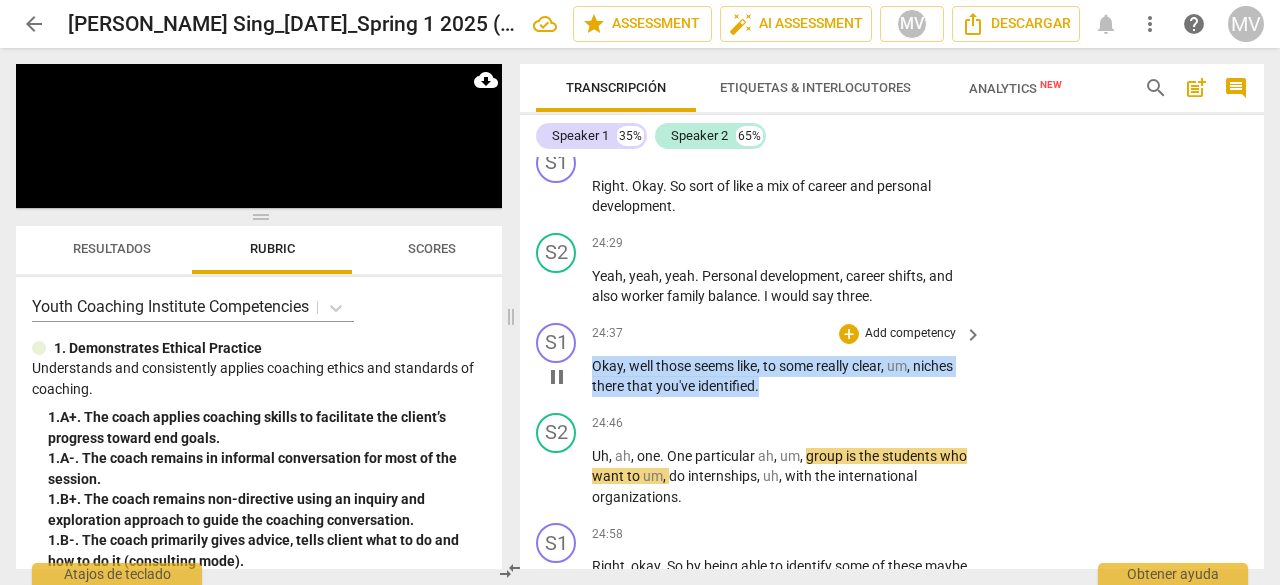 click on "Okay ,   well   those   seems   like ,   to   some   really   clear ,   um ,   niches   there   that   you've   identified ." at bounding box center [782, 376] 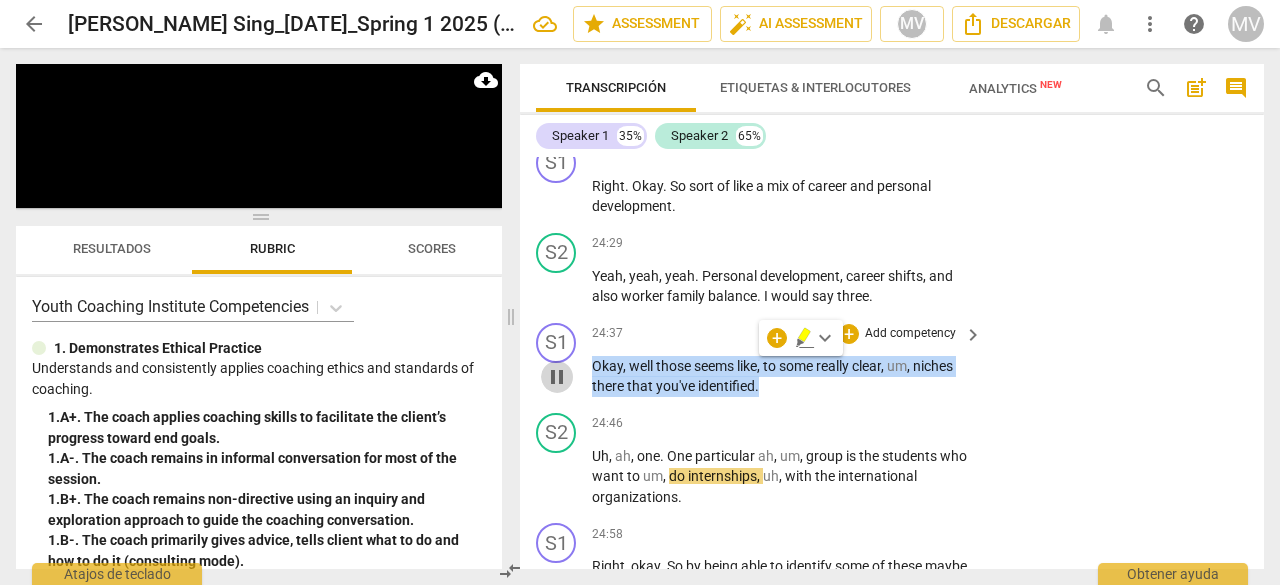 click on "pause" at bounding box center (557, 377) 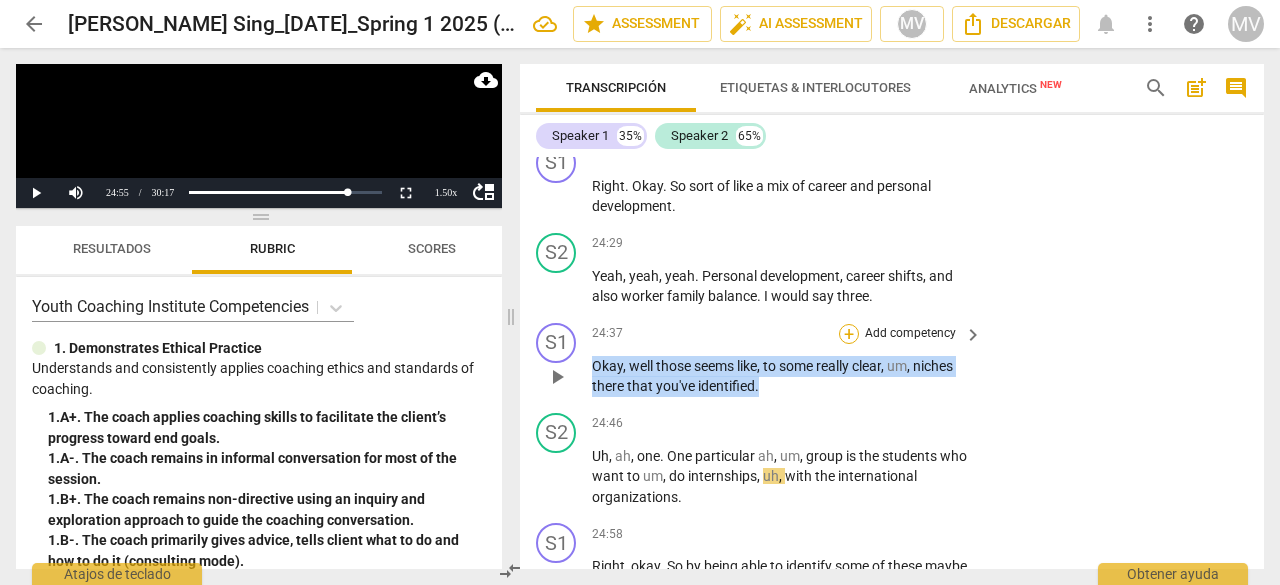 click on "+" at bounding box center (849, 334) 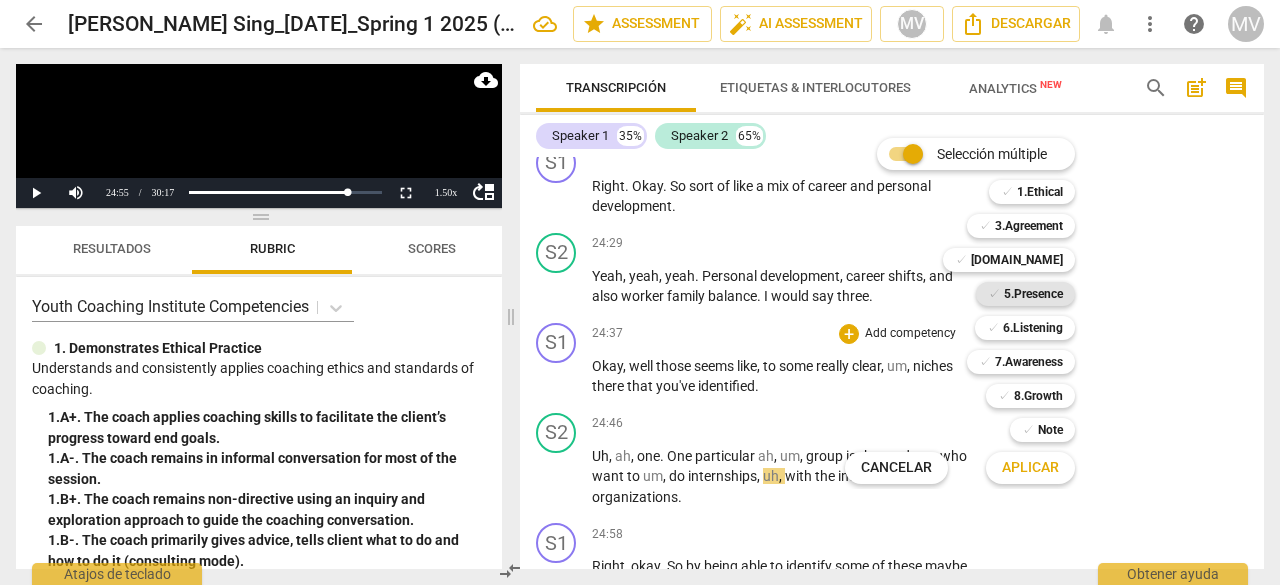 click on "5.Presence" at bounding box center (1033, 294) 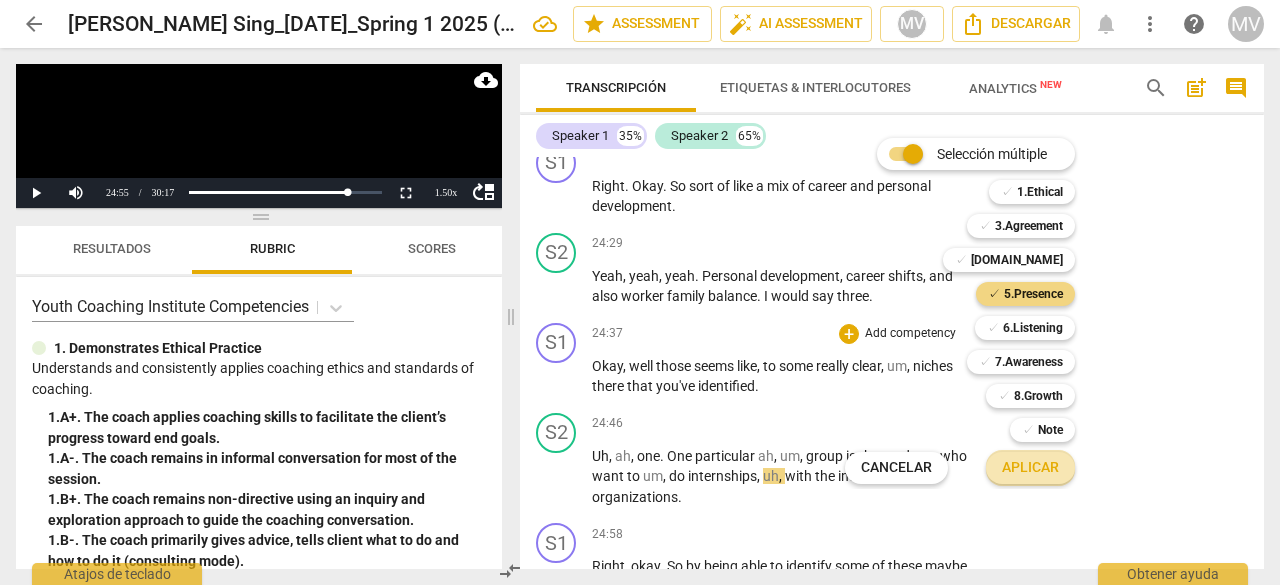 click on "Aplicar" at bounding box center [1030, 468] 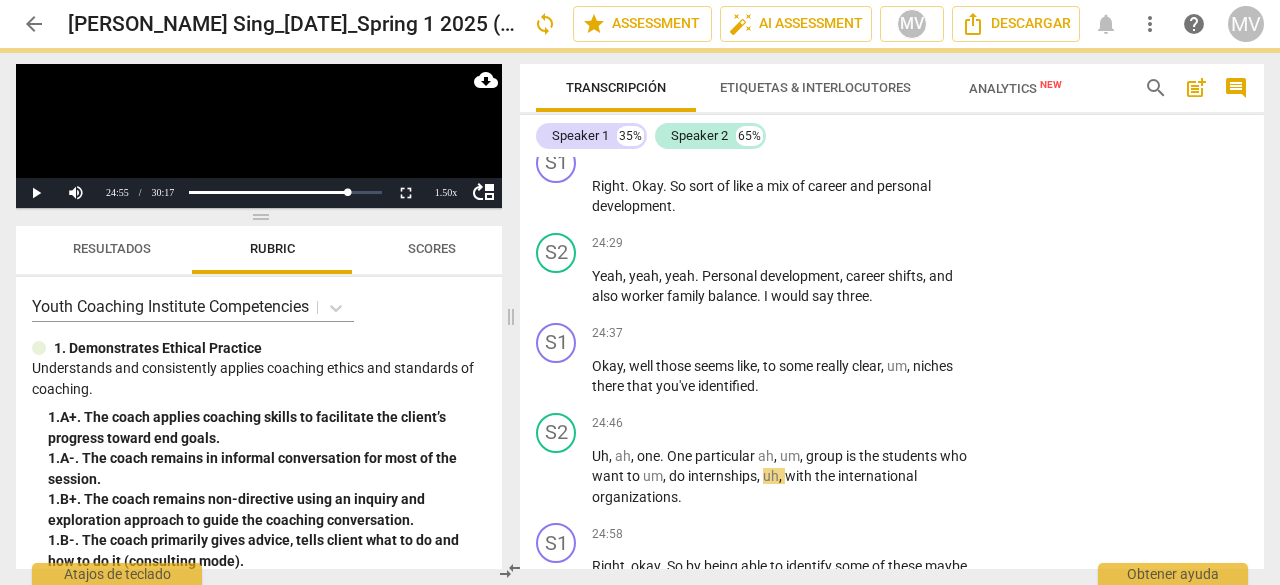 click on "S1 play_arrow pause 00:03 + Add competency keyboard_arrow_right Okay .   Hi   [PERSON_NAME] ,   how   are   you   [DATE] ? S2 play_arrow pause 00:06 + Add competency keyboard_arrow_right Um ,   I'm   good ,   thank   you .   So   it's   uh ,   in   the   afternoon .   Six ,   uh ,   30   now . S1 play_arrow pause 00:12 + Add competency keyboard_arrow_right Okay . S2 play_arrow pause 00:13 + Add competency keyboard_arrow_right Yeah ,   yeah ,   close   to   the   end   of   the   day . S1 play_arrow pause 00:17 + Add competency 3.Agreement keyboard_arrow_right Yeah .   Um ,   oh ,   it's   only   lunchtime   by   me ,   so .   Okay .   So   what   would   you   like   to   work   on   or   ah ,   what's   your   goal   for   our   session   [DATE] ? 3.Agreement [PERSON_NAME] 11:39 [DATE] S2 play_arrow pause 00:27 + Add competency keyboard_arrow_right Um ,   I'd   like   to   talk   about   um ,   um ,   the   coaching   business   I   started   not   long   ago   and   I   now   I   feel   a   bit   anxious" at bounding box center [892, 363] 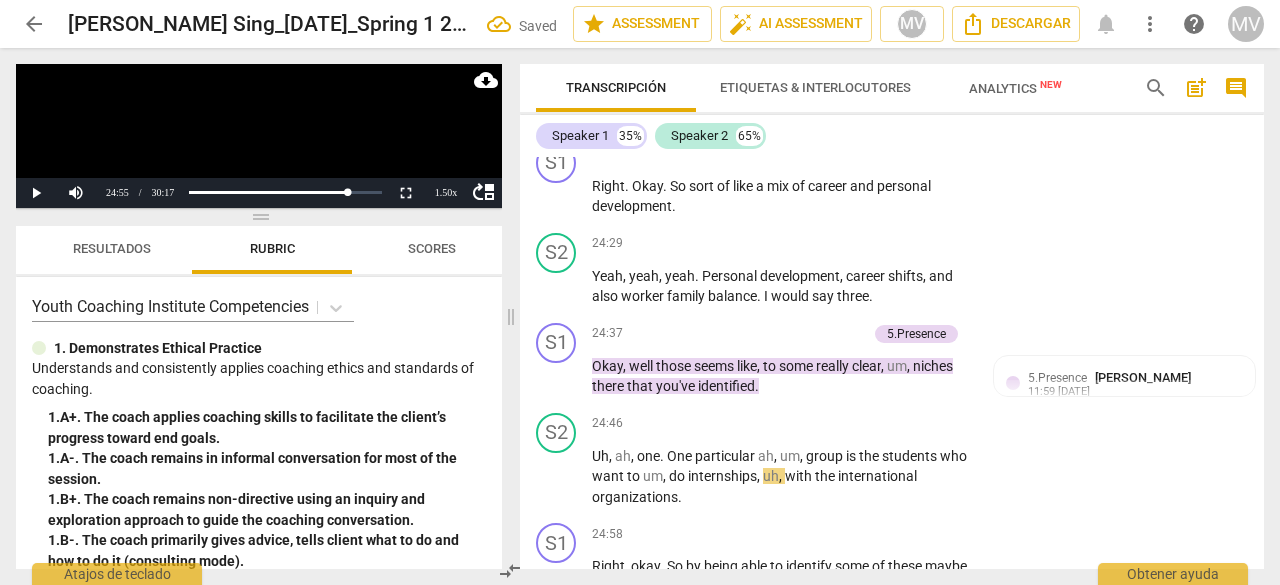 scroll, scrollTop: 12987, scrollLeft: 0, axis: vertical 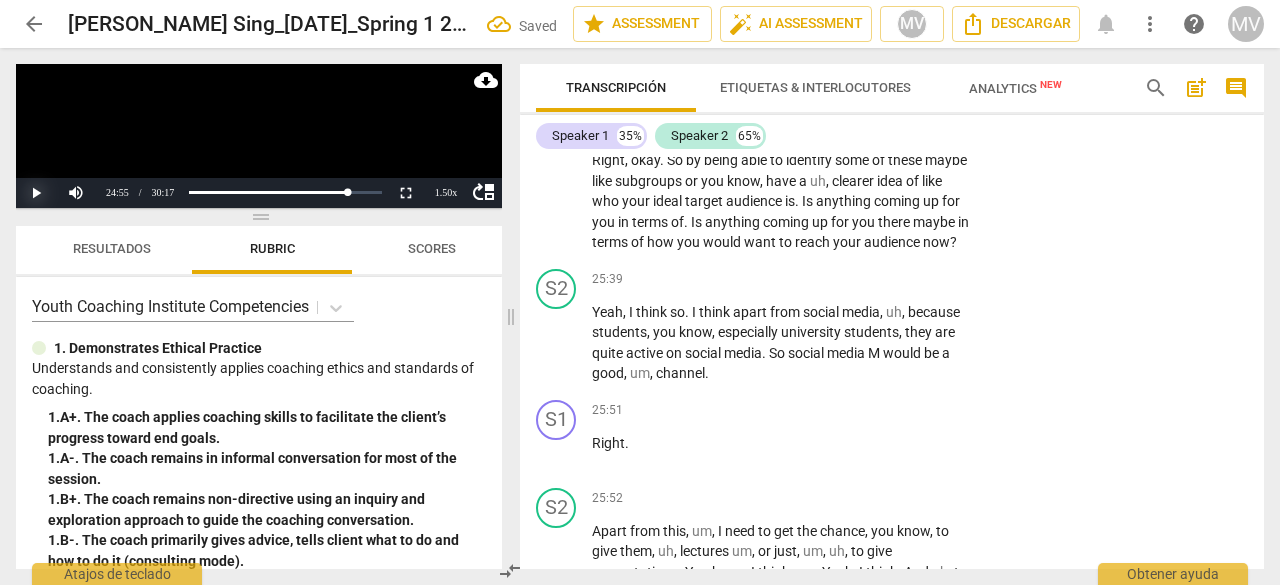 click on "Play" at bounding box center (36, 193) 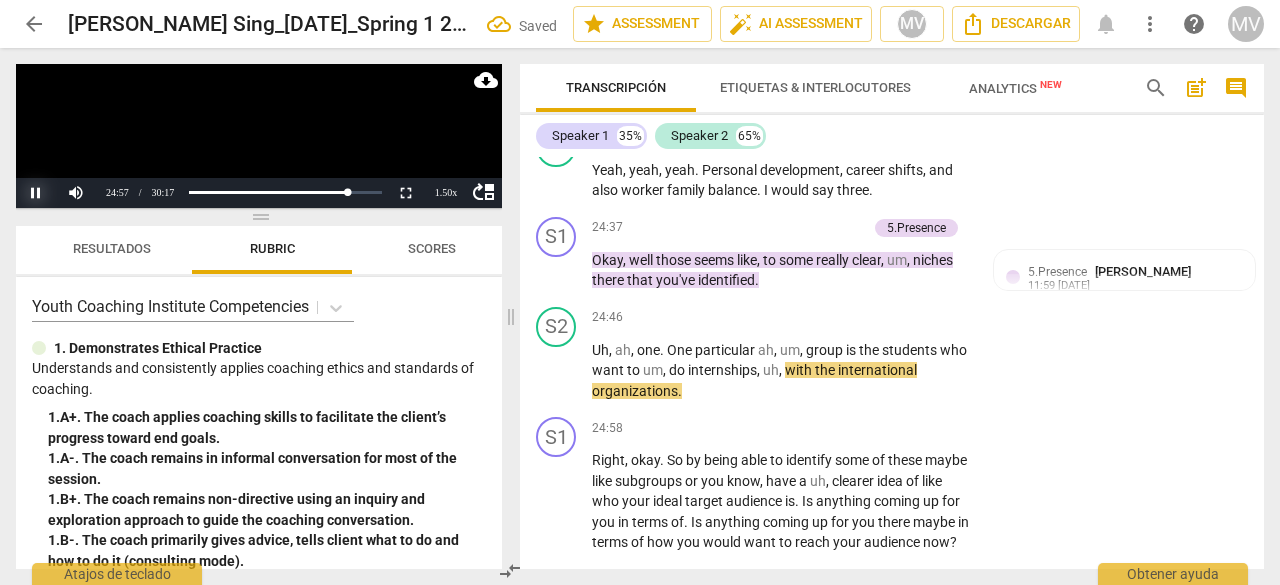 scroll, scrollTop: 12787, scrollLeft: 0, axis: vertical 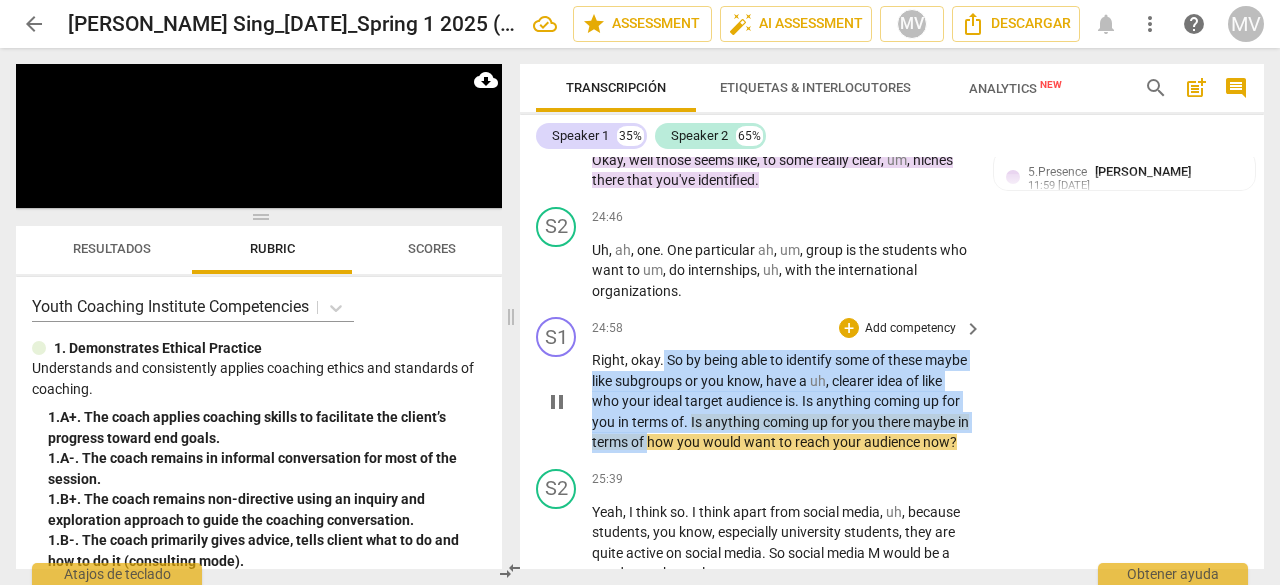 drag, startPoint x: 663, startPoint y: 334, endPoint x: 706, endPoint y: 426, distance: 101.55294 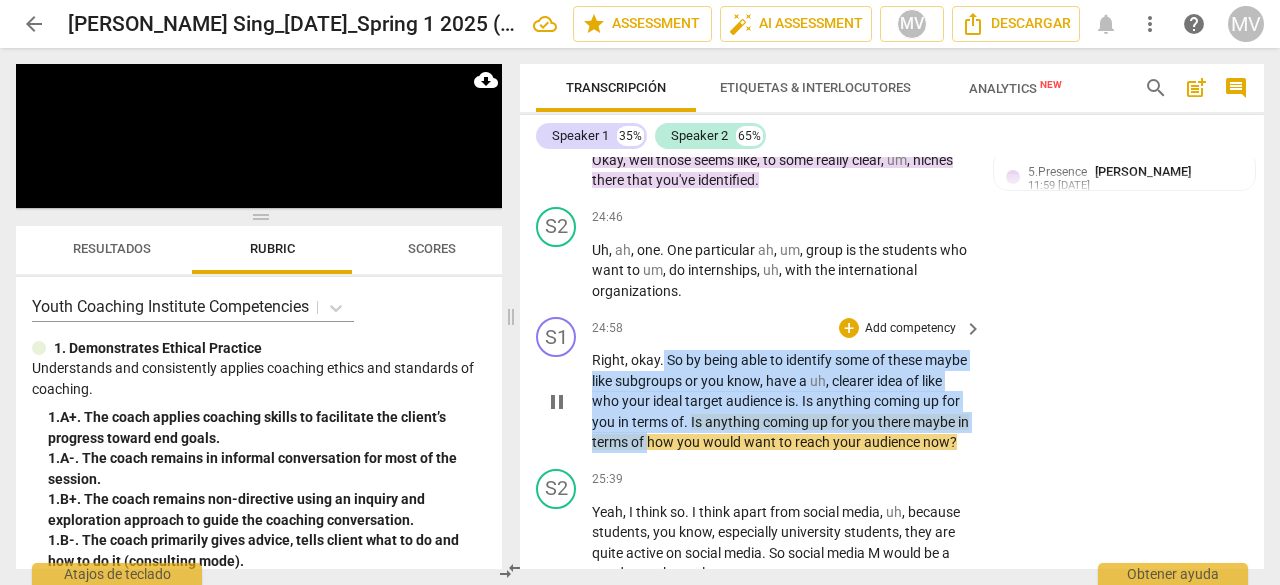 click on "Right ,   okay .   So   by   being   able   to   identify   some   of   these   maybe   like   subgroups   or   you   know ,   have   a   uh ,   clearer   idea   of   like   who   your   ideal   target   audience   is .   Is   anything   coming   up   for   you   in   terms   of .   Is   anything   coming   up   for   you   there   maybe   in   terms   of   how   you   would   want   to   reach   your   audience   now ?" at bounding box center [782, 401] 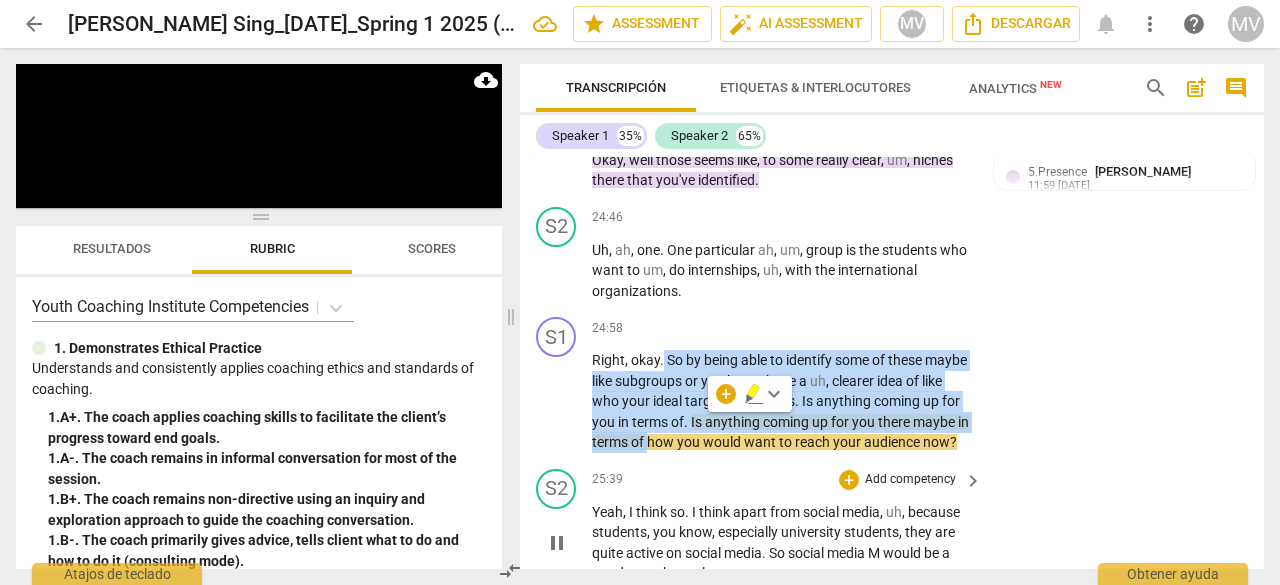 click on "25:39 + Add competency keyboard_arrow_right" at bounding box center [788, 480] 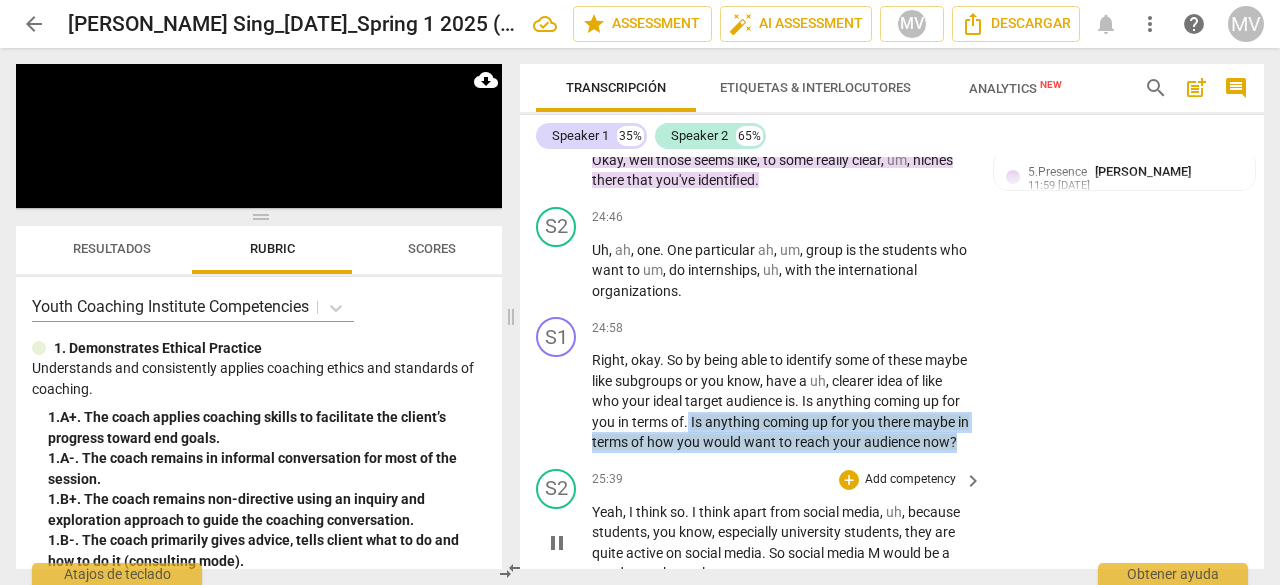 drag, startPoint x: 710, startPoint y: 397, endPoint x: 728, endPoint y: 458, distance: 63.600315 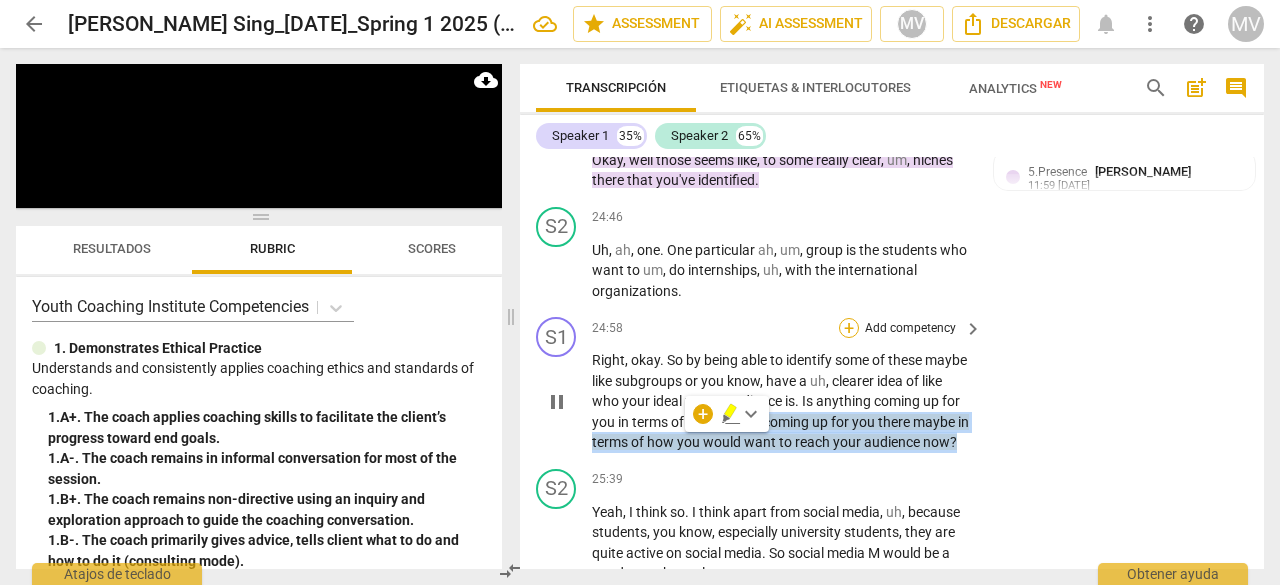 click on "+" at bounding box center [849, 328] 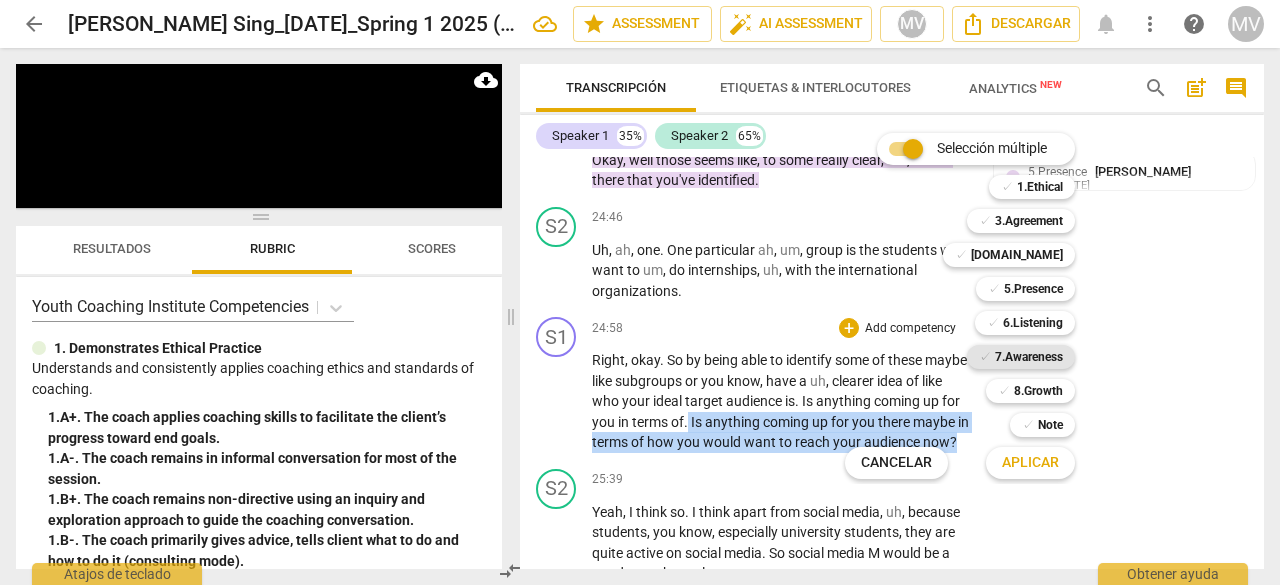 click on "7.Awareness" at bounding box center (1029, 357) 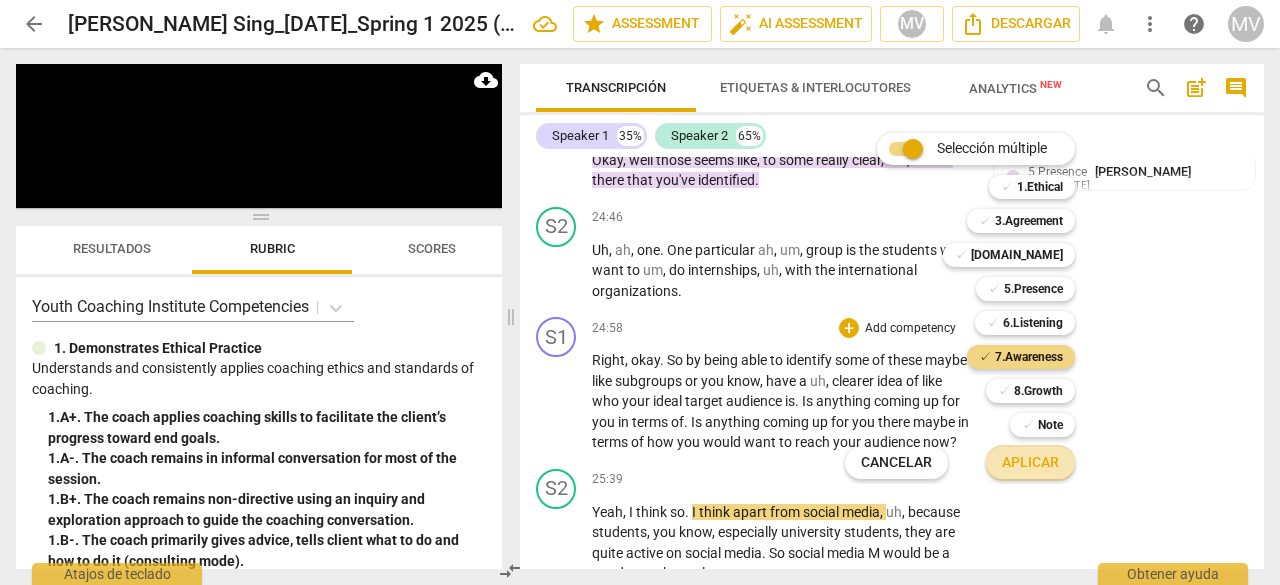 click on "Aplicar" at bounding box center [1030, 463] 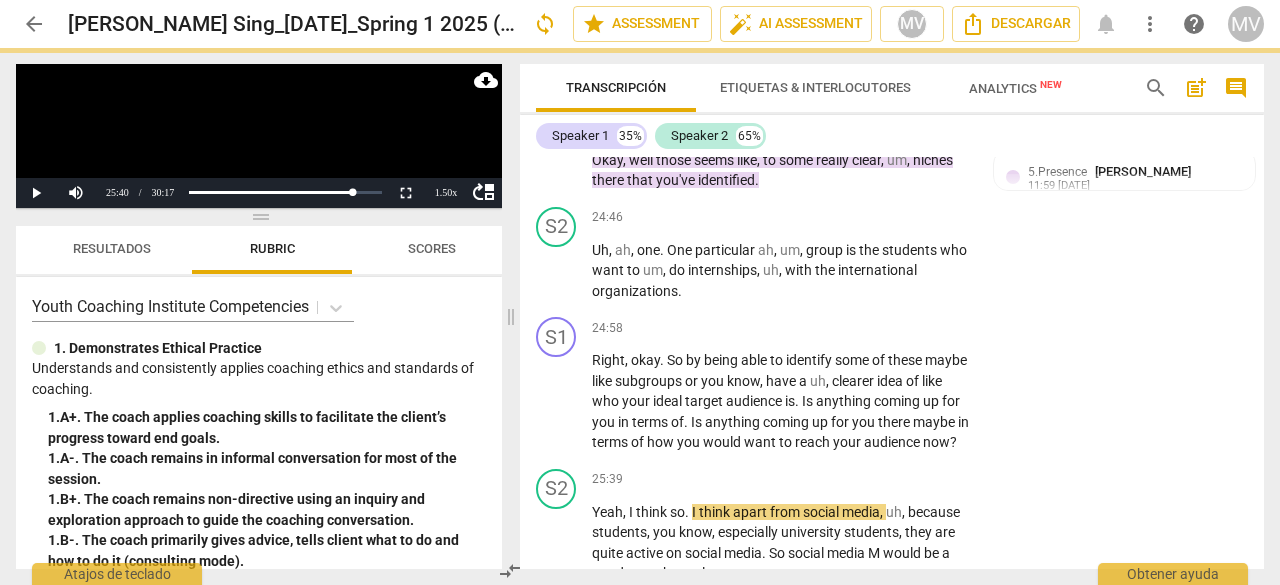 click at bounding box center [640, 292] 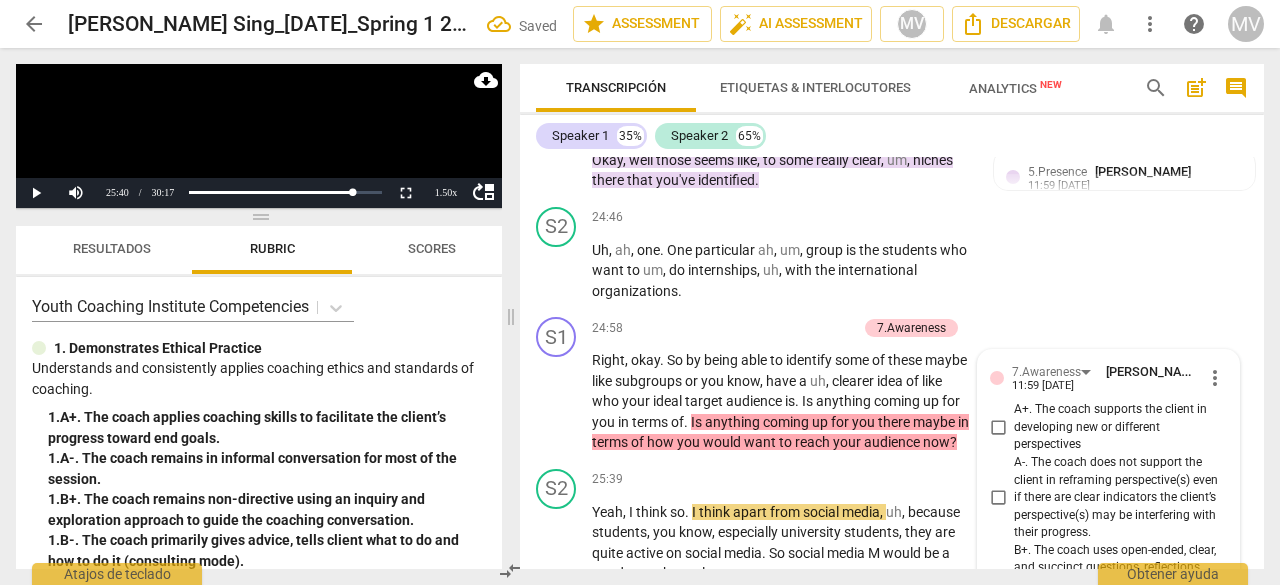 scroll, scrollTop: 13451, scrollLeft: 0, axis: vertical 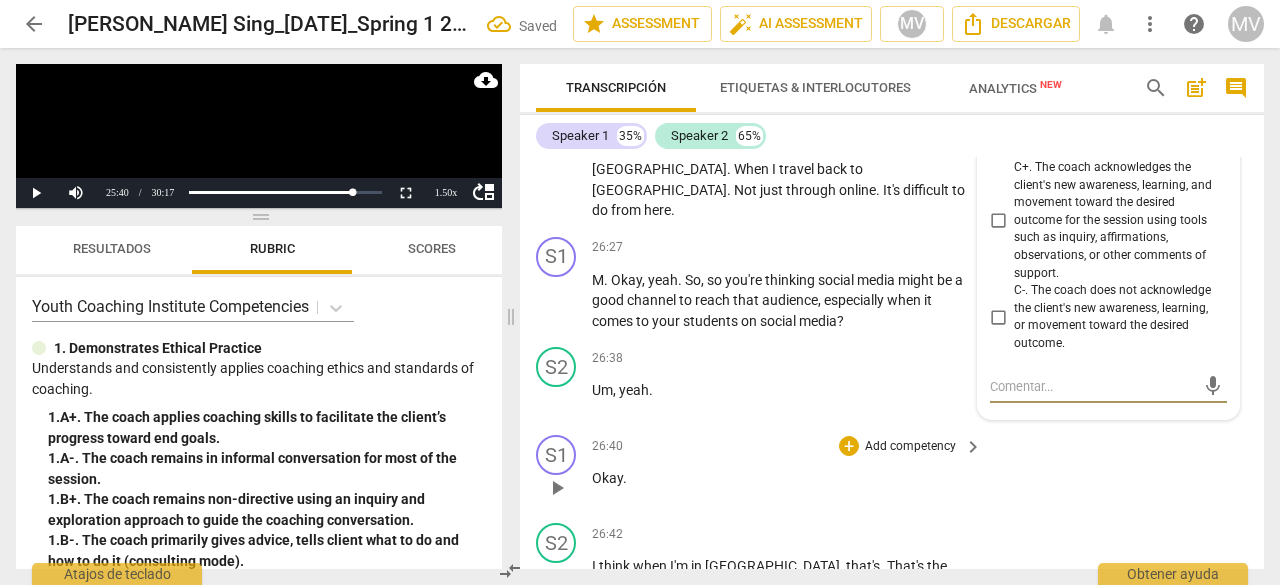 drag, startPoint x: 1046, startPoint y: 497, endPoint x: 1051, endPoint y: 486, distance: 12.083046 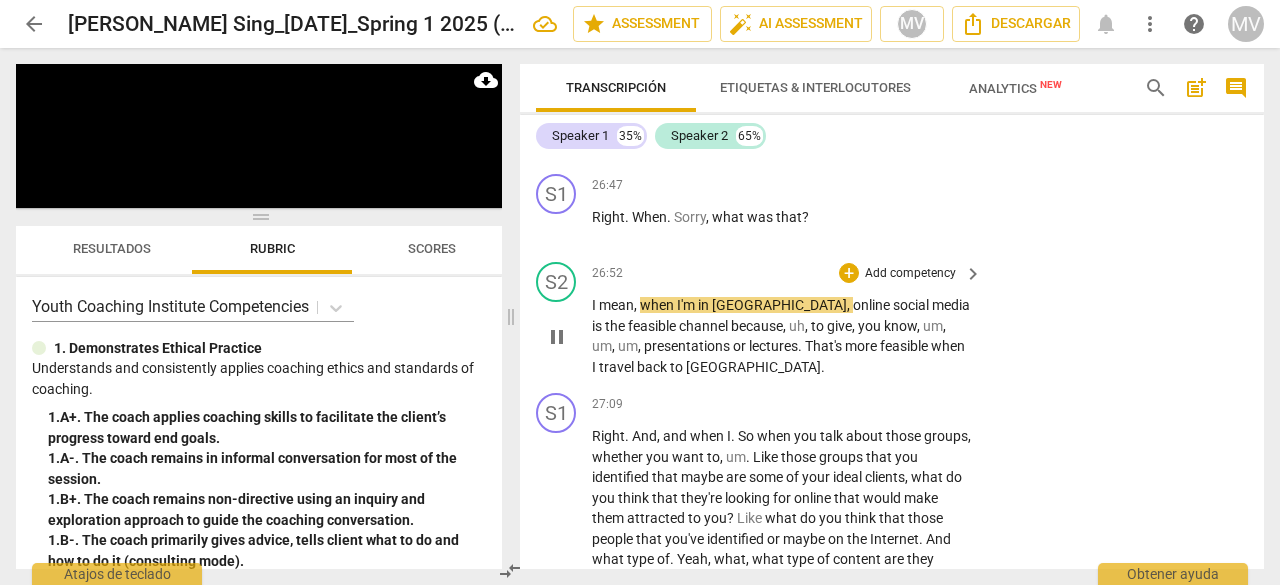 scroll, scrollTop: 13951, scrollLeft: 0, axis: vertical 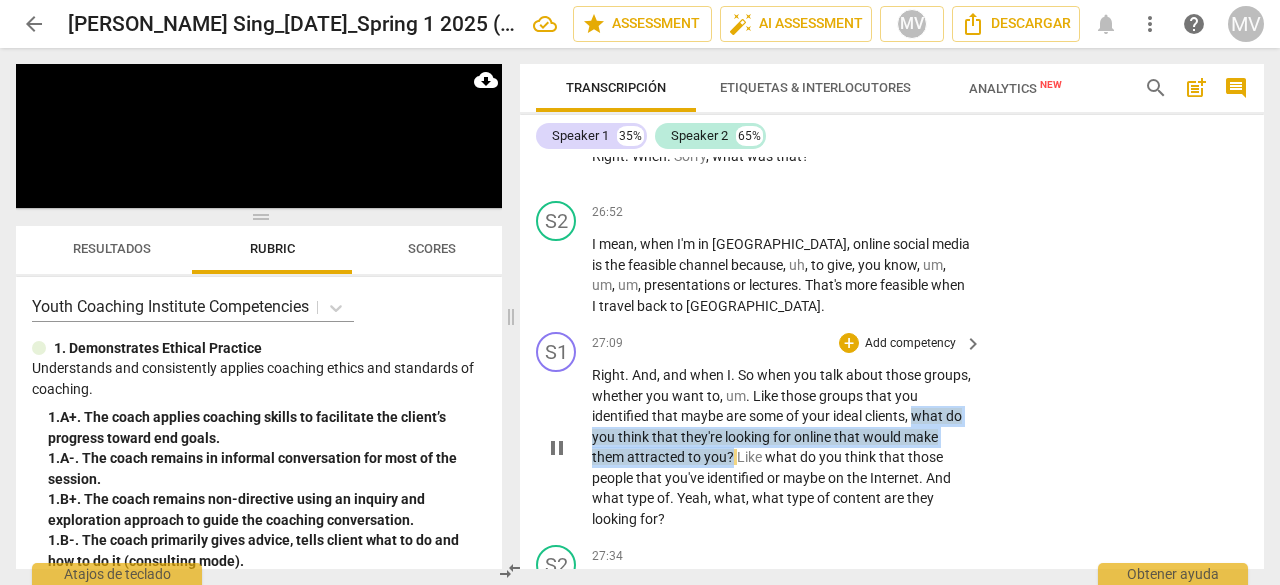 drag, startPoint x: 916, startPoint y: 393, endPoint x: 732, endPoint y: 433, distance: 188.29764 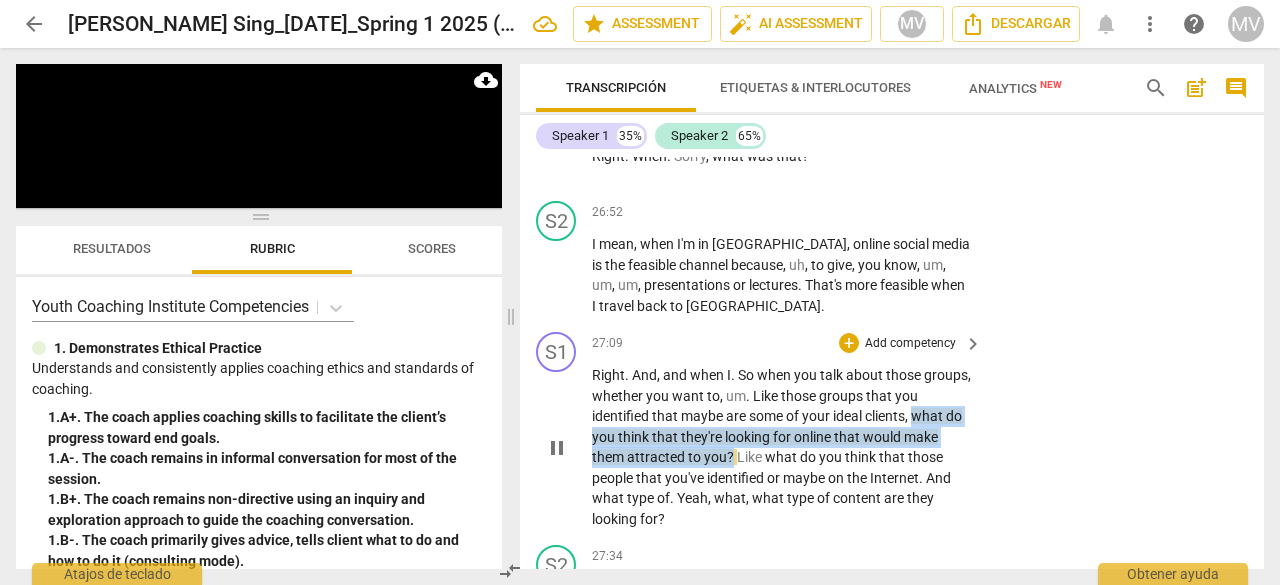 click on "Right .   And ,   and   when   I .   So   when   you   talk   about   those   groups ,   whether   you   want   to ,   um .   Like   those   groups   that   you   identified   that   maybe   are   some   of   your   ideal   clients ,   what   do   you   think   that   they're   looking   for   online   that   would   make   them   attracted   to   you ?   Like   what   do   you   think   that   those   people   that   you've   identified   or   maybe   on   the   Internet .   And   what   type   of .   Yeah ,   what ,   what   type   of   content   are   they   looking   for ?" at bounding box center [782, 447] 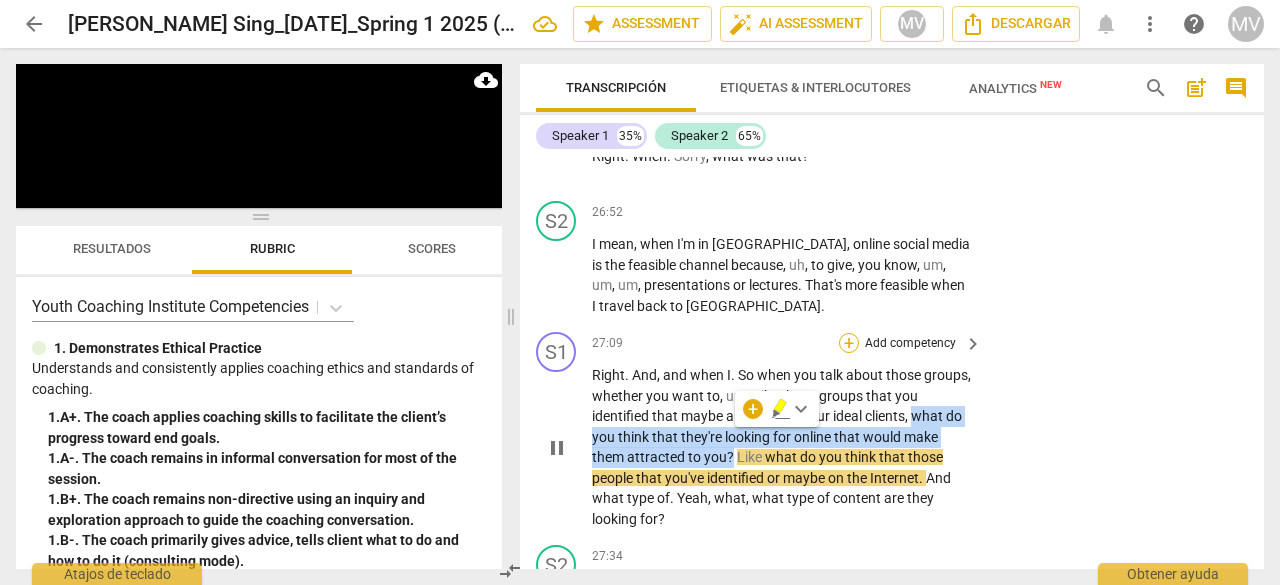 click on "+" at bounding box center [849, 343] 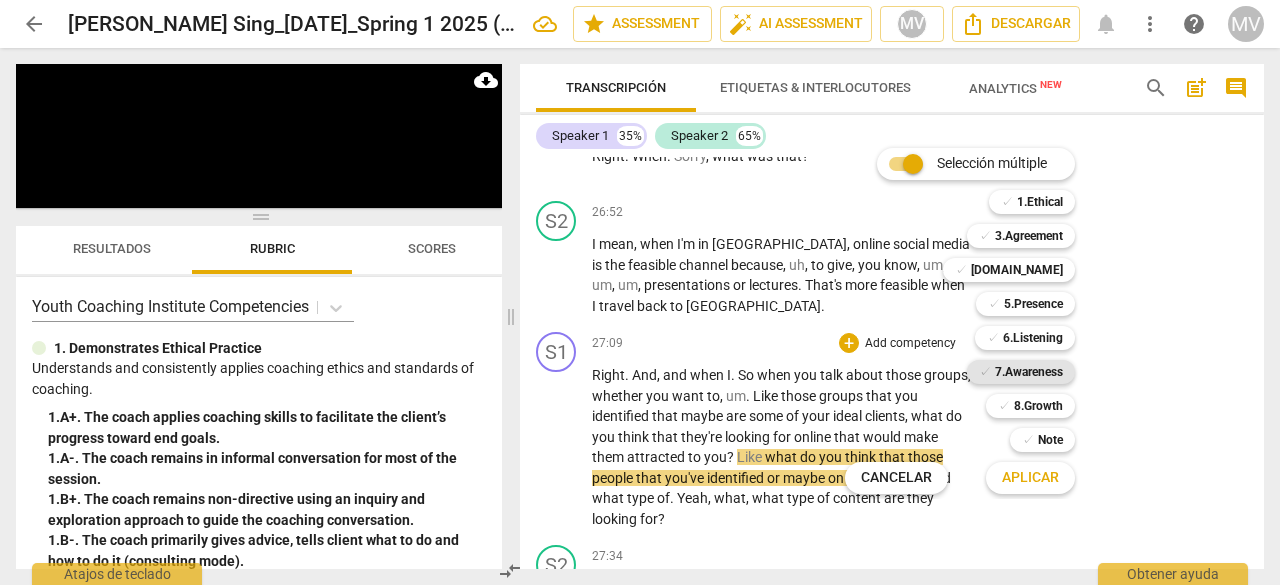 click on "7.Awareness" at bounding box center [1029, 372] 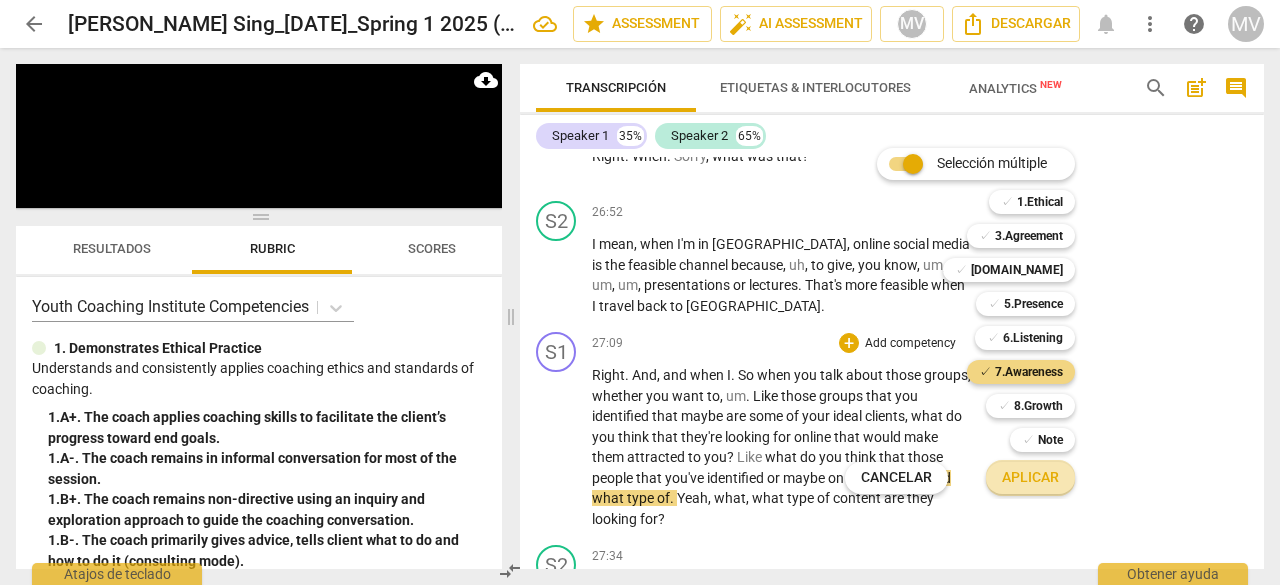 click on "Aplicar" at bounding box center [1030, 478] 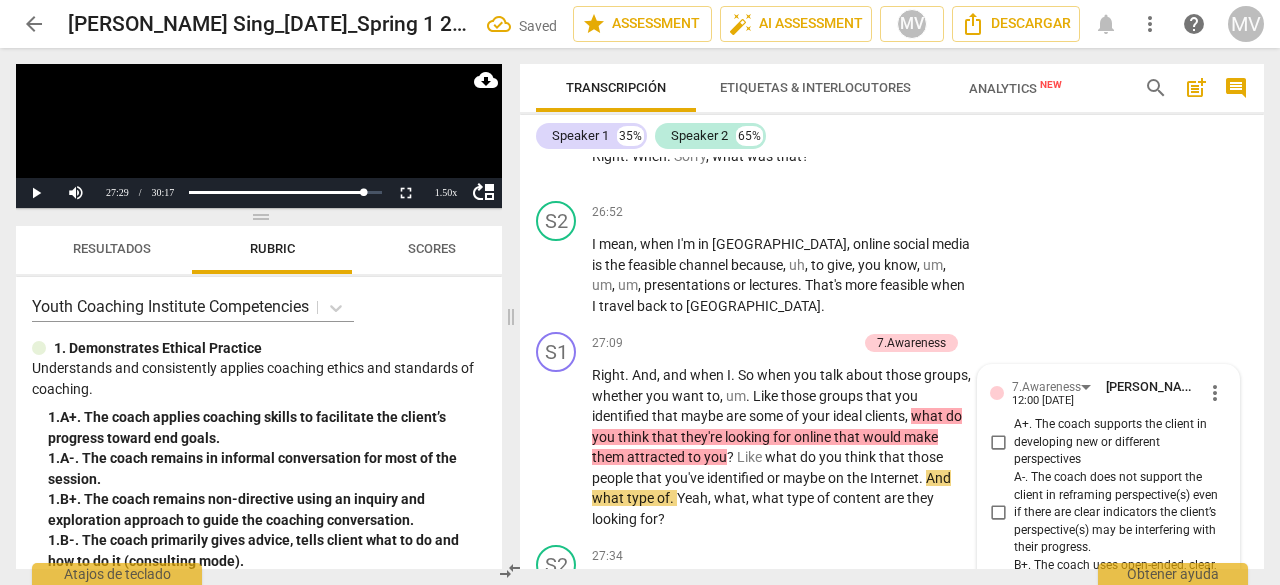 scroll, scrollTop: 14630, scrollLeft: 0, axis: vertical 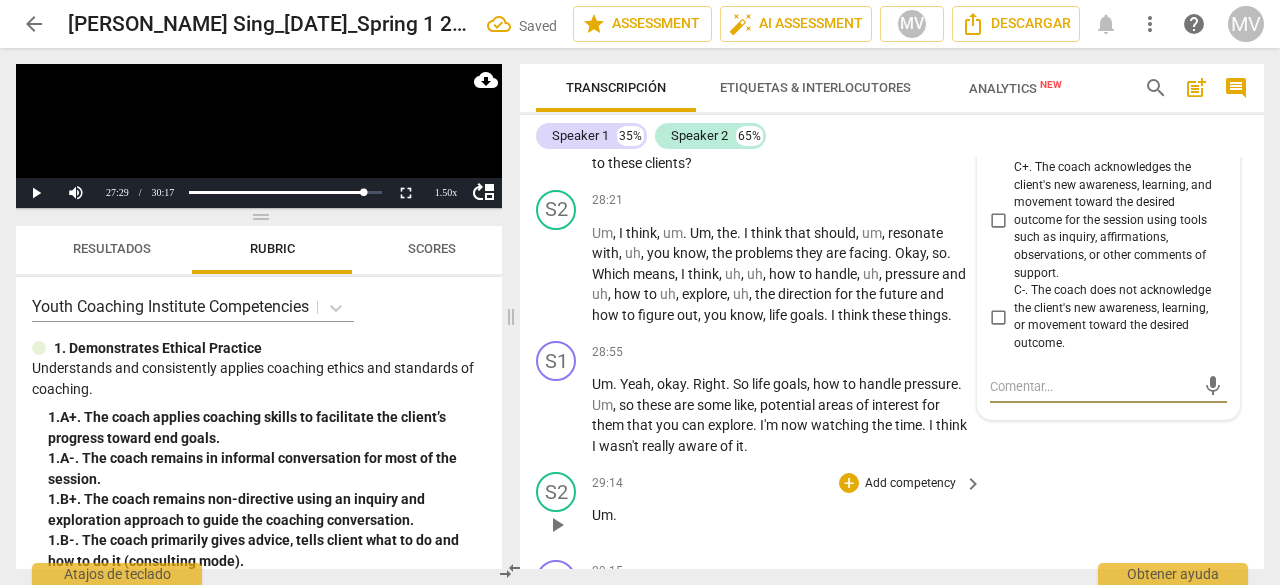 click on "S2 play_arrow pause 29:14 + Add competency keyboard_arrow_right Um ." at bounding box center (892, 508) 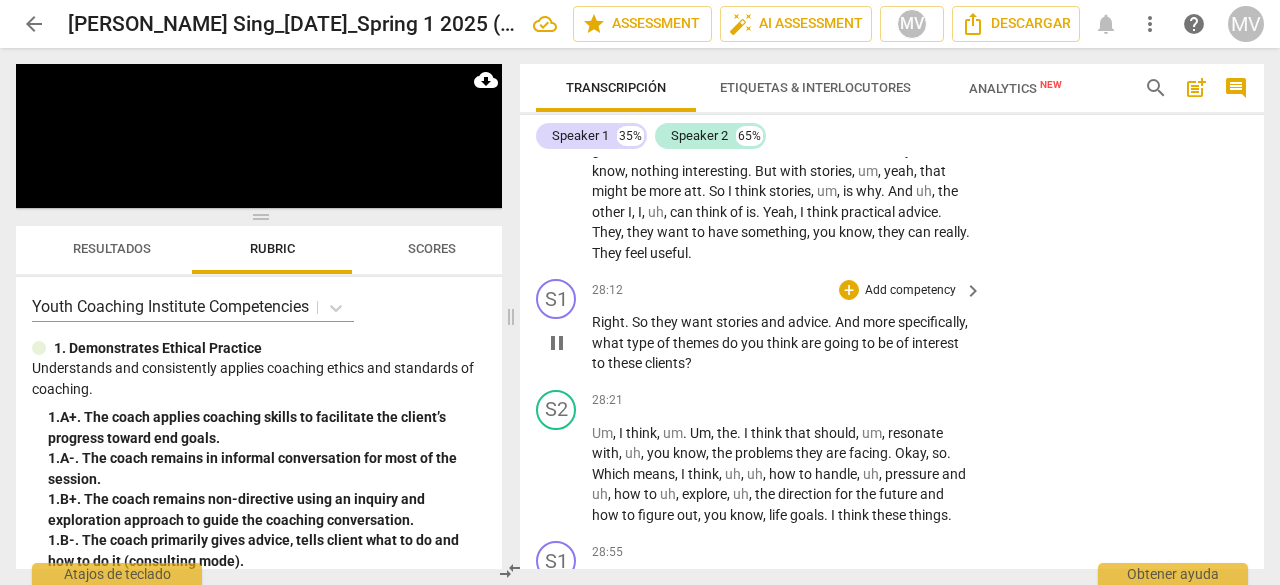 scroll, scrollTop: 14530, scrollLeft: 0, axis: vertical 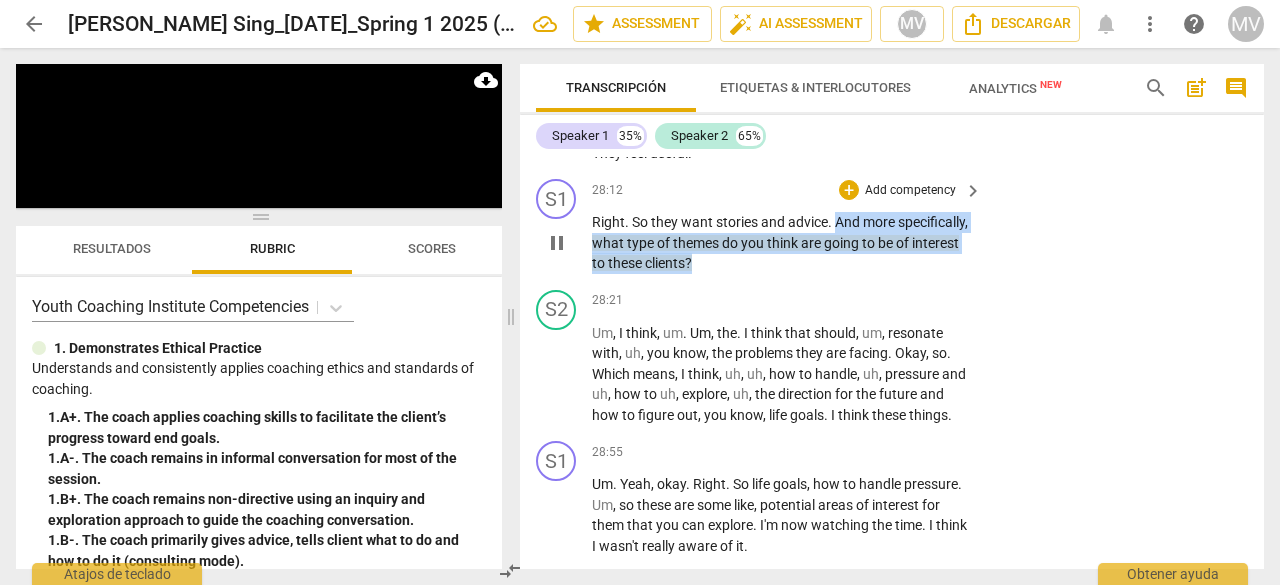 drag, startPoint x: 836, startPoint y: 198, endPoint x: 842, endPoint y: 237, distance: 39.45884 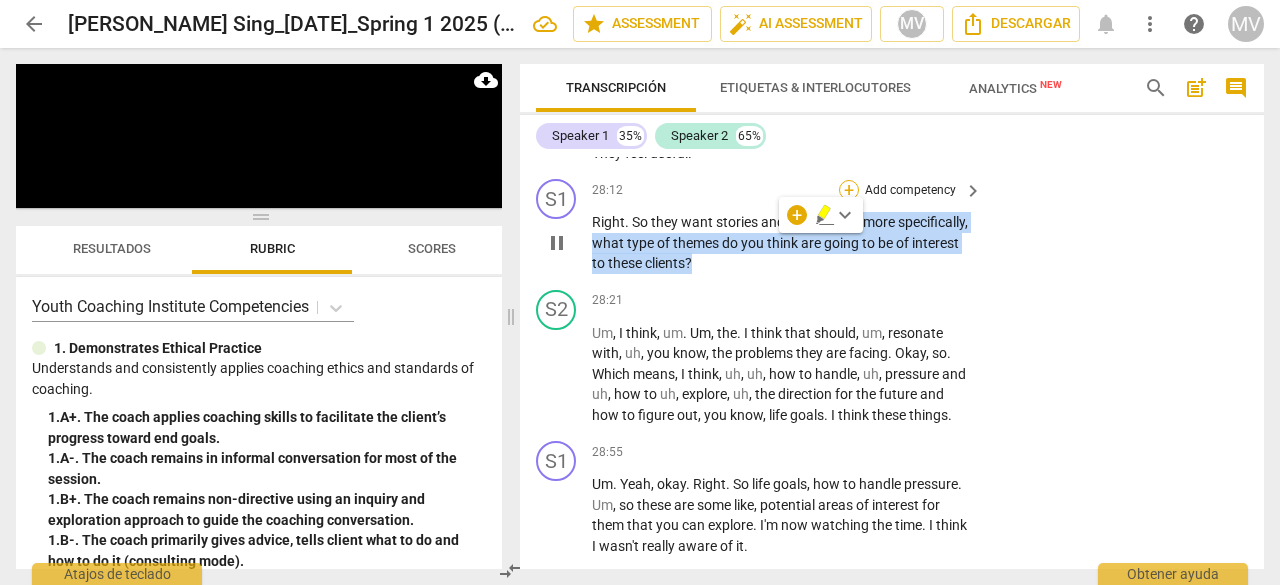 click on "+" at bounding box center (849, 190) 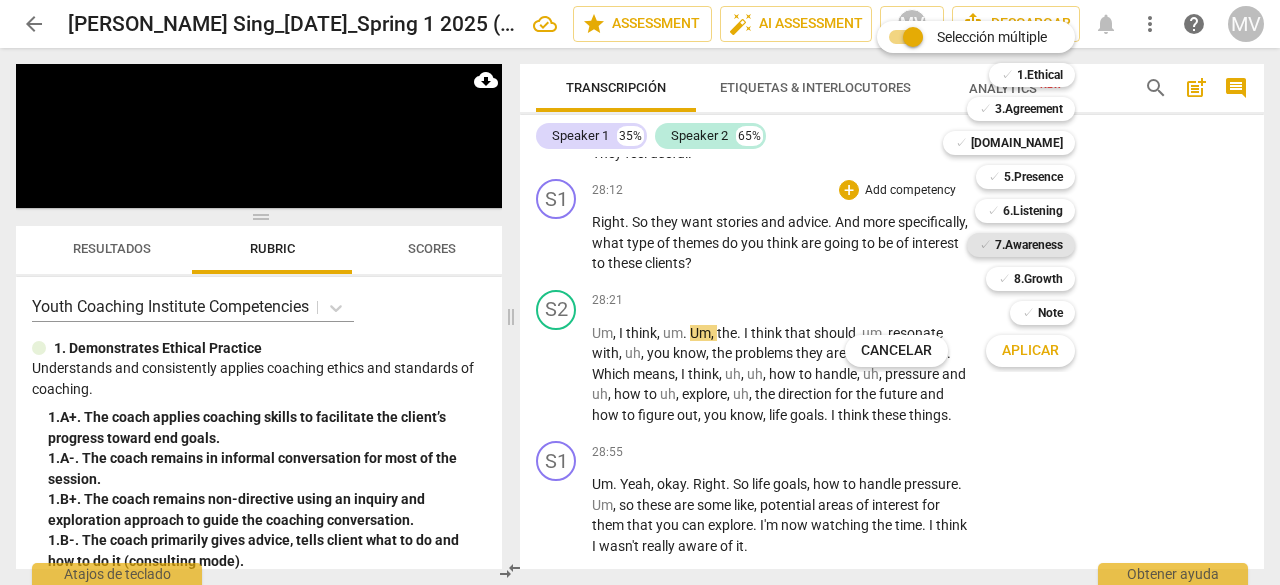 click on "7.Awareness" at bounding box center [1029, 245] 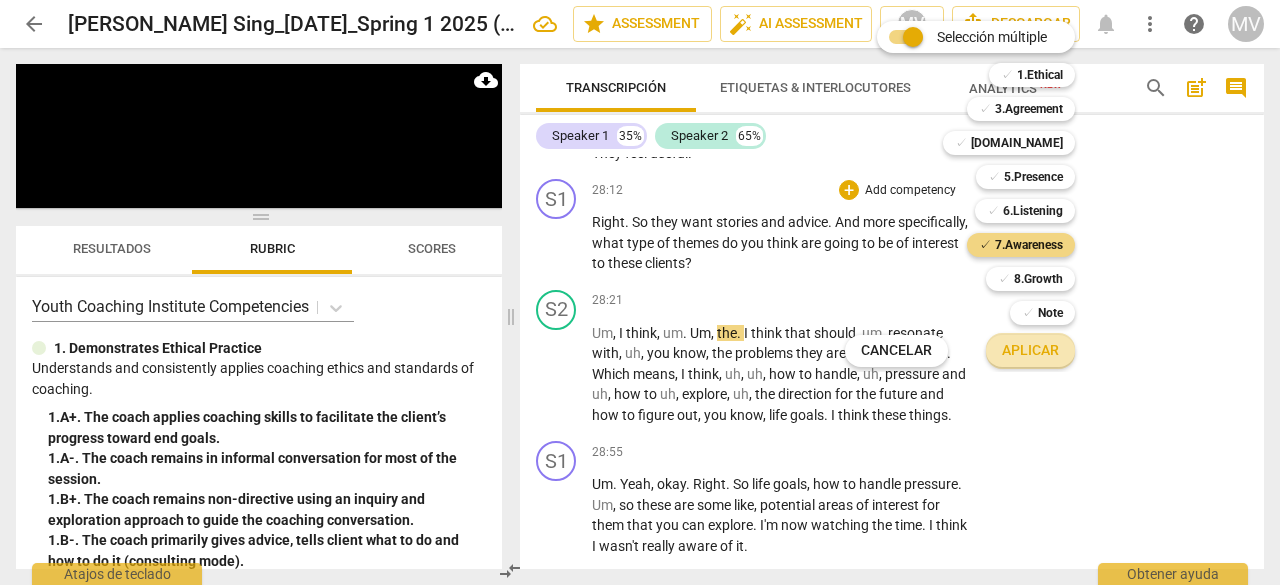 drag, startPoint x: 1045, startPoint y: 353, endPoint x: 1078, endPoint y: 435, distance: 88.391174 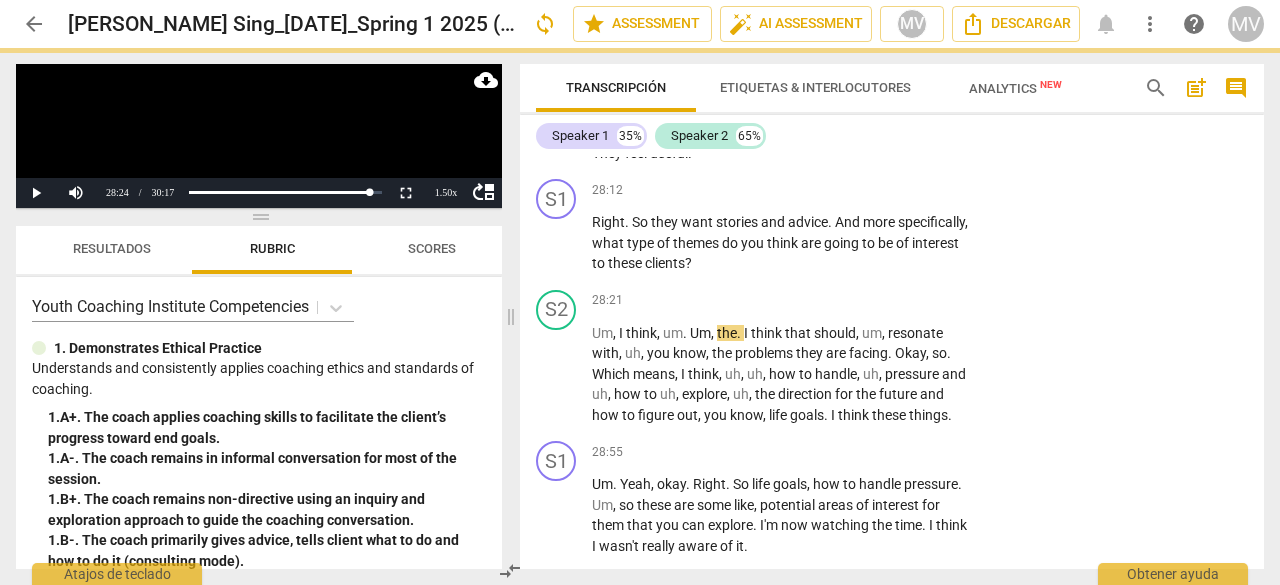 click at bounding box center [640, 292] 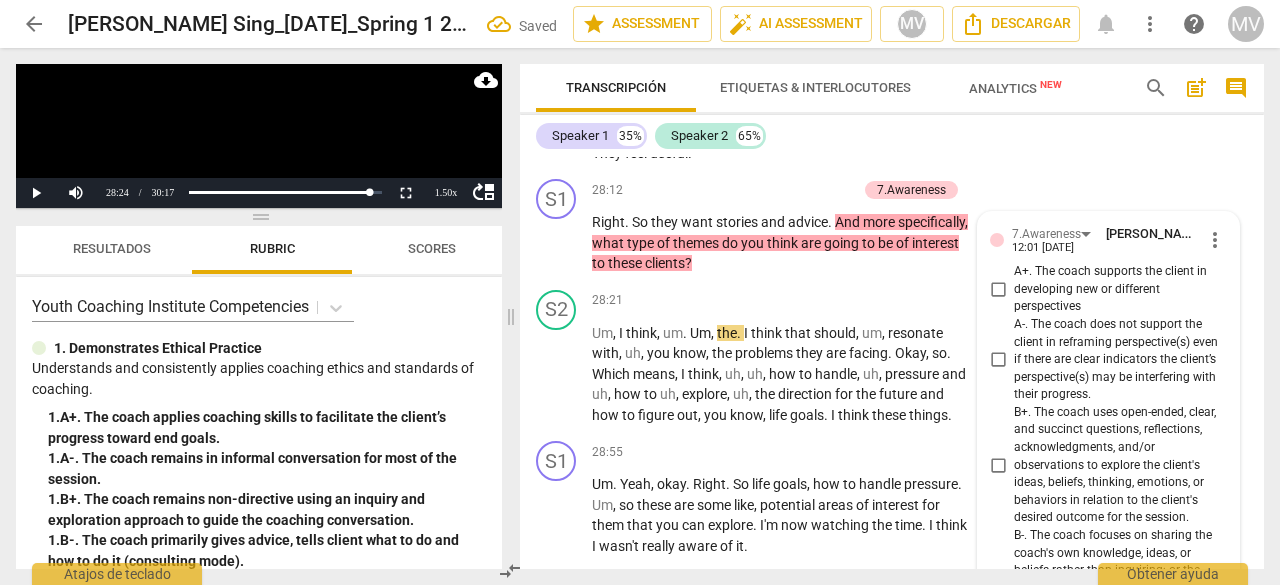 scroll, scrollTop: 15056, scrollLeft: 0, axis: vertical 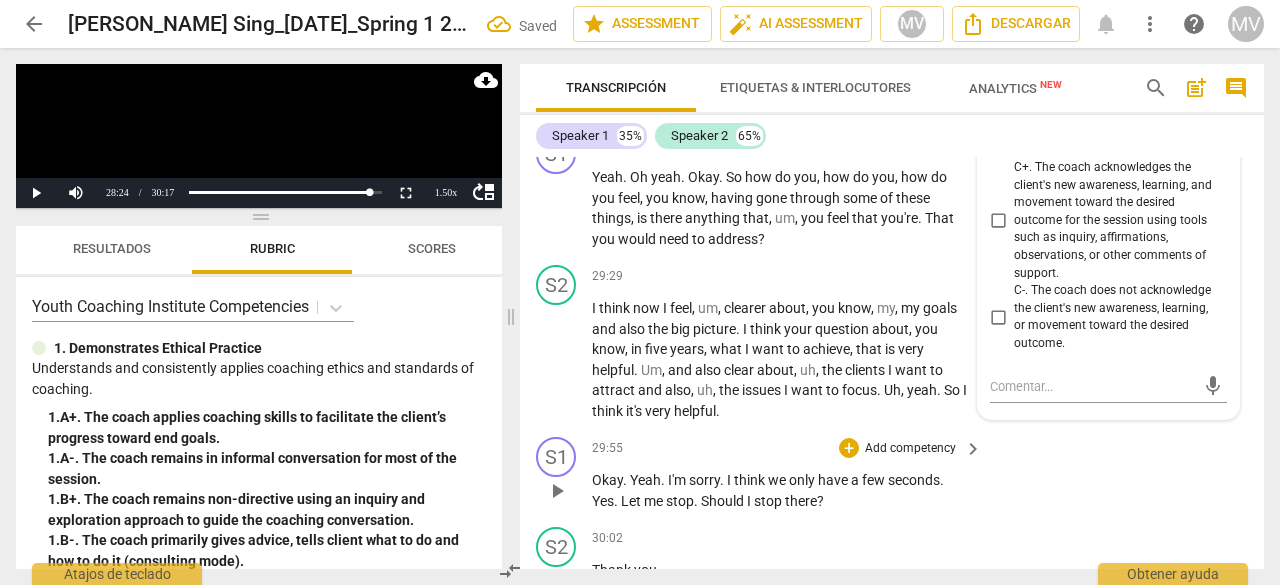 click on "S1 play_arrow pause 29:55 + Add competency keyboard_arrow_right Okay .   Yeah .   I'm   sorry .   I   think   we   only   have   a   few   seconds .   Yes .   Let   me   stop .   Should   I   stop   there ?" at bounding box center (892, 474) 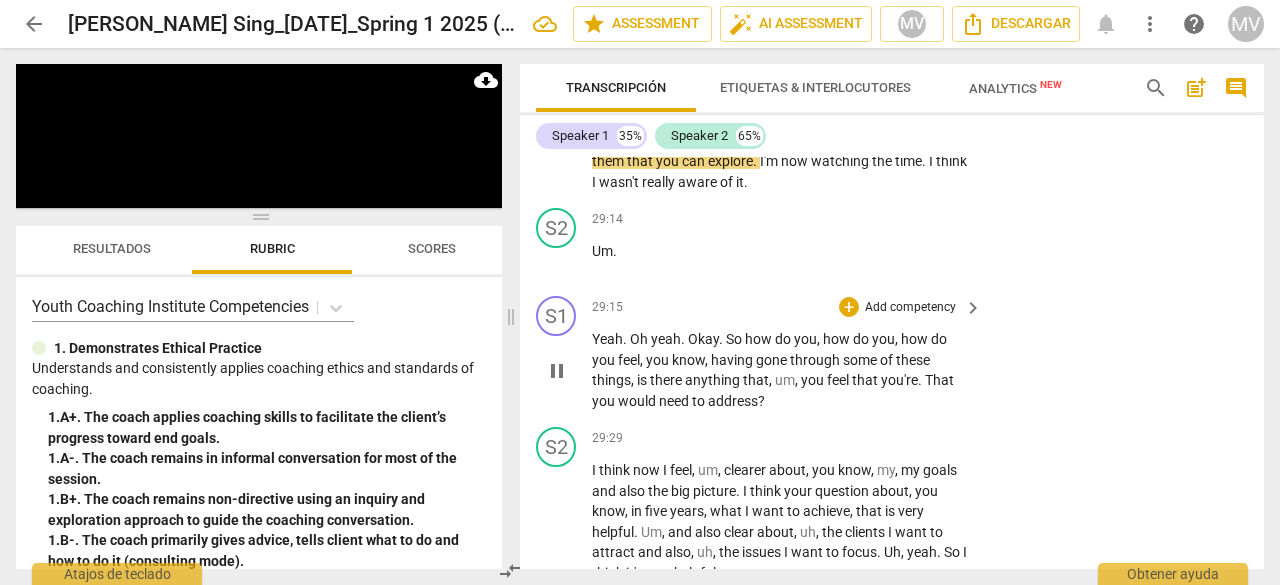 scroll, scrollTop: 14956, scrollLeft: 0, axis: vertical 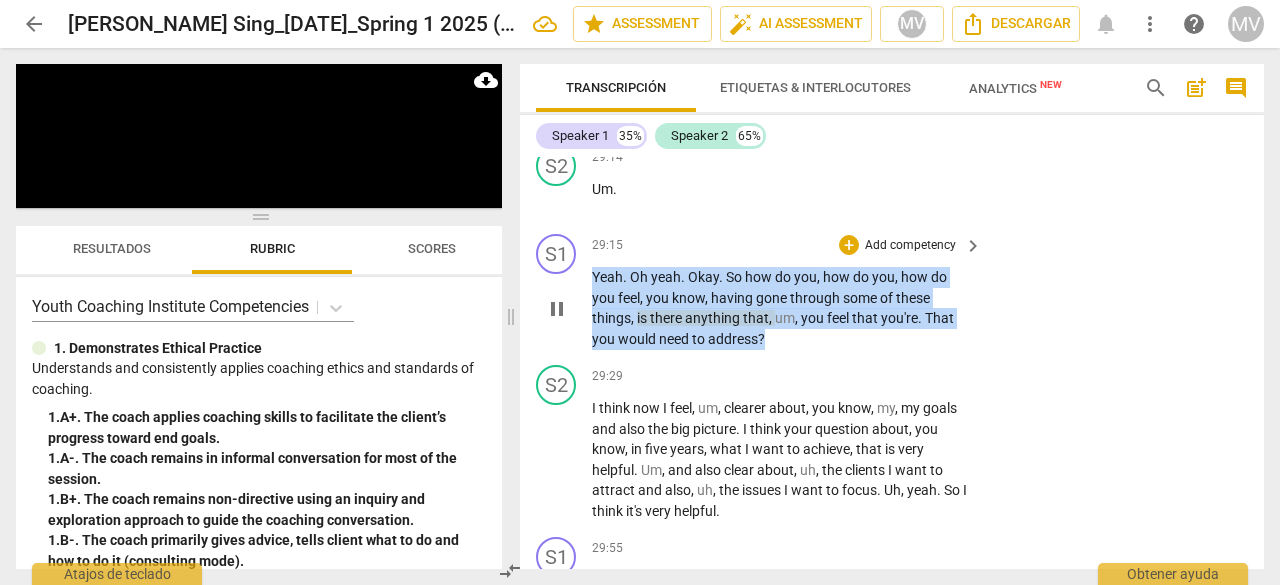 drag, startPoint x: 594, startPoint y: 253, endPoint x: 816, endPoint y: 315, distance: 230.49512 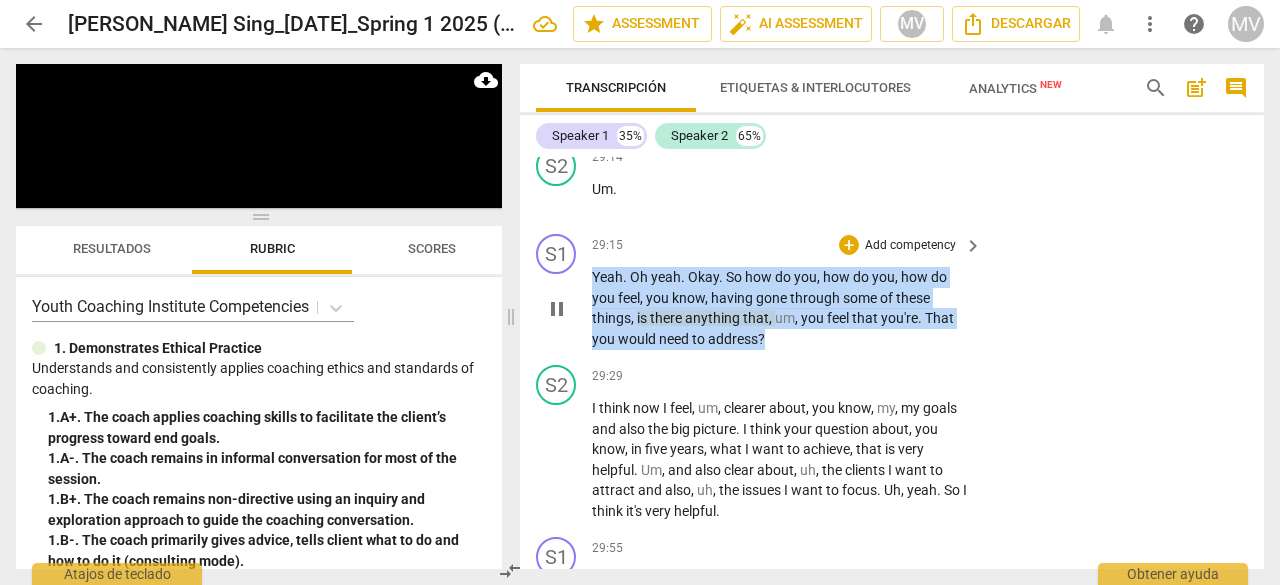 click on "Yeah .   Oh   yeah .   Okay .   So   how   do   you ,   how   do   you ,   how   do   you   feel ,   you   know ,   having   gone   through   some   of   these   things ,   is   there   anything   that ,   um ,   you   feel   that   you're .   That   you   would   need   to   address ?" at bounding box center [782, 308] 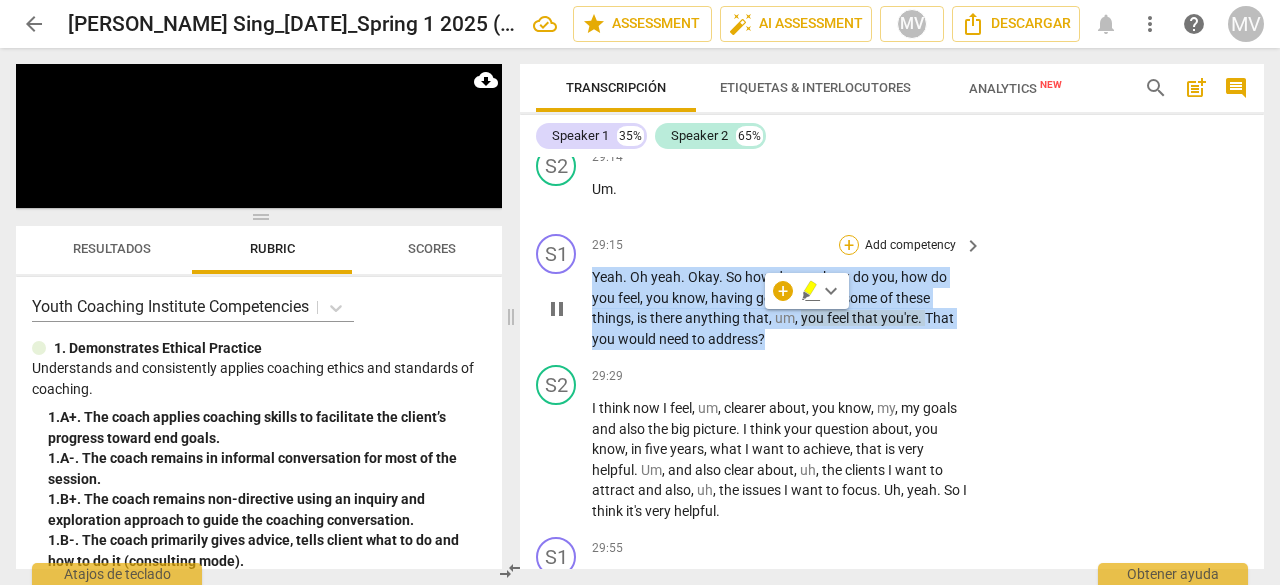 click on "+" at bounding box center [849, 245] 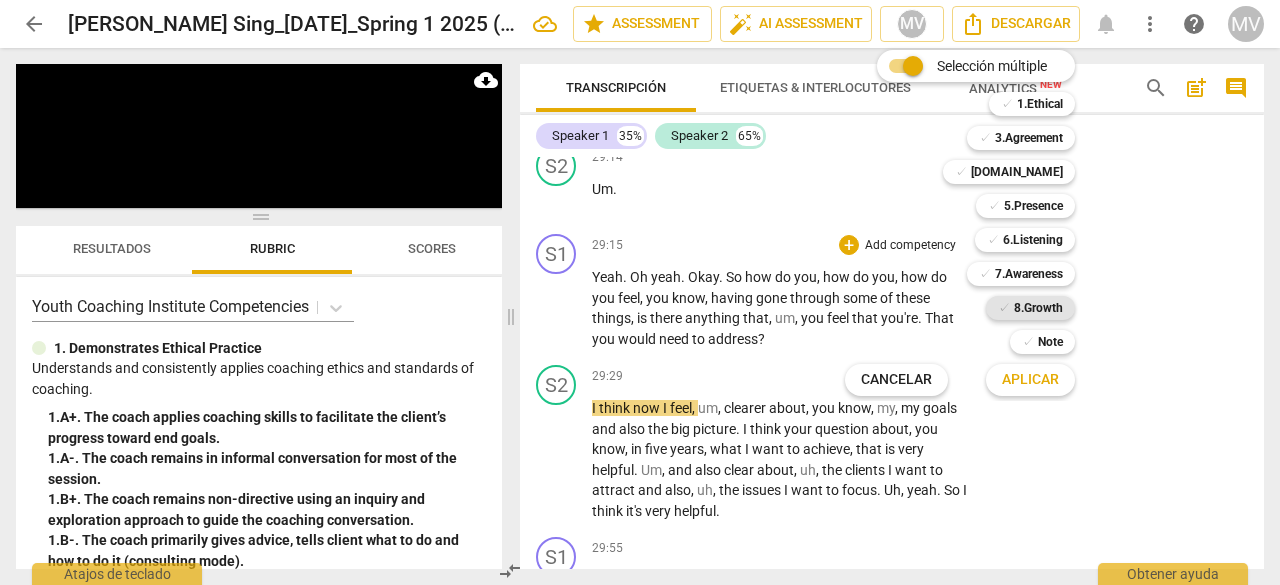 click on "8.Growth" at bounding box center [1038, 308] 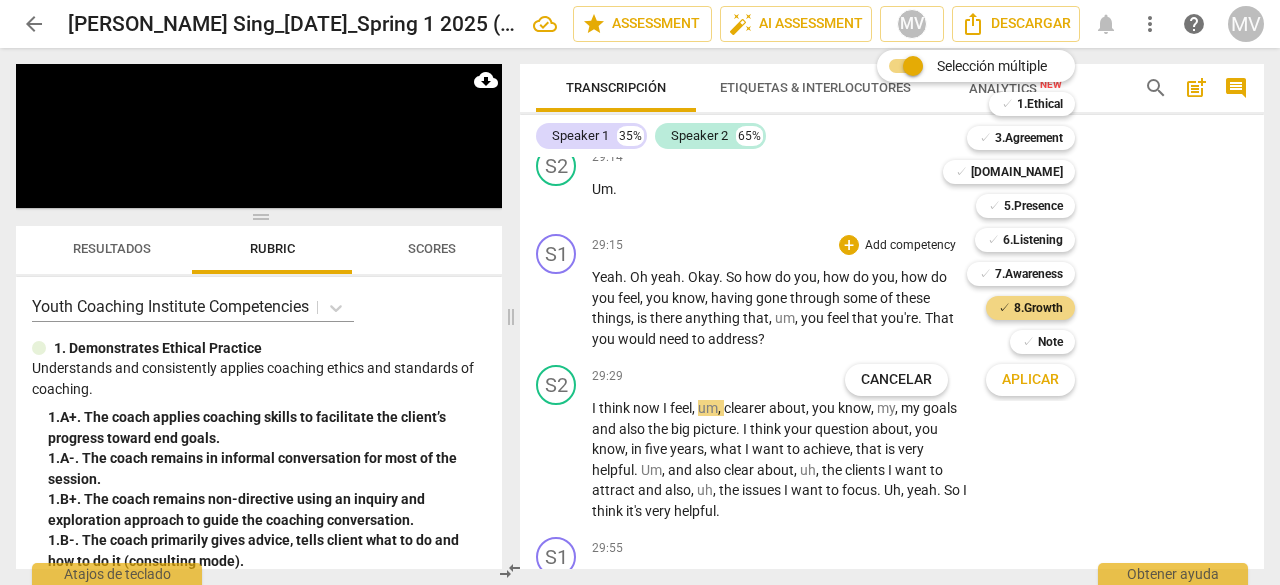 click on "Aplicar" at bounding box center (1030, 380) 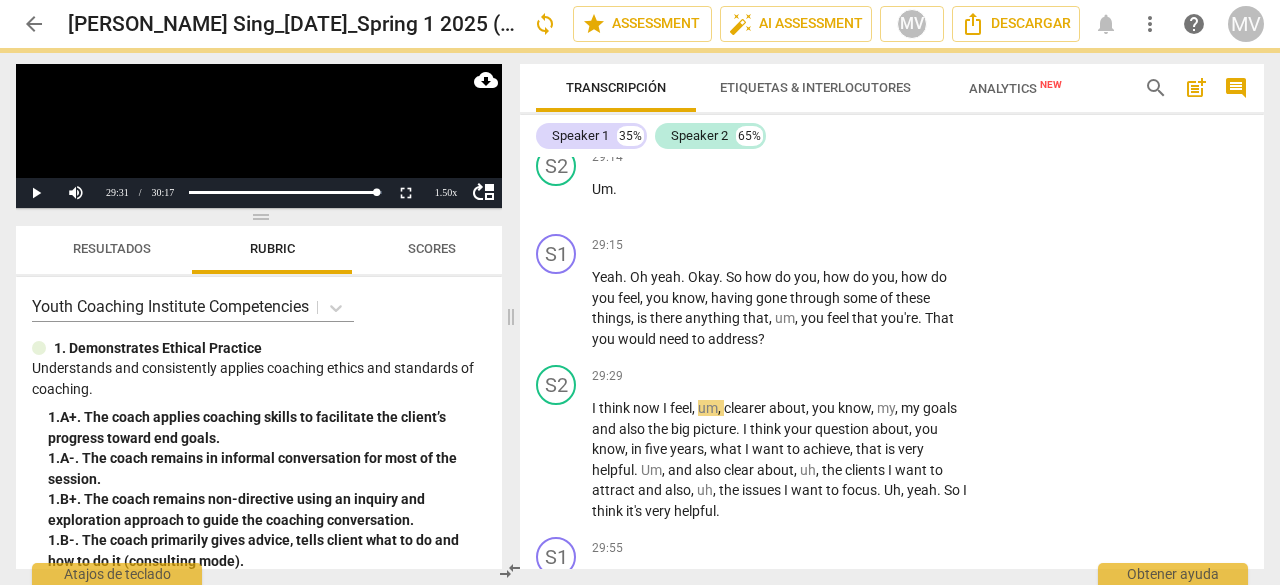 click at bounding box center [640, 292] 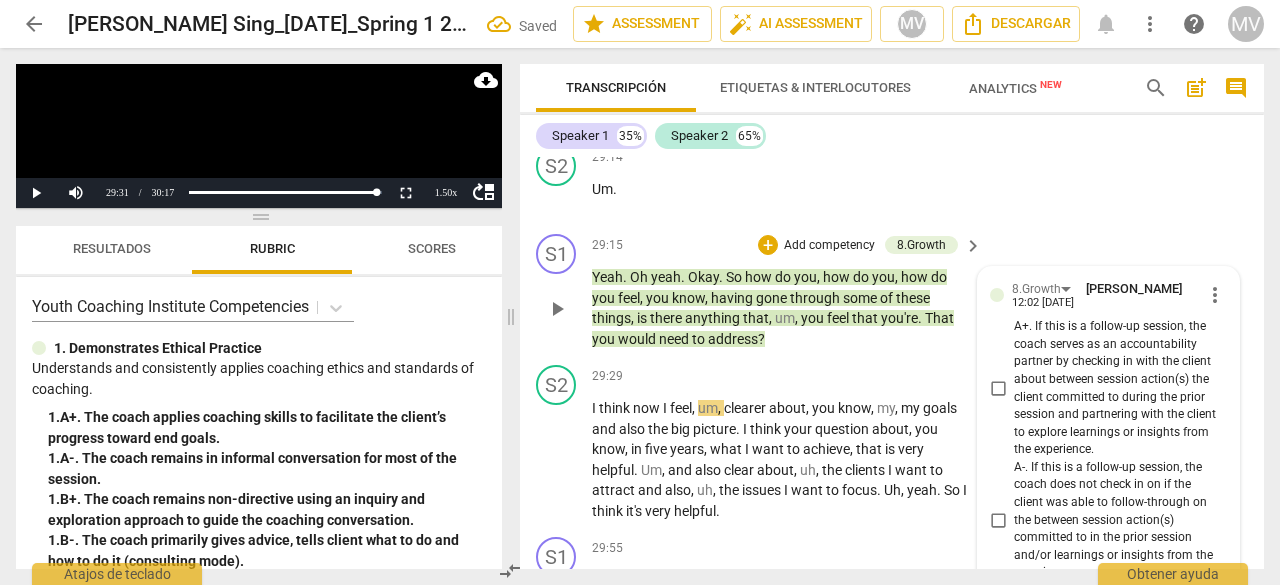 scroll, scrollTop: 15592, scrollLeft: 0, axis: vertical 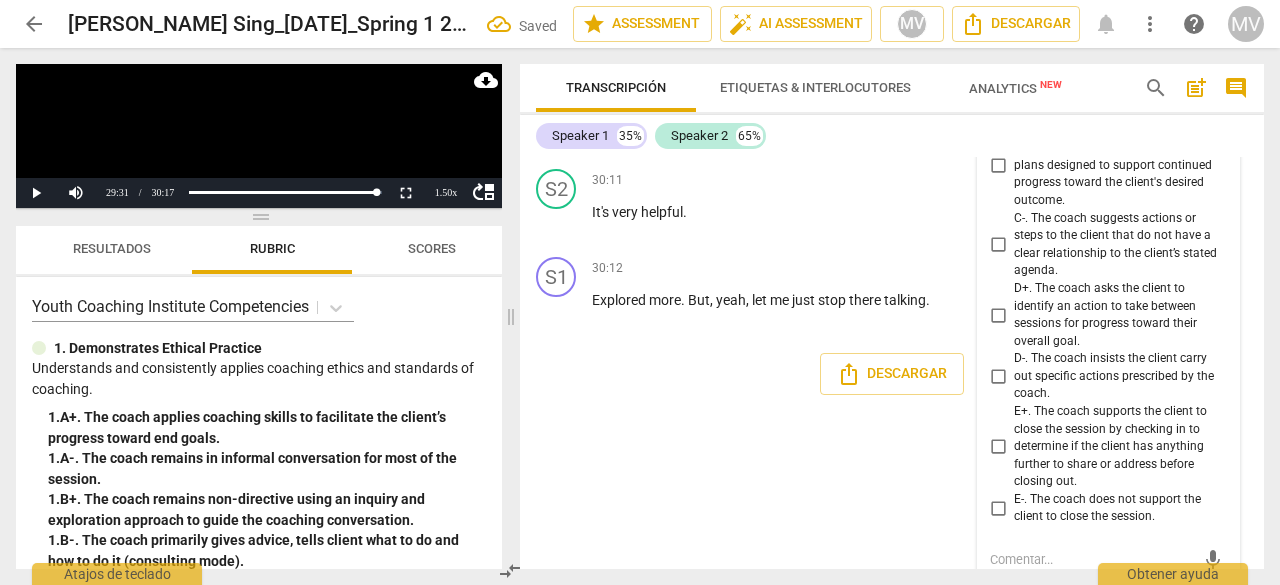 click on "S1 play_arrow pause 00:03 + Add competency keyboard_arrow_right Okay .   Hi   [PERSON_NAME] ,   how   are   you   [DATE] ? S2 play_arrow pause 00:06 + Add competency keyboard_arrow_right Um ,   I'm   good ,   thank   you .   So   it's   uh ,   in   the   afternoon .   Six ,   uh ,   30   now . S1 play_arrow pause 00:12 + Add competency keyboard_arrow_right Okay . S2 play_arrow pause 00:13 + Add competency keyboard_arrow_right Yeah ,   yeah ,   close   to   the   end   of   the   day . S1 play_arrow pause 00:17 + Add competency 3.Agreement keyboard_arrow_right Yeah .   Um ,   oh ,   it's   only   lunchtime   by   me ,   so .   Okay .   So   what   would   you   like   to   work   on   or   ah ,   what's   your   goal   for   our   session   [DATE] ? 3.Agreement [PERSON_NAME] 11:39 [DATE] S2 play_arrow pause 00:27 + Add competency keyboard_arrow_right Um ,   I'd   like   to   talk   about   um ,   um ,   the   coaching   business   I   started   not   long   ago   and   I   now   I   feel   a   bit   anxious" at bounding box center (892, 363) 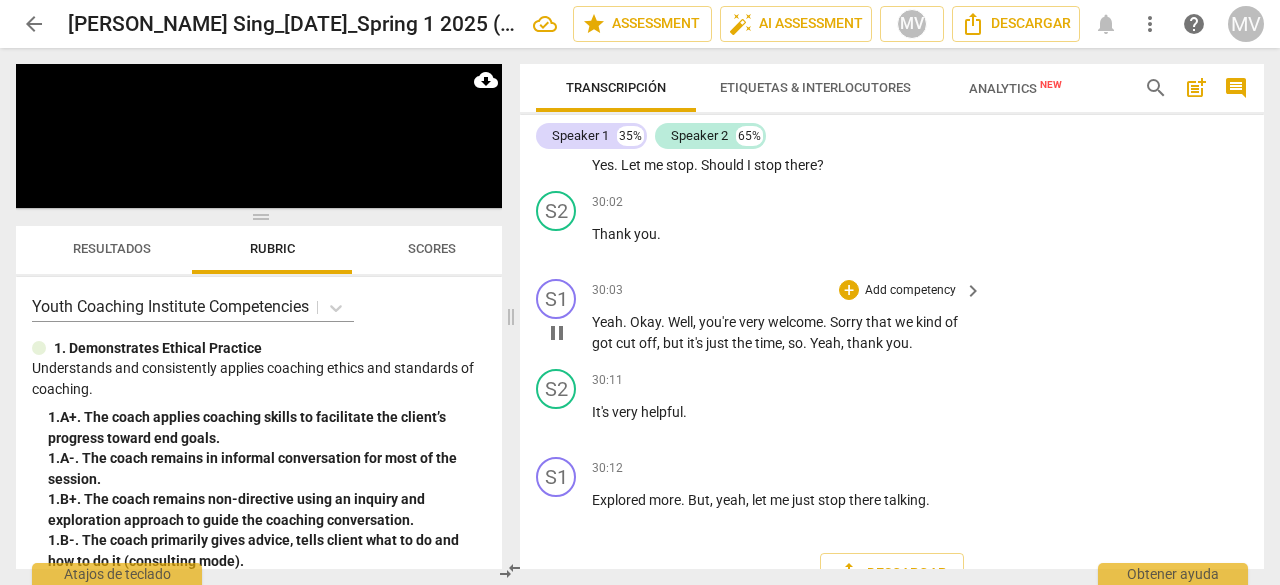 scroll, scrollTop: 15410, scrollLeft: 0, axis: vertical 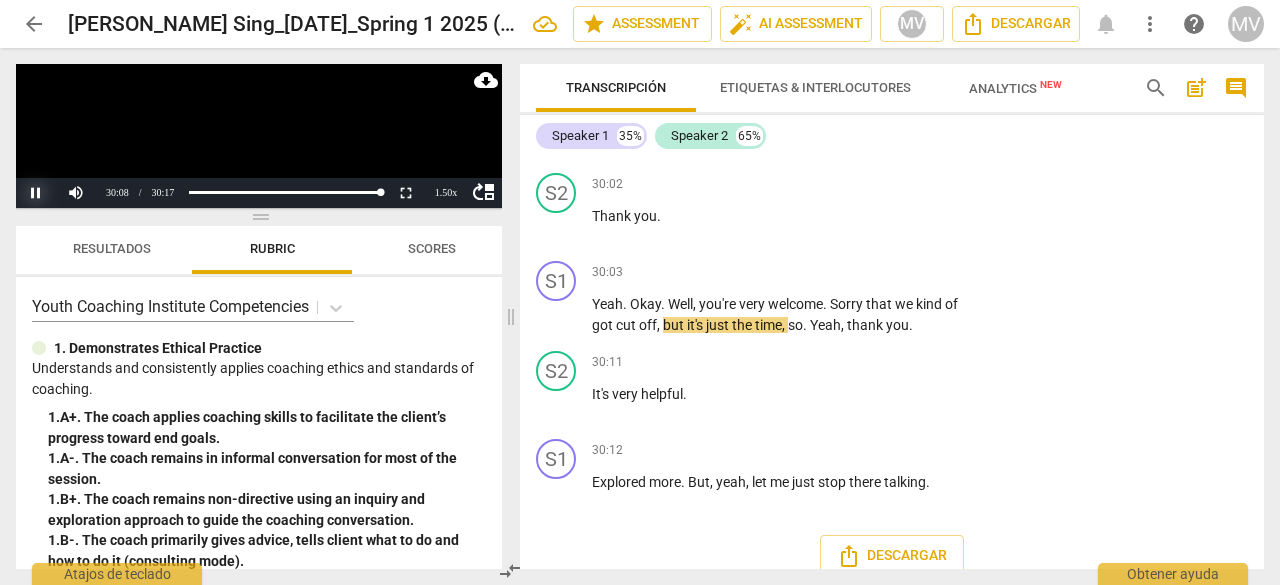 click on "Pause" at bounding box center [36, 193] 